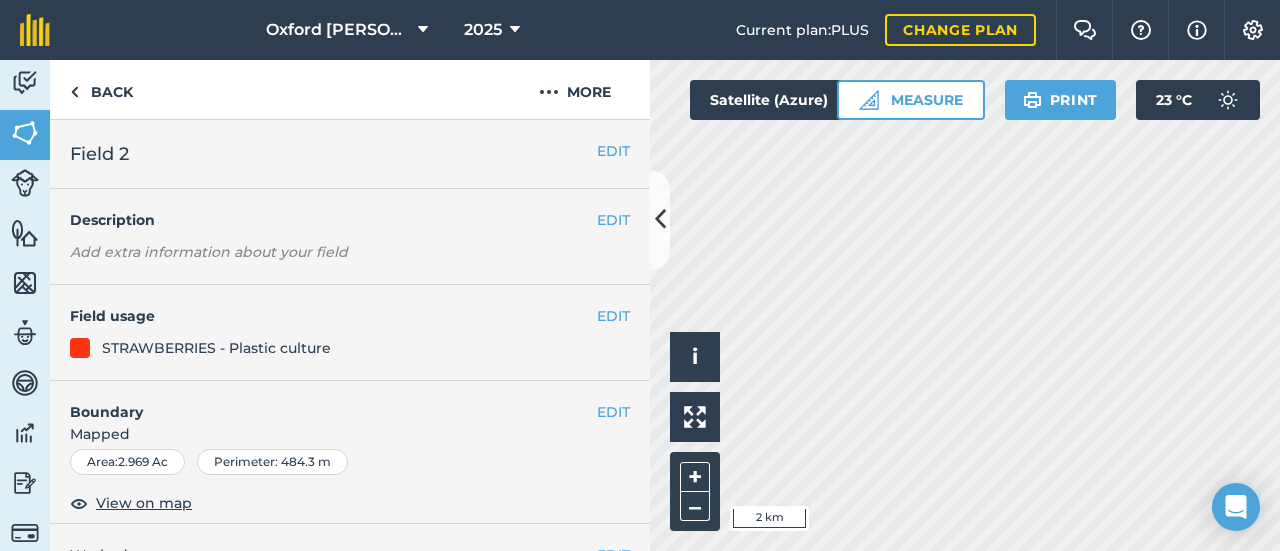 scroll, scrollTop: 0, scrollLeft: 0, axis: both 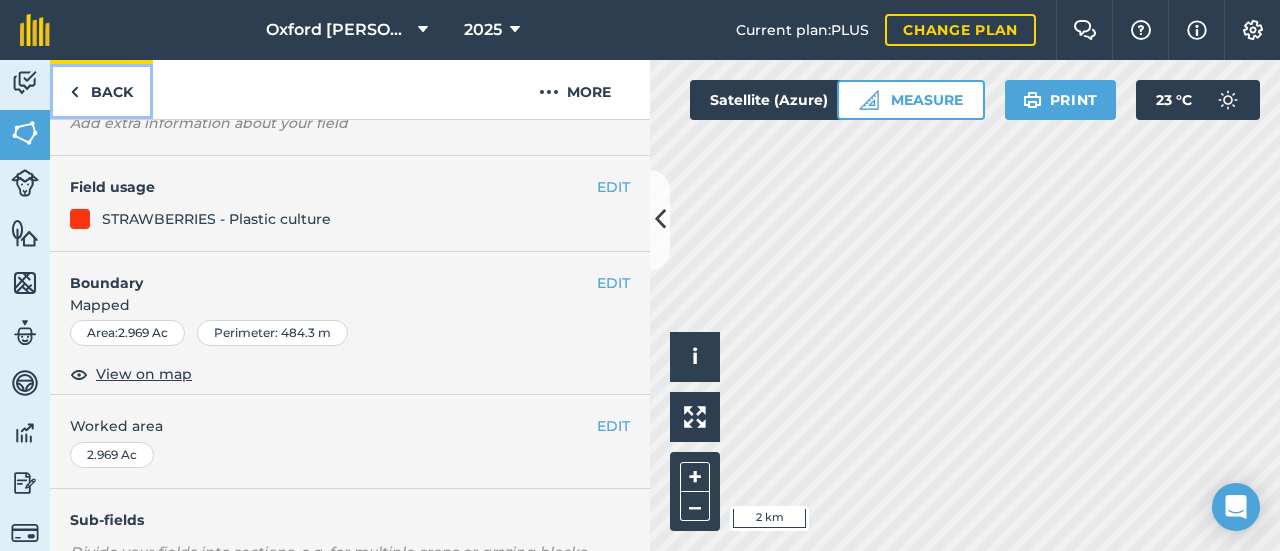 click on "Back" at bounding box center (101, 89) 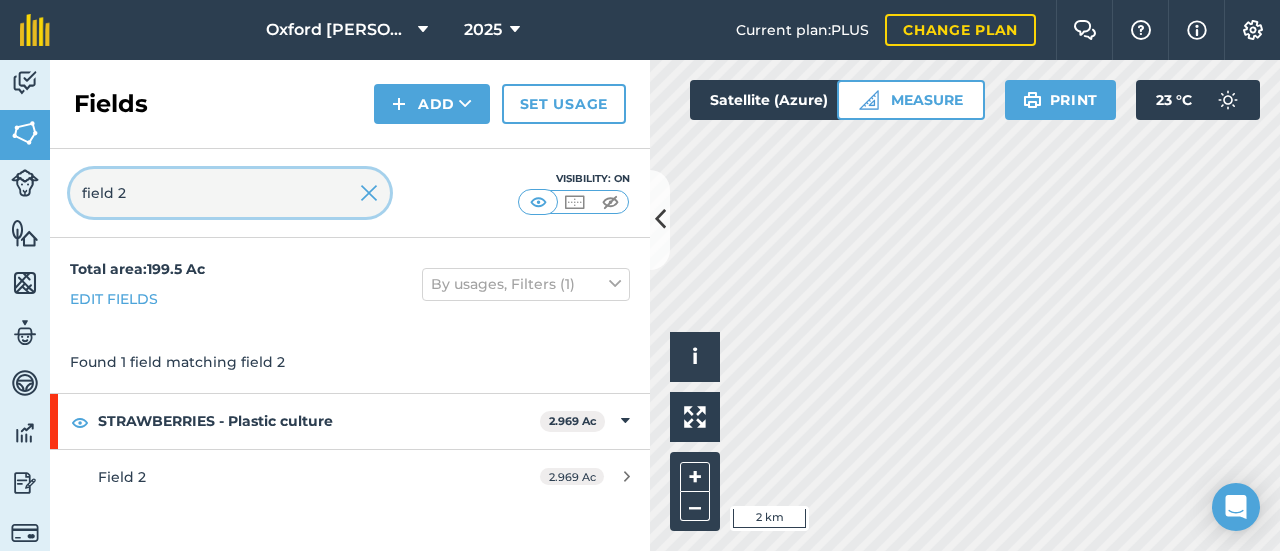 click on "field 2" at bounding box center [230, 193] 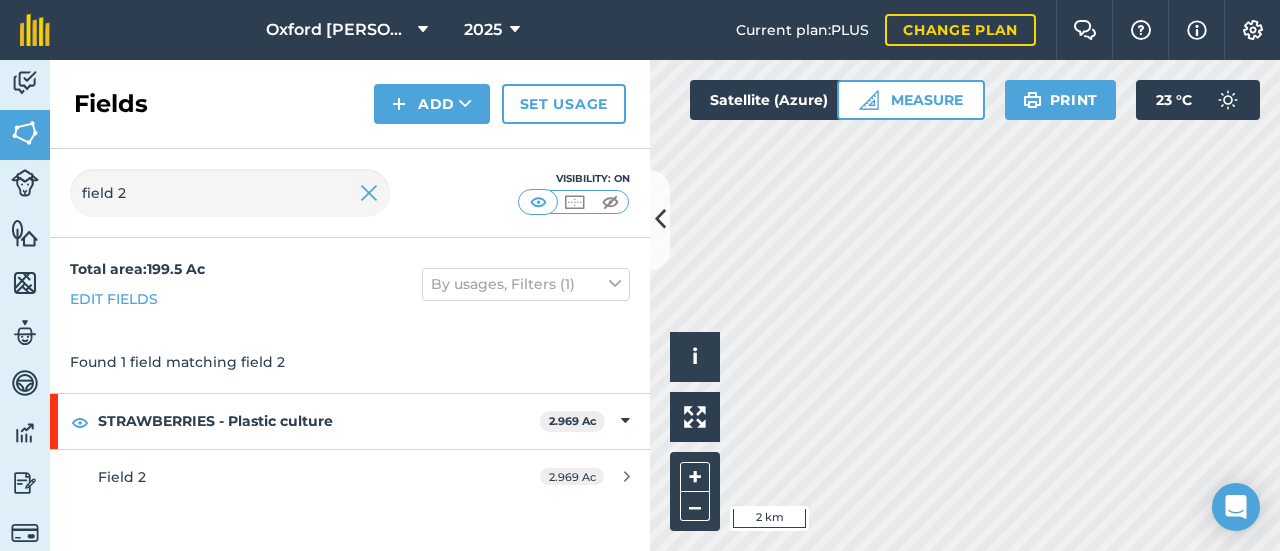 click on "Total area :  199.5   Ac Edit fields By usages, Filters (1)" at bounding box center [350, 284] 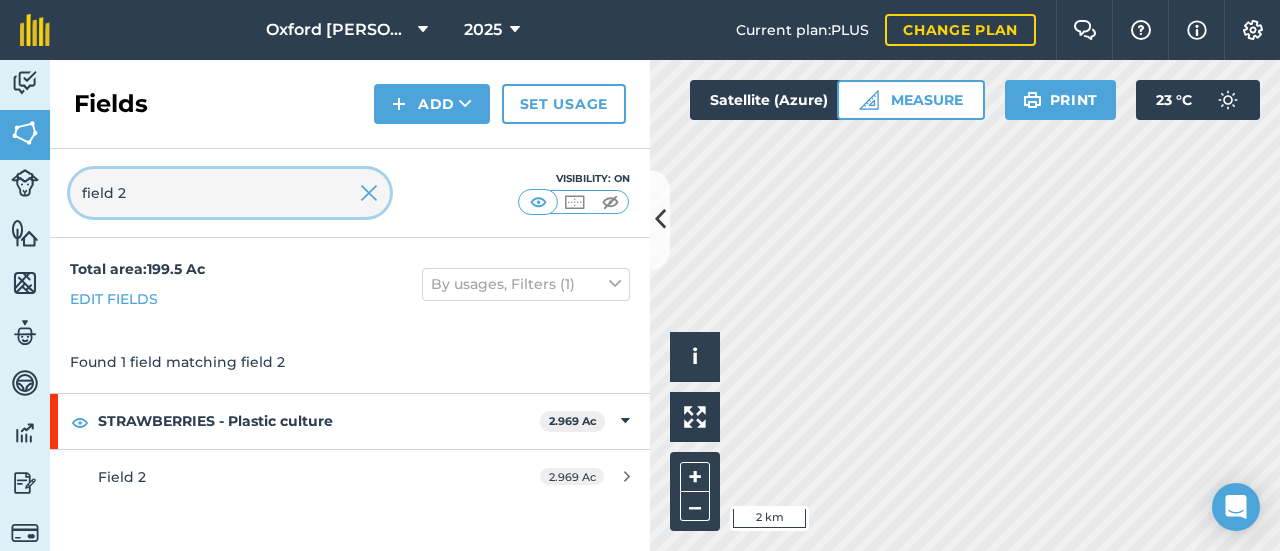 click on "field 2" at bounding box center [230, 193] 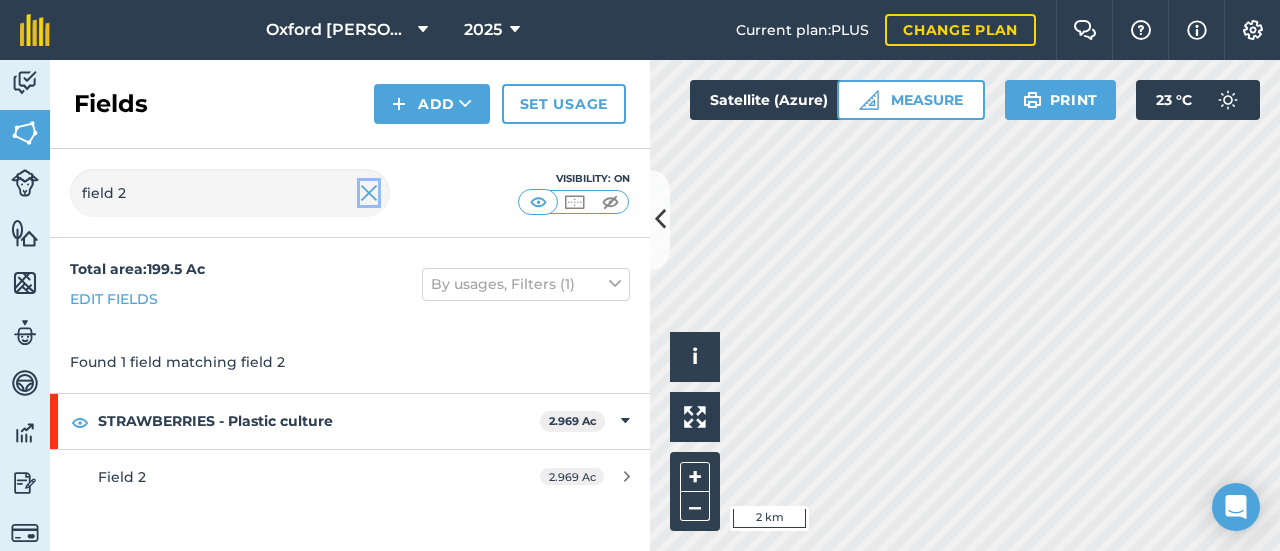 click at bounding box center (369, 193) 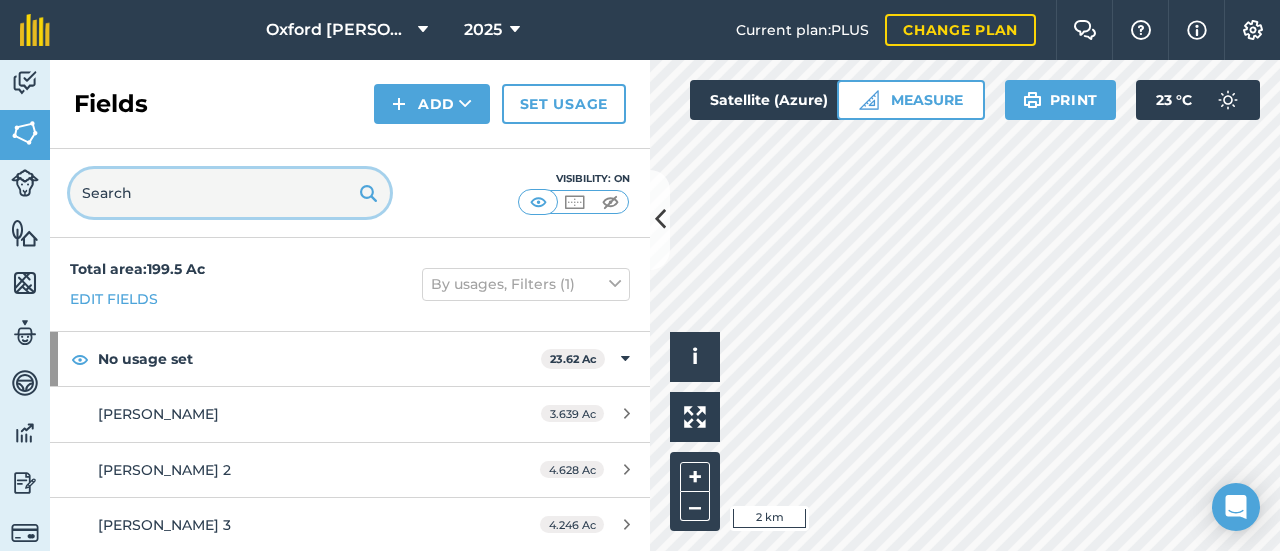 click at bounding box center [230, 193] 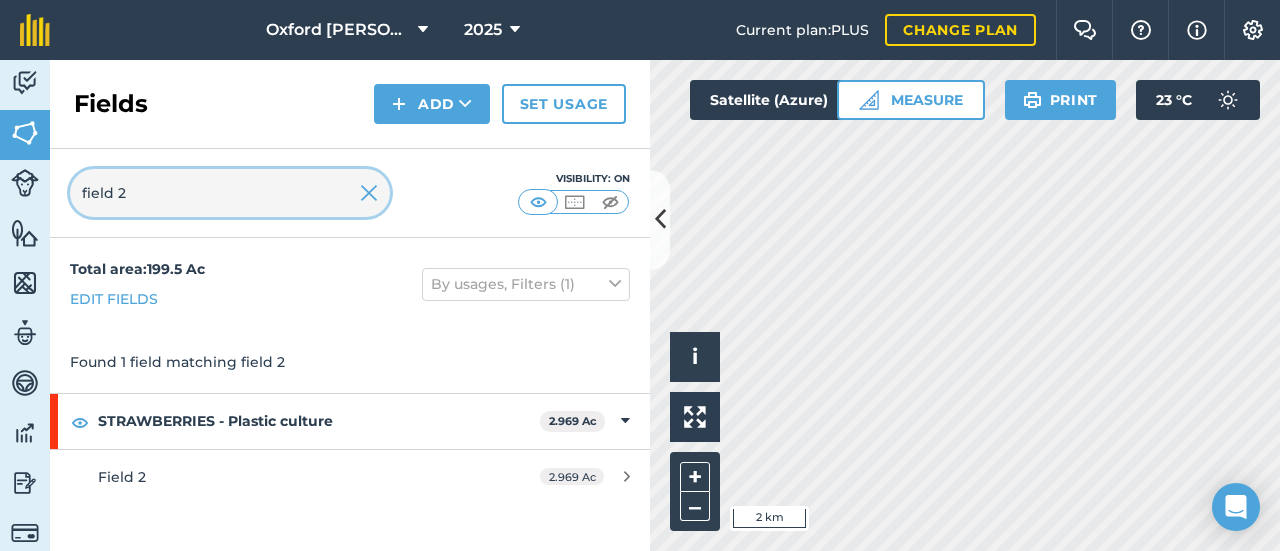 type on "field 2" 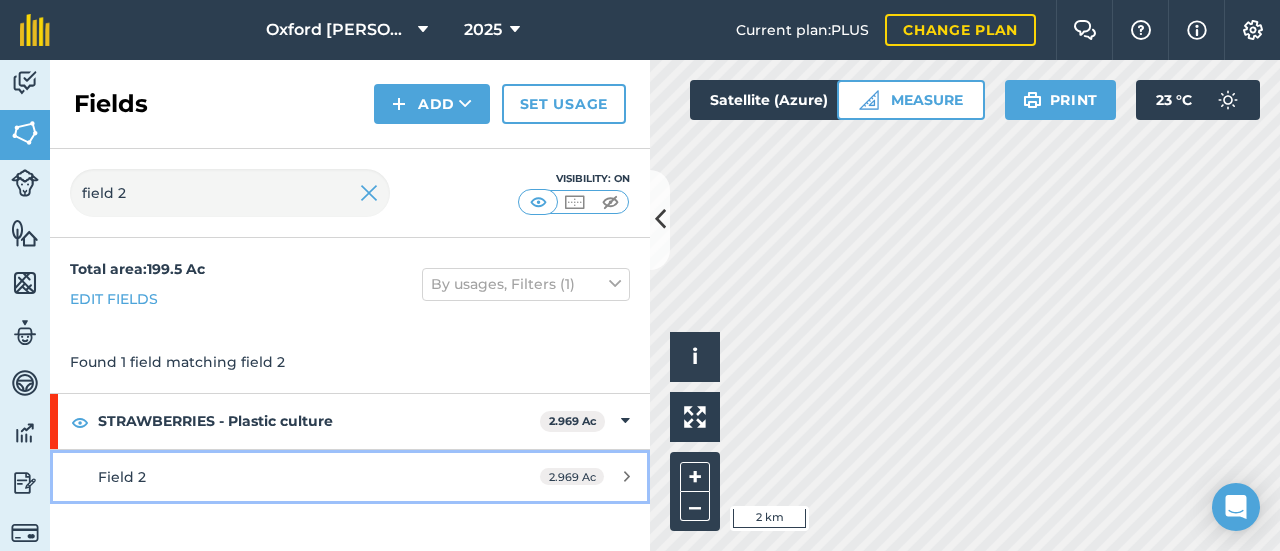 click at bounding box center [627, 476] 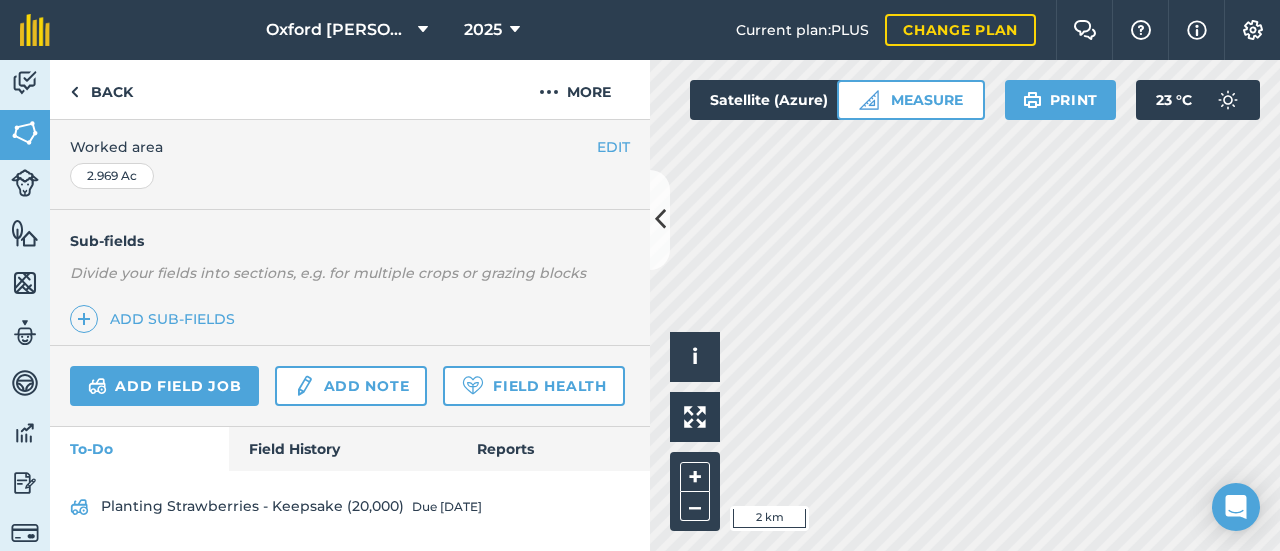 scroll, scrollTop: 458, scrollLeft: 0, axis: vertical 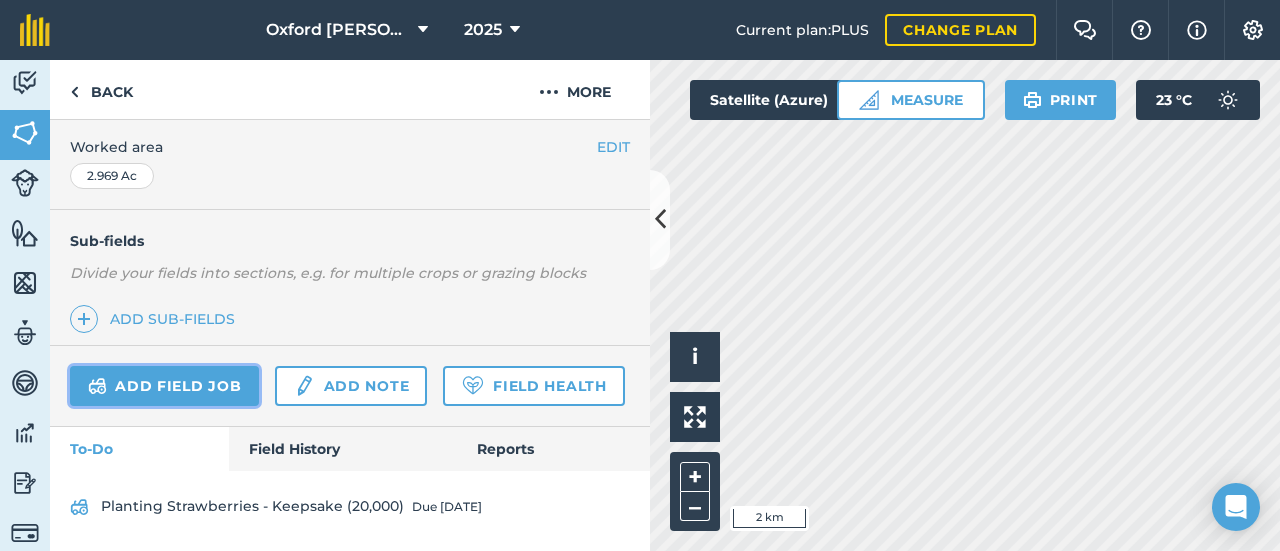 click on "Add field job" at bounding box center [164, 386] 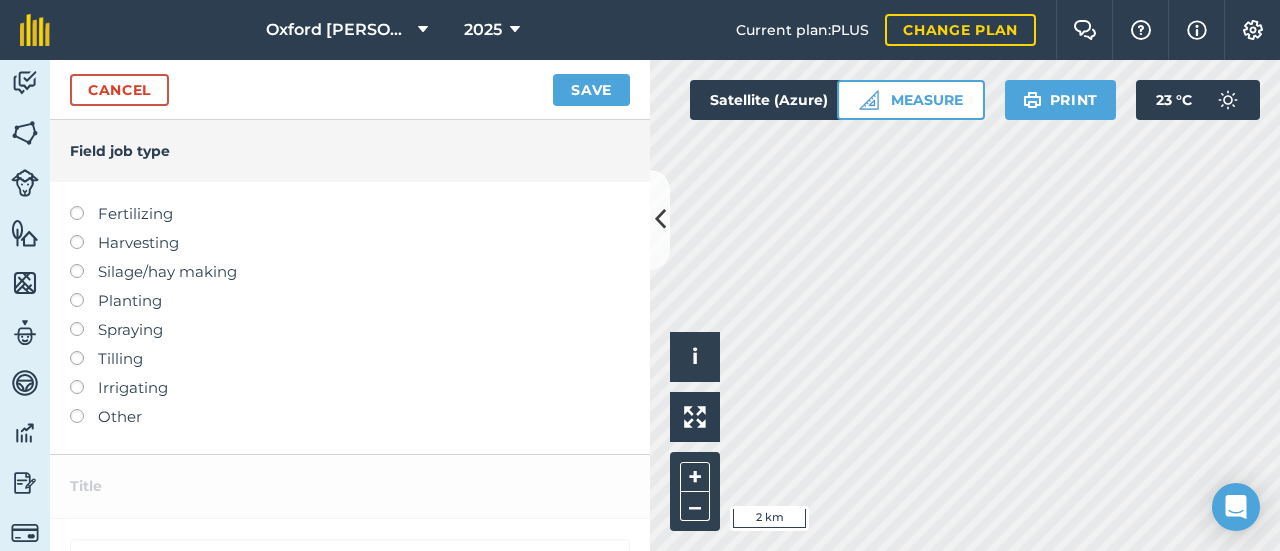 click on "Spraying" at bounding box center [350, 330] 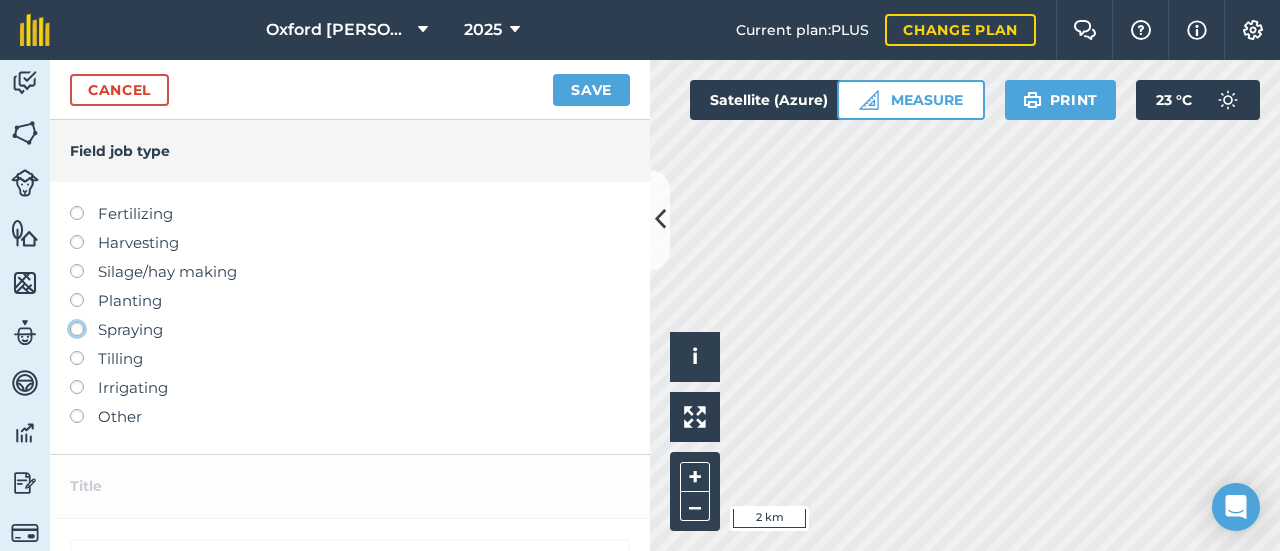 click on "Spraying" at bounding box center [-9943, 328] 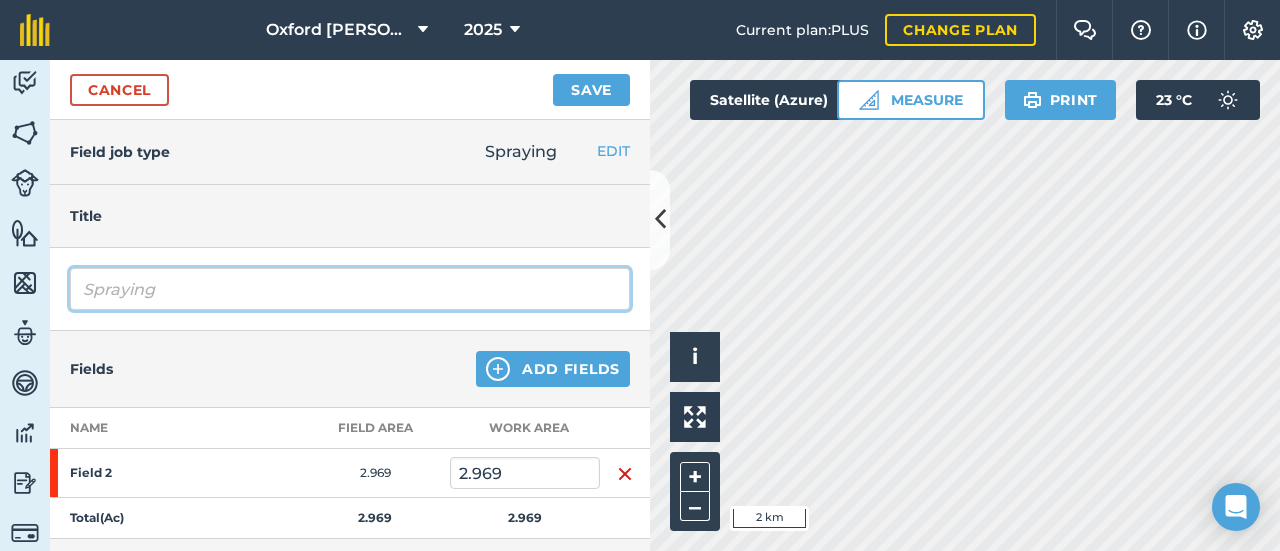 click on "Spraying" at bounding box center (350, 289) 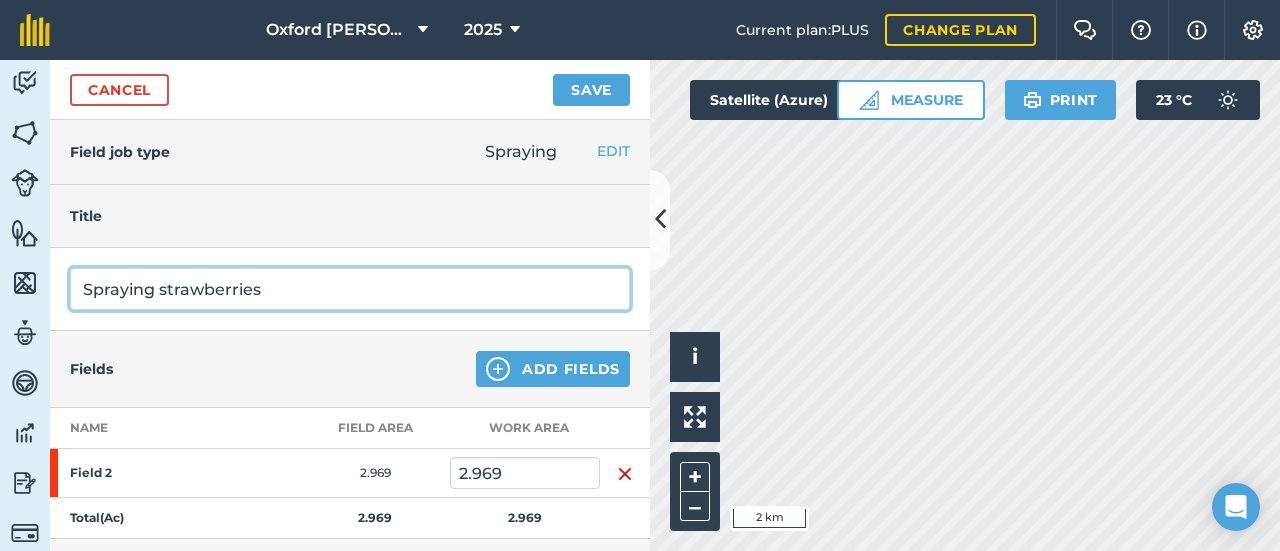 type on "Spraying strawberries" 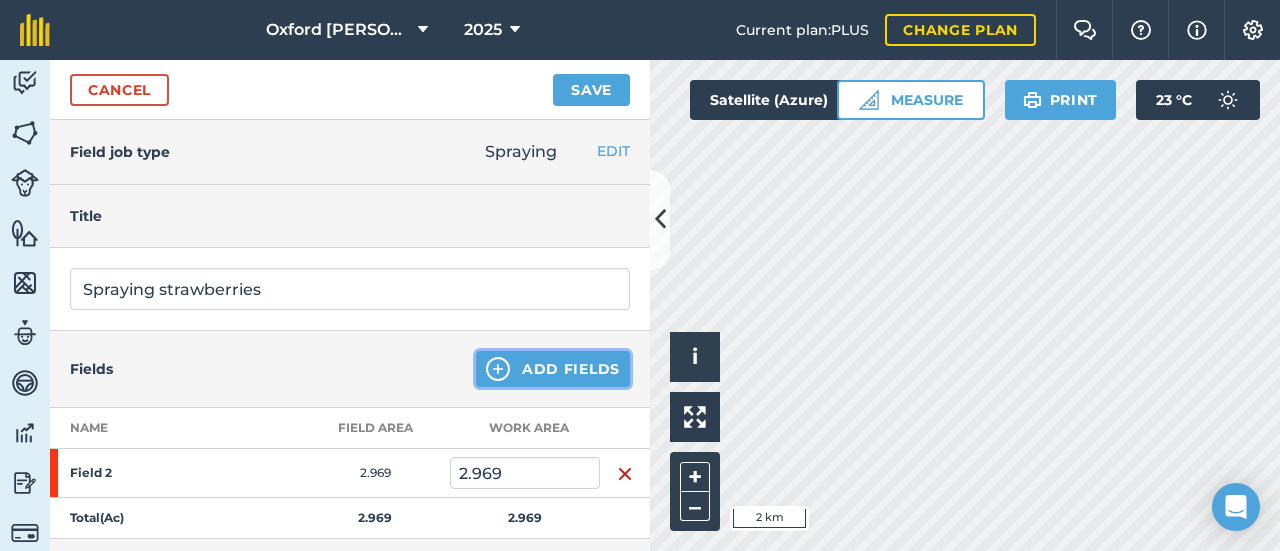 type 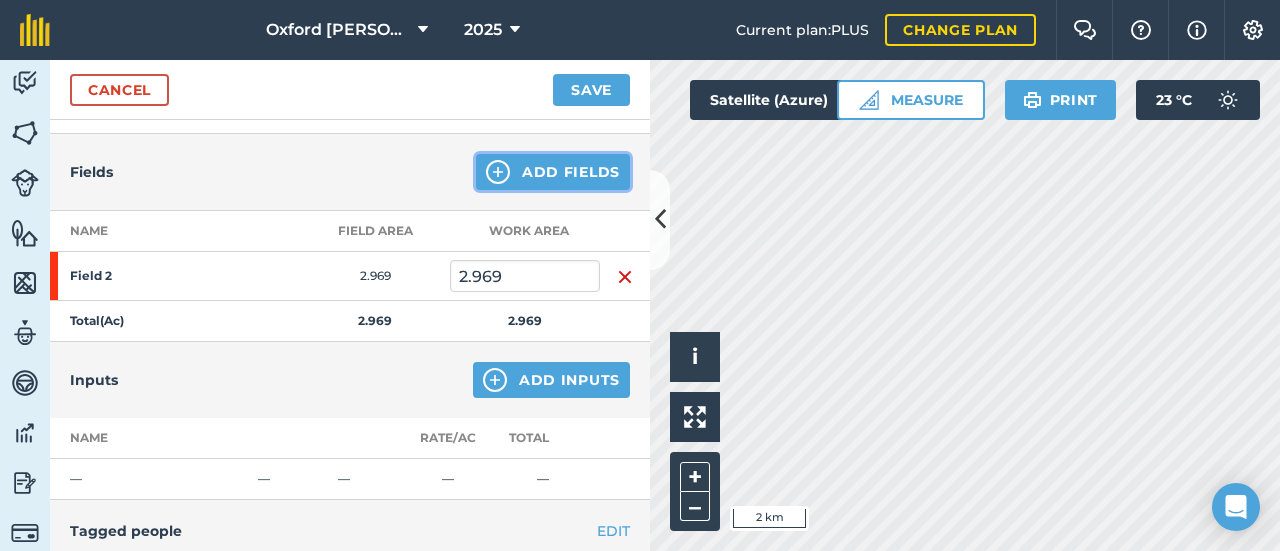 scroll, scrollTop: 200, scrollLeft: 0, axis: vertical 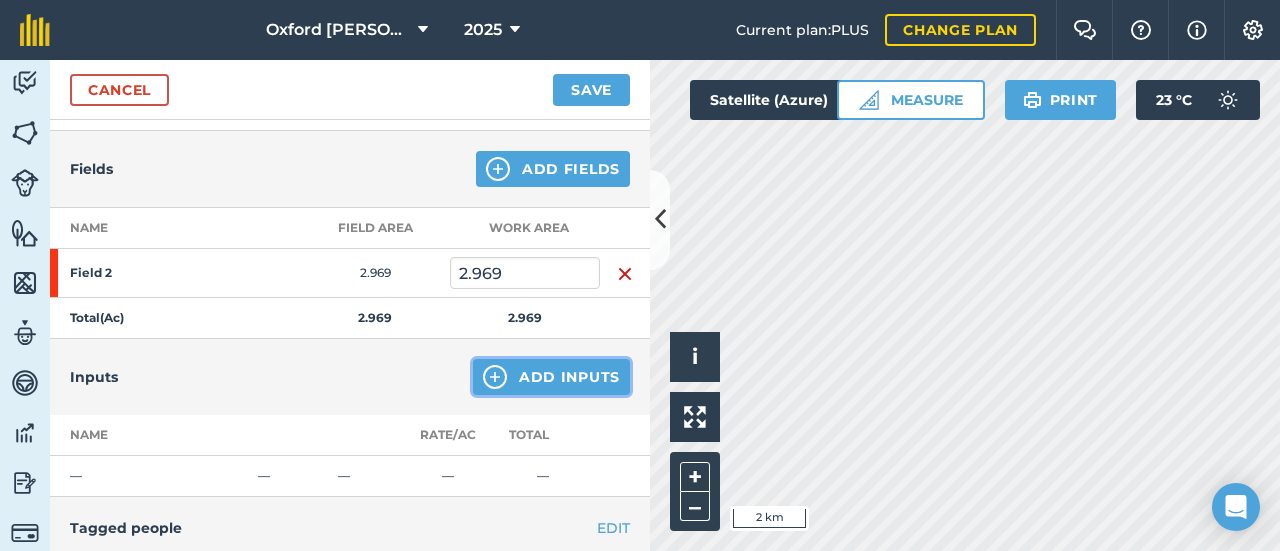 click on "Add Inputs" at bounding box center [551, 377] 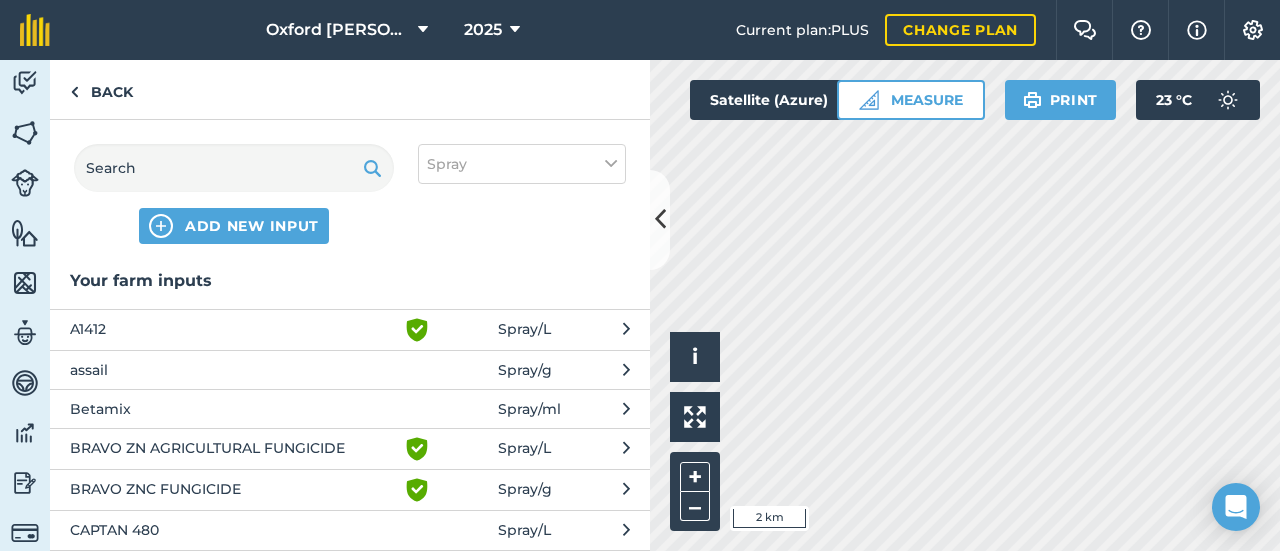 type 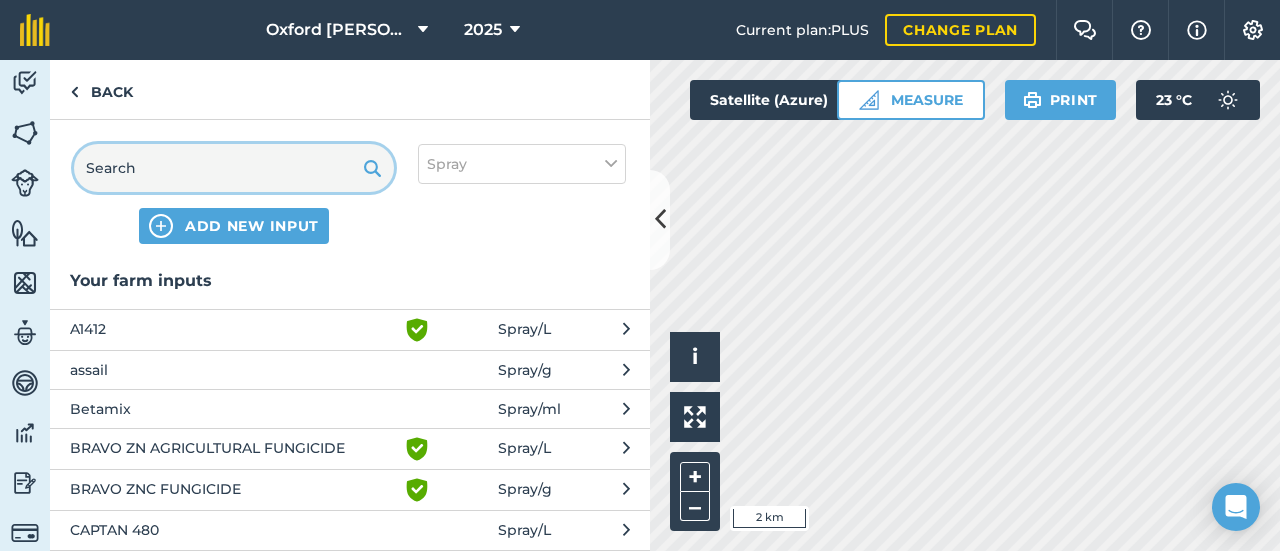 click at bounding box center [234, 168] 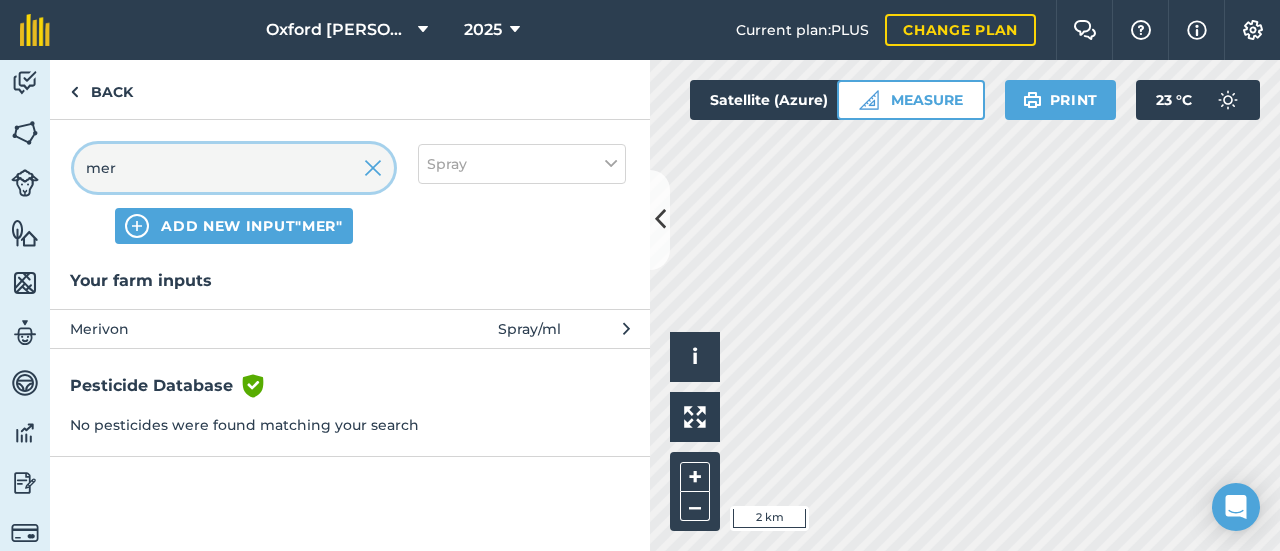 type on "mer" 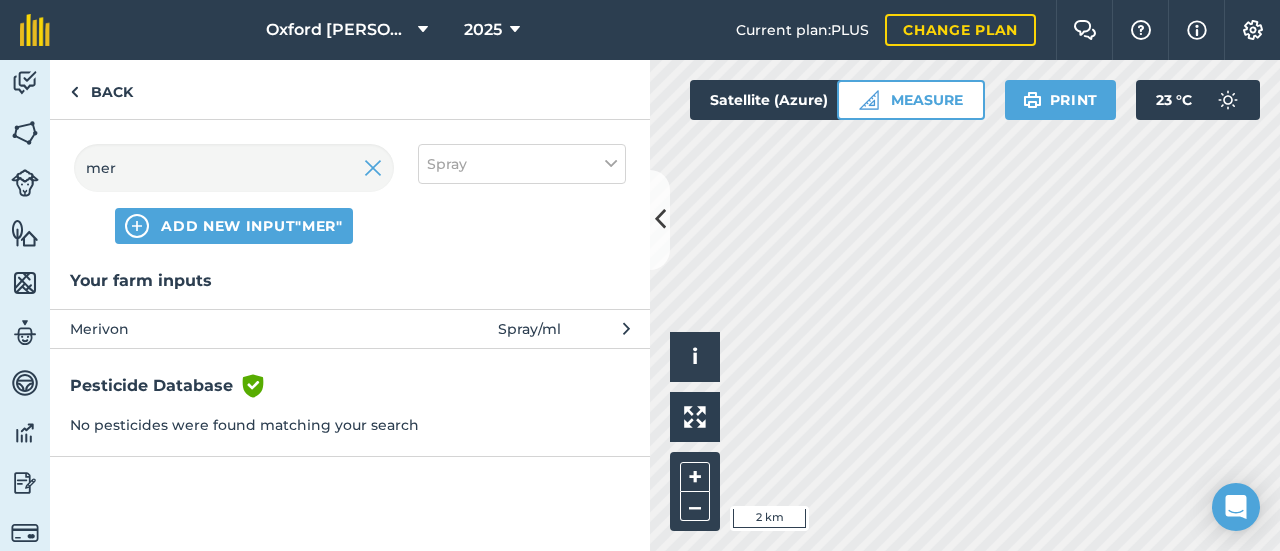 click on "Merivon" at bounding box center (233, 329) 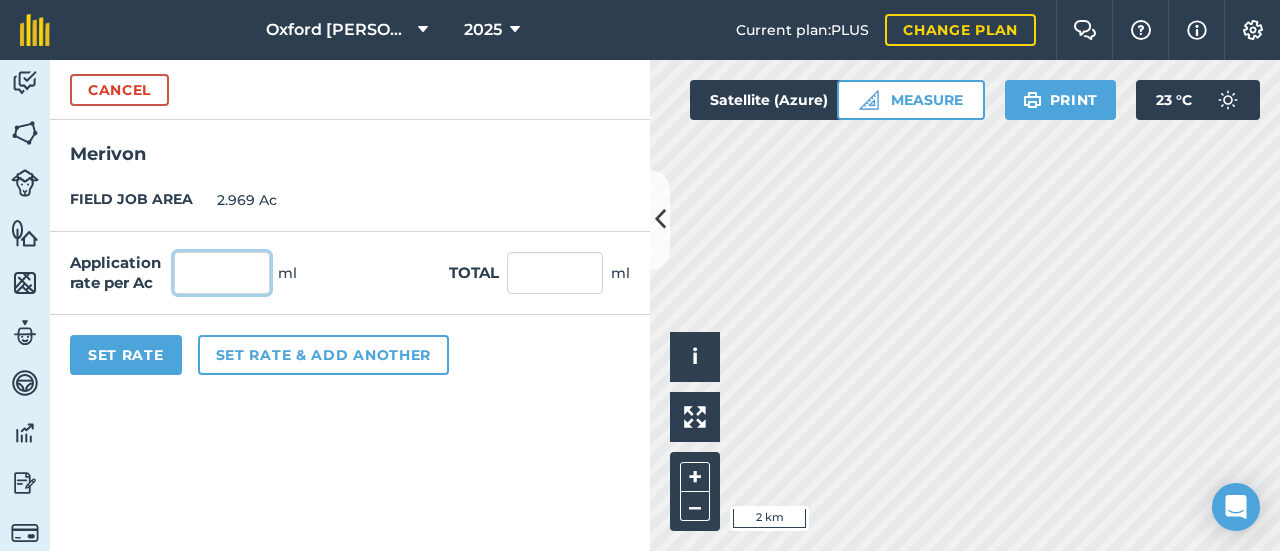 click at bounding box center (222, 273) 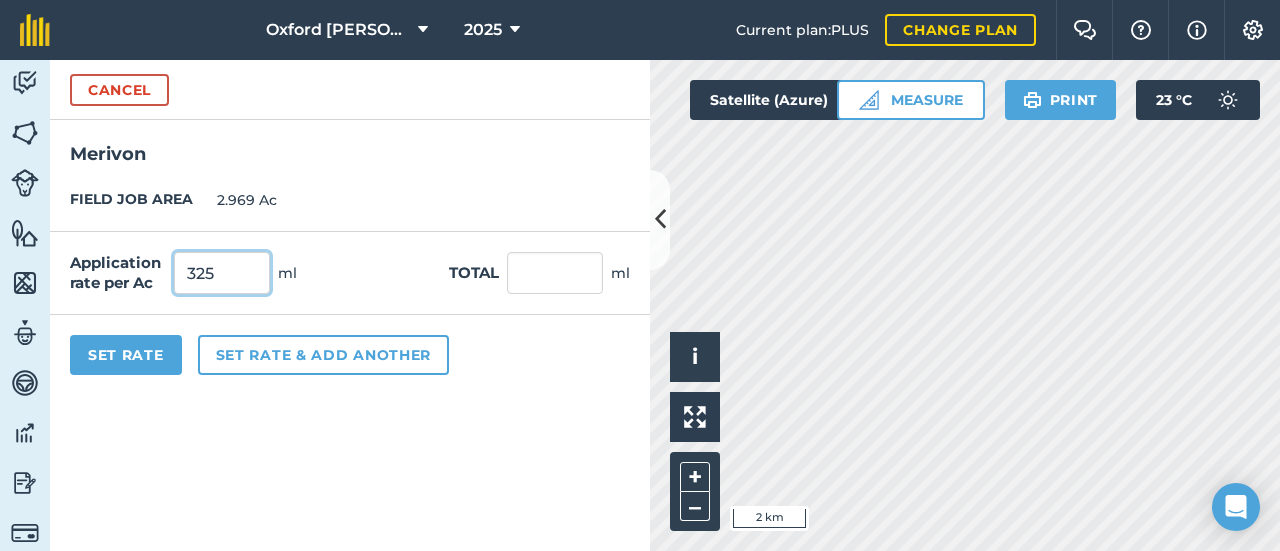 type on "325" 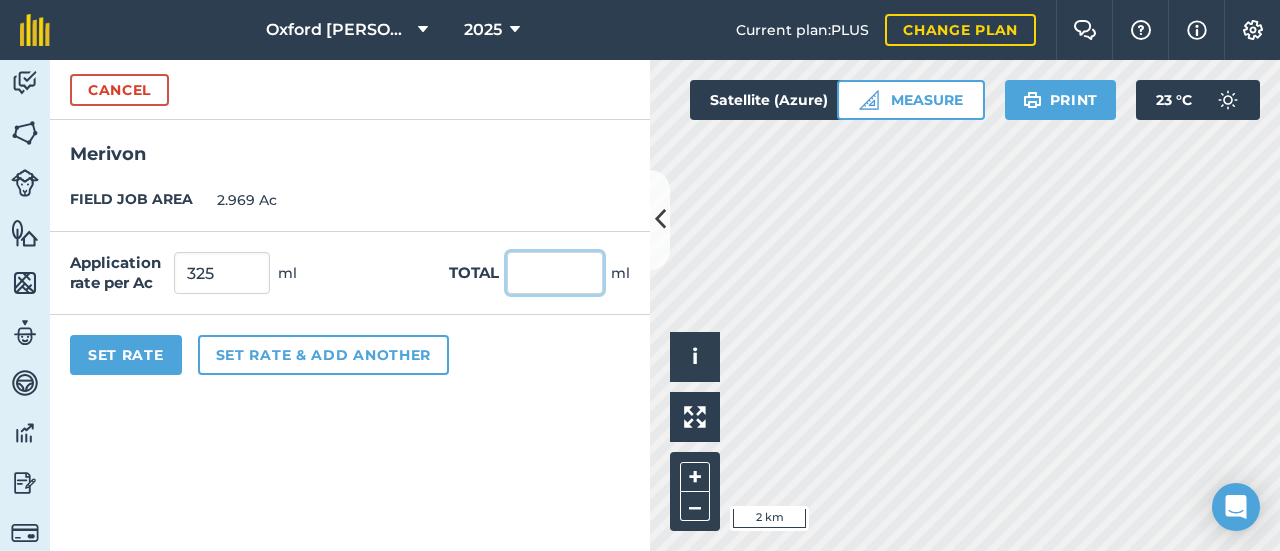 type on "964.925" 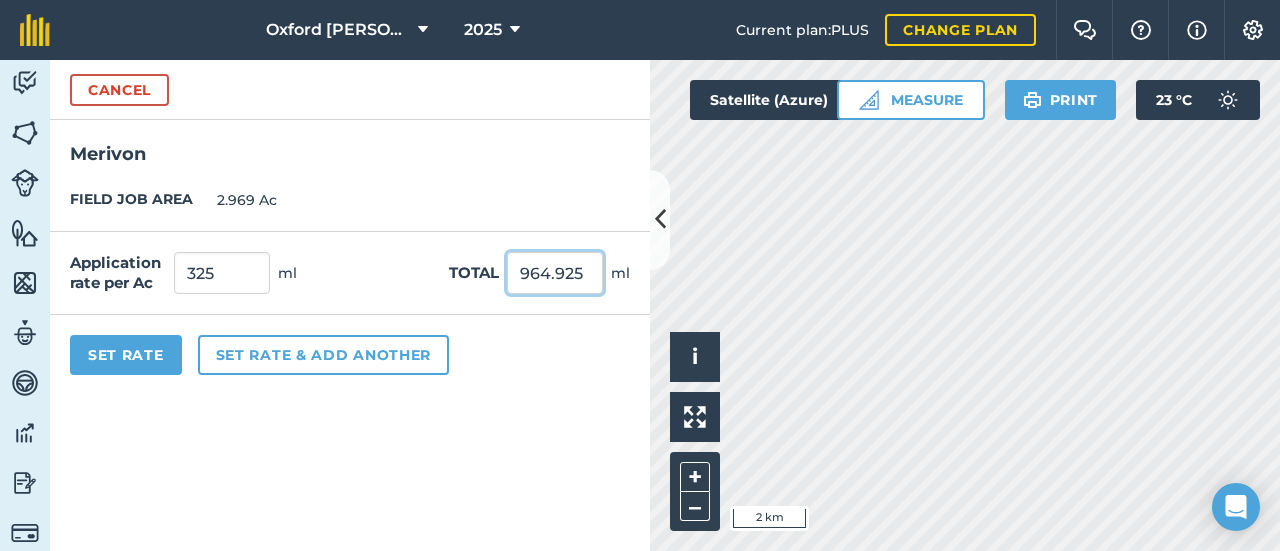 click on "964.925" at bounding box center (555, 273) 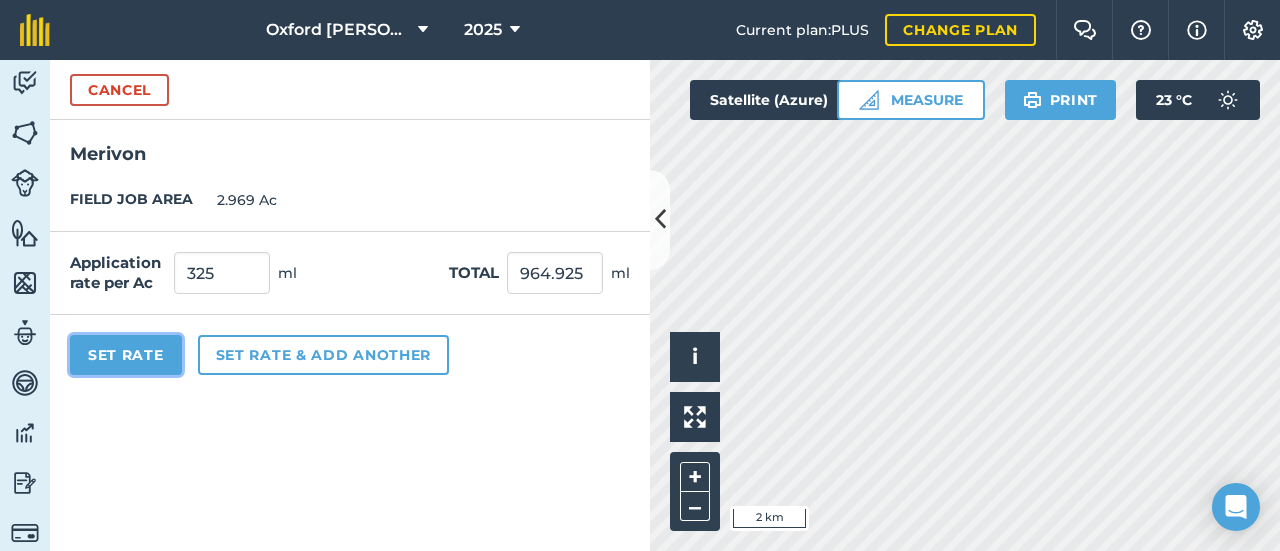 click on "Set Rate" at bounding box center [126, 355] 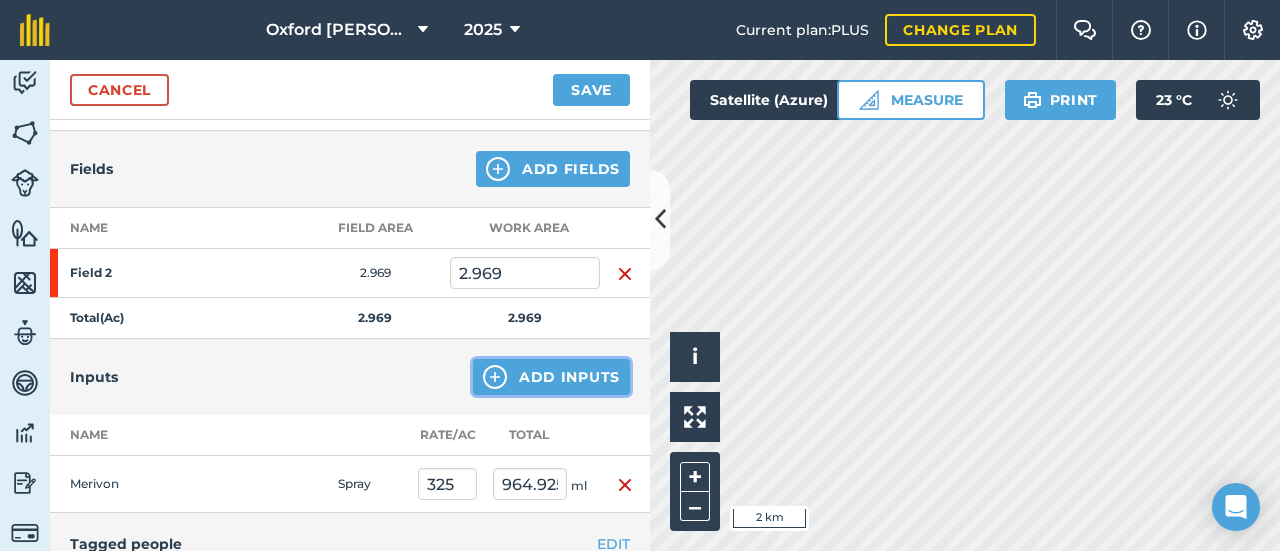 click on "Add Inputs" at bounding box center (551, 377) 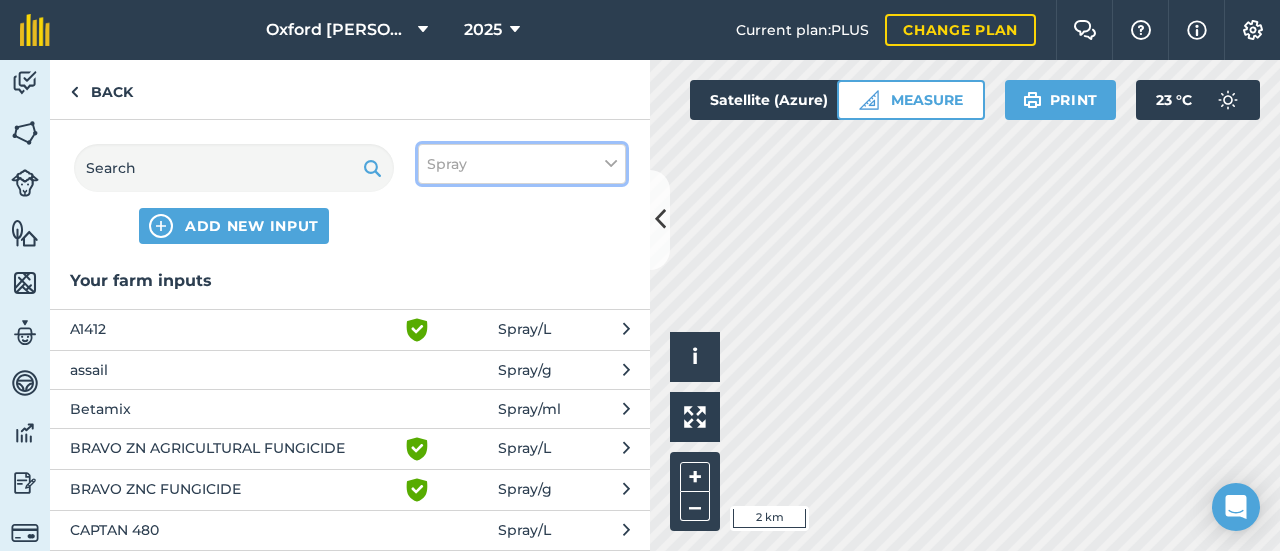 click on "Spray" at bounding box center [522, 164] 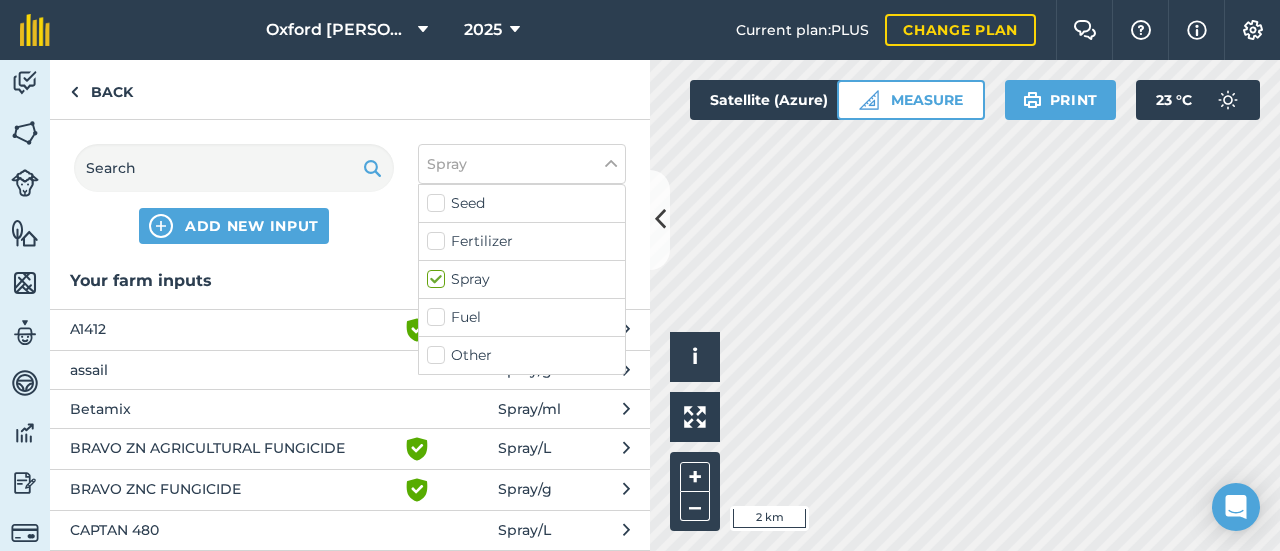 click on "Fertilizer" at bounding box center (522, 241) 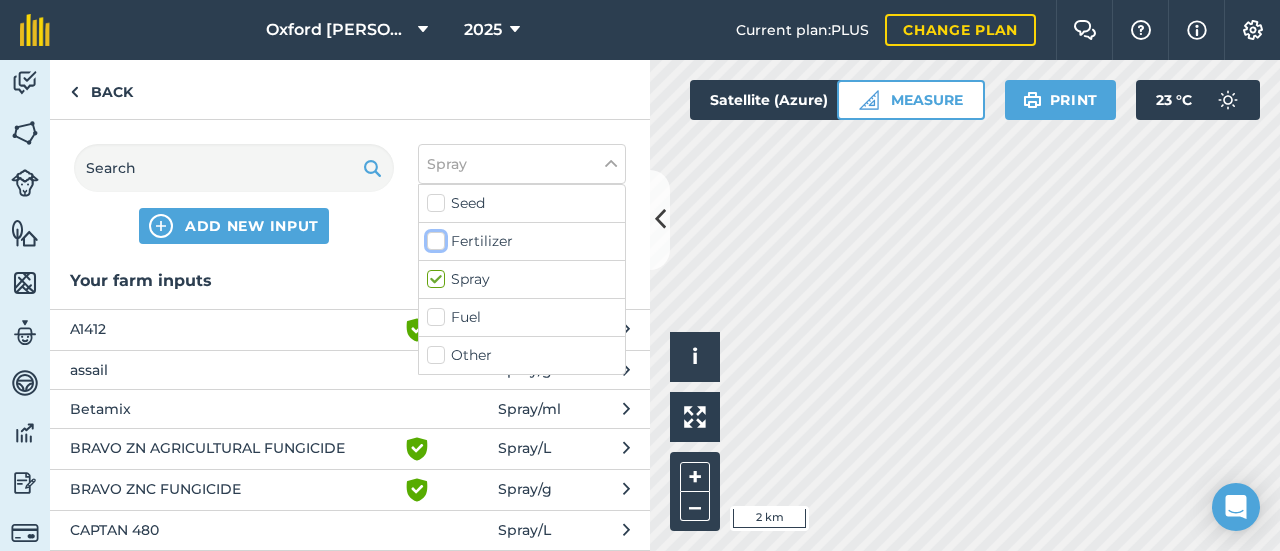 click on "Fertilizer" at bounding box center [433, 237] 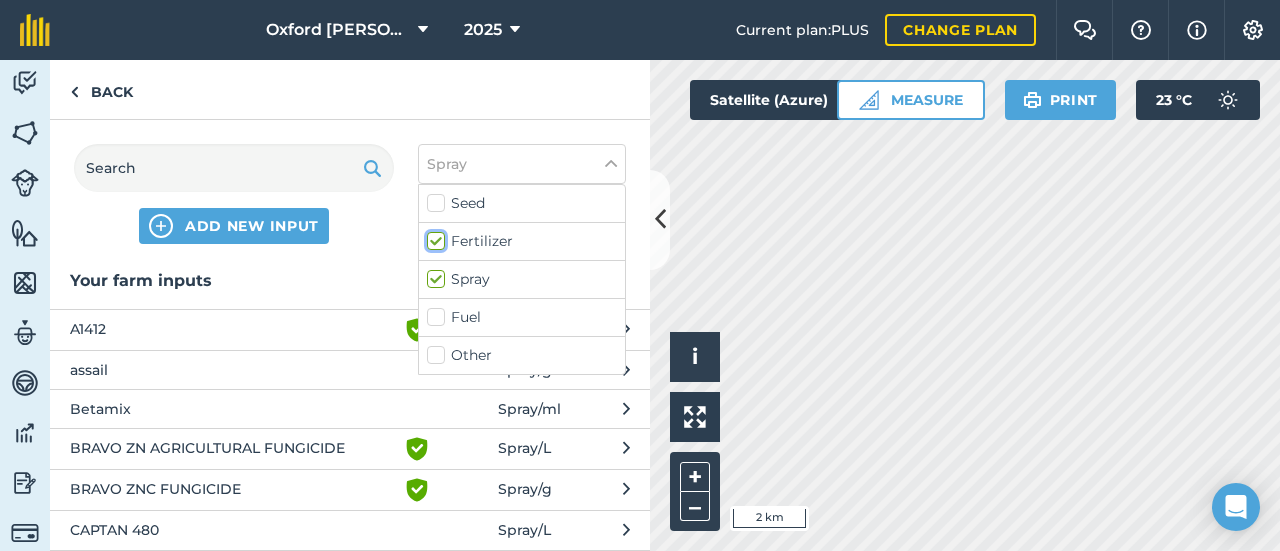checkbox on "true" 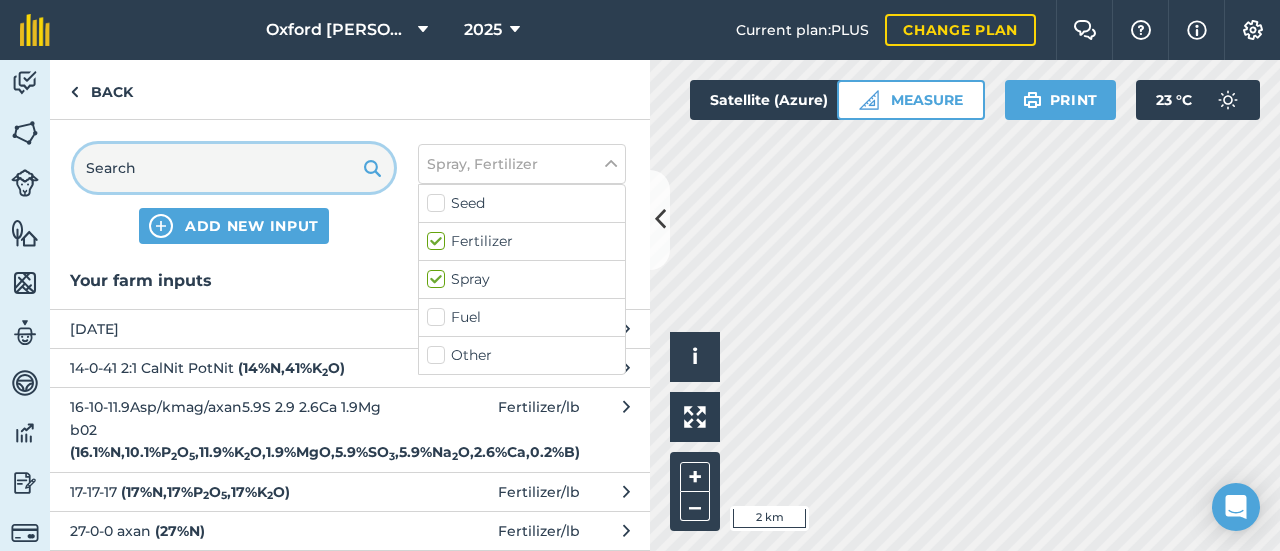 click at bounding box center (234, 168) 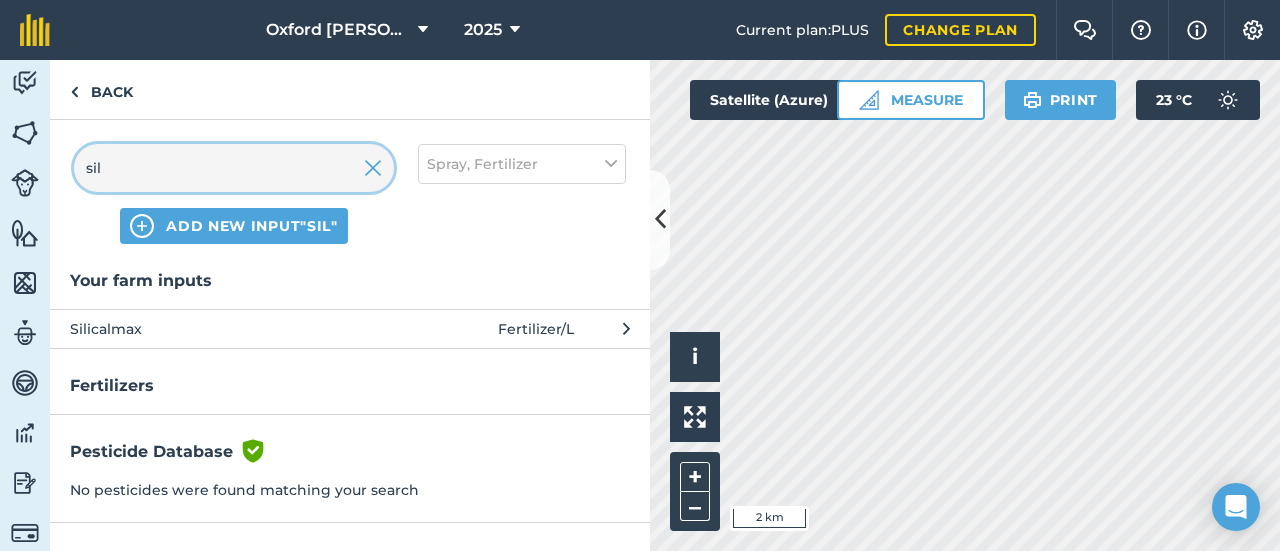 type on "sil" 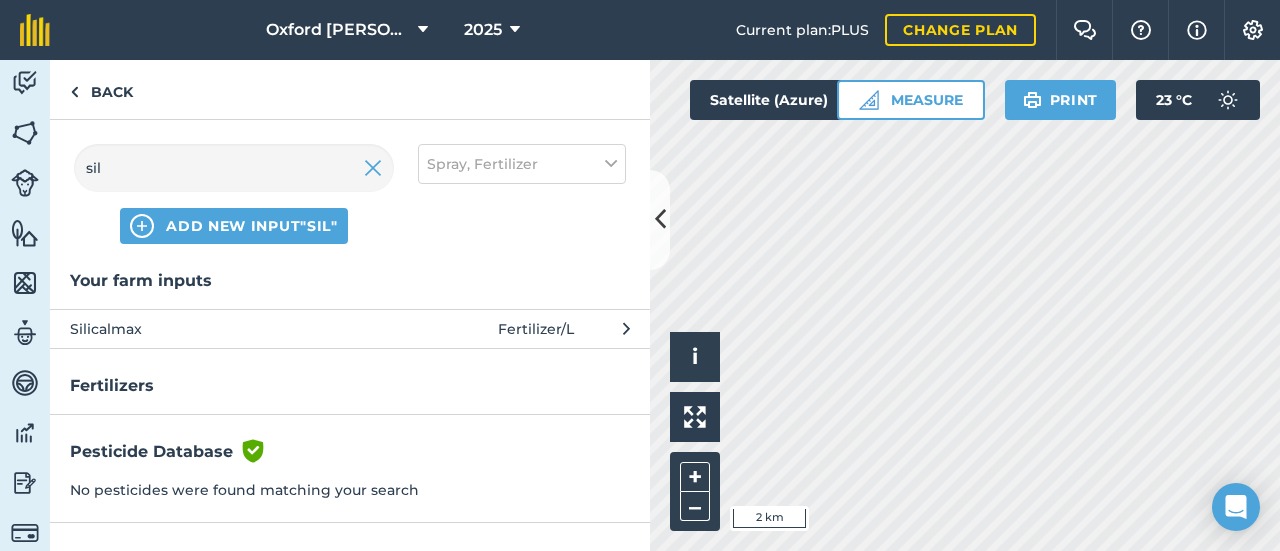 click on "Silicalmax" at bounding box center (233, 329) 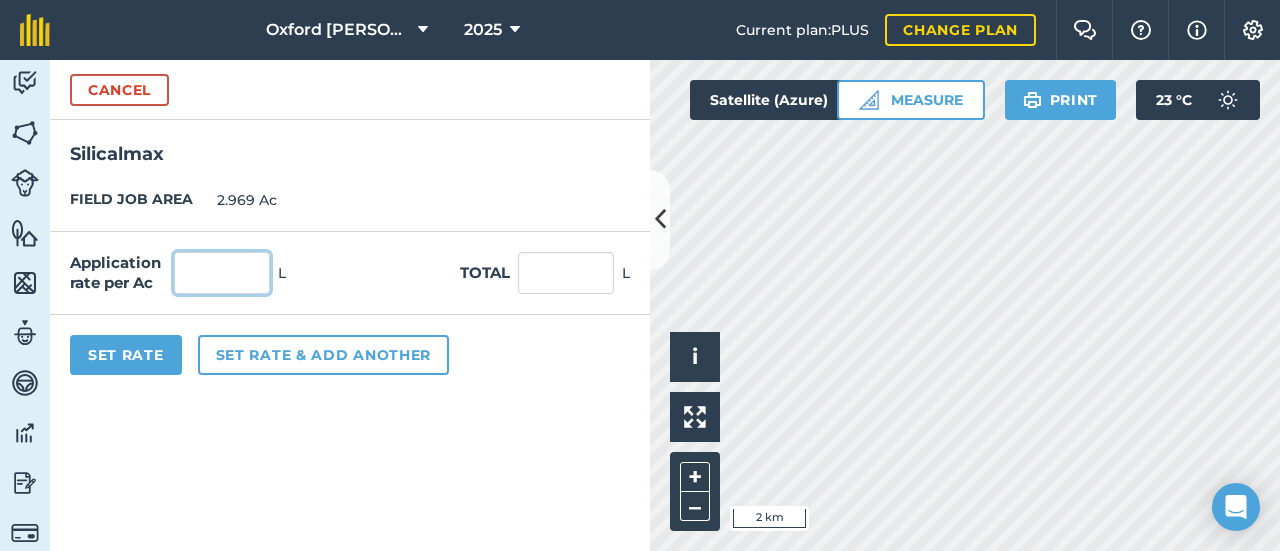 click at bounding box center (222, 273) 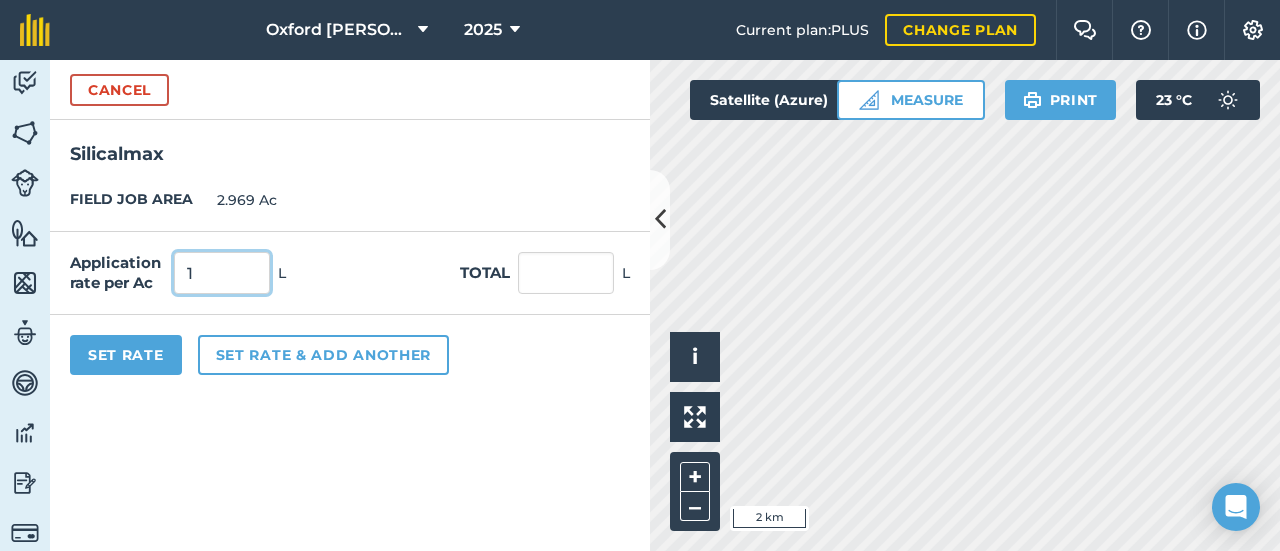 type on "1" 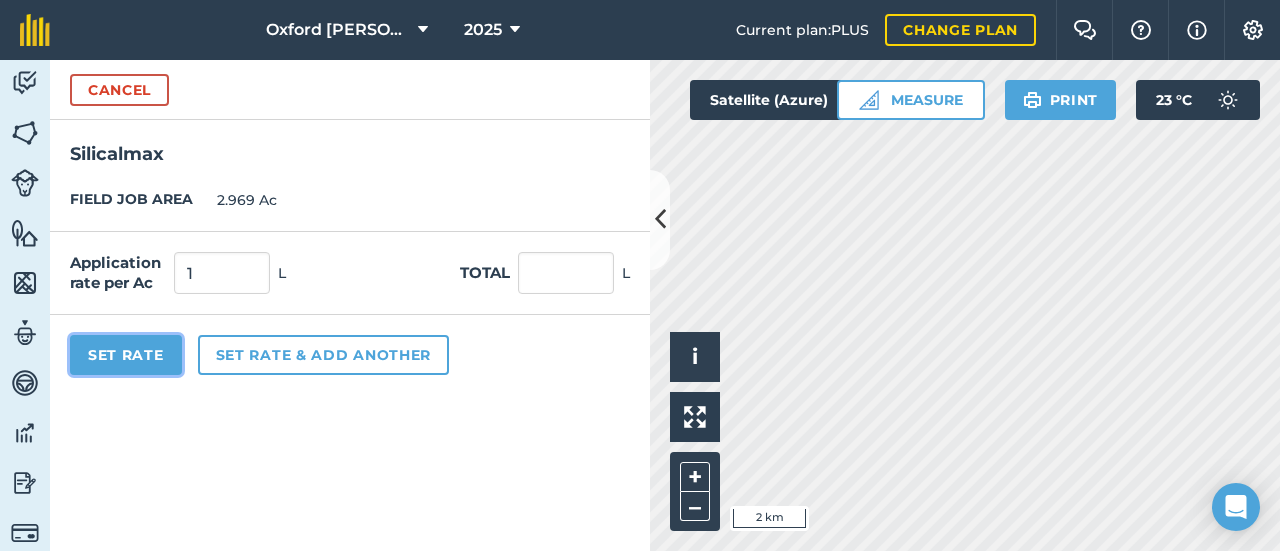 type on "2.969" 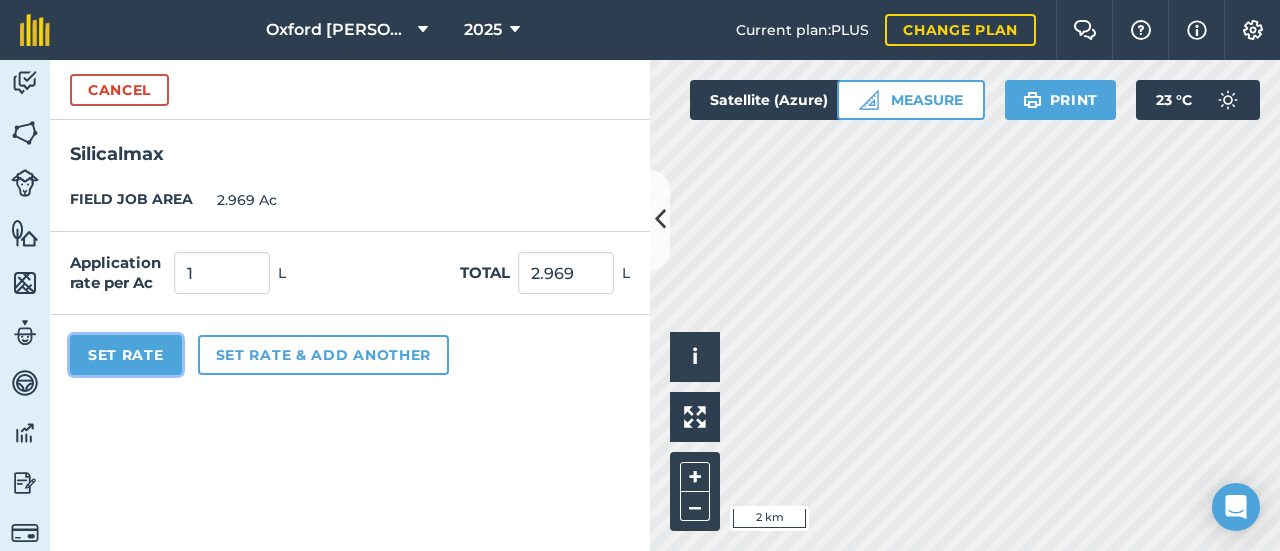click on "Set Rate" at bounding box center [126, 355] 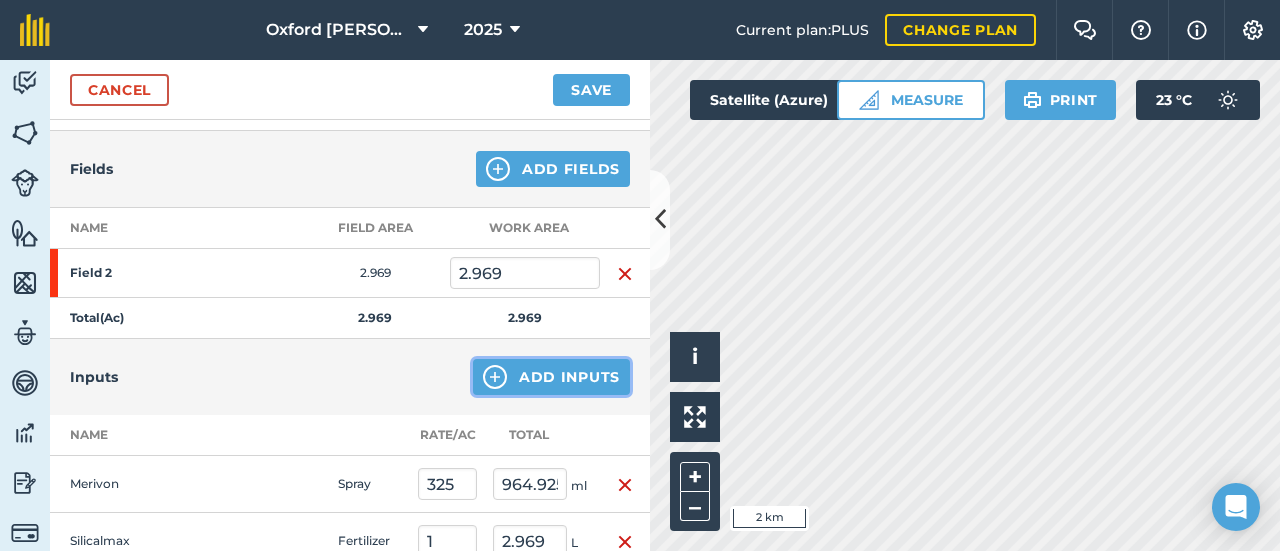 click on "Add Inputs" at bounding box center (551, 377) 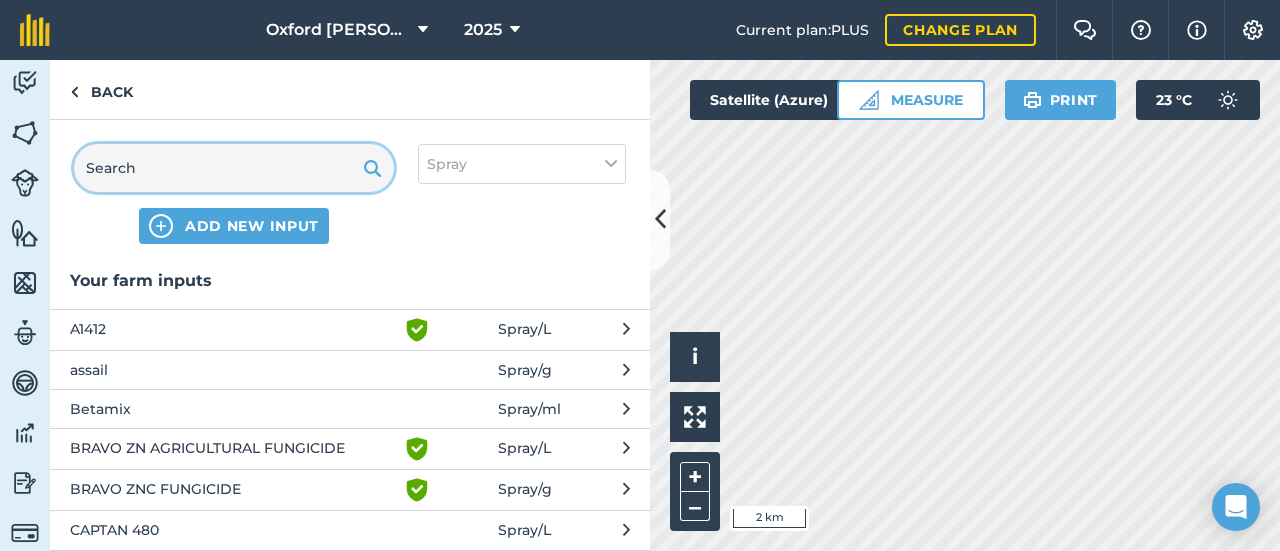click at bounding box center (234, 168) 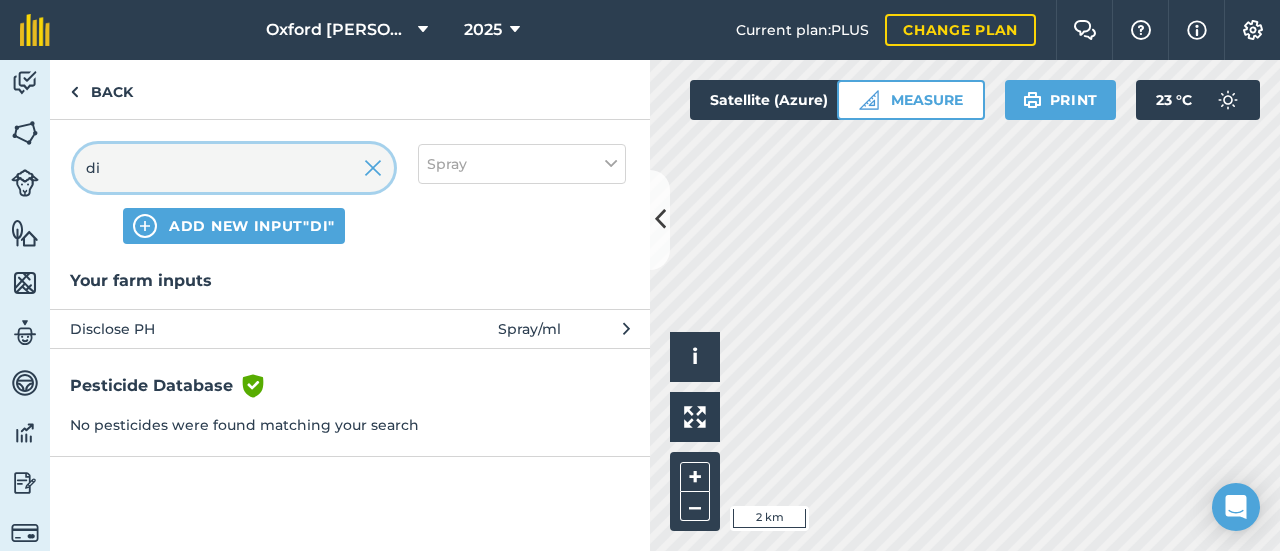 type on "di" 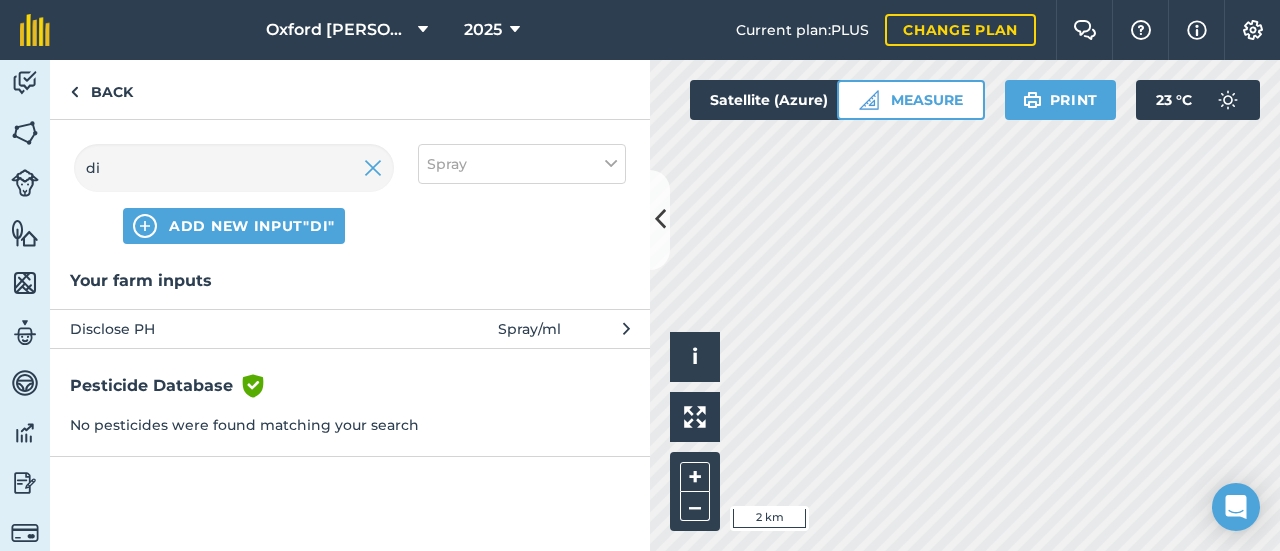 click on "Disclose PH" at bounding box center (233, 329) 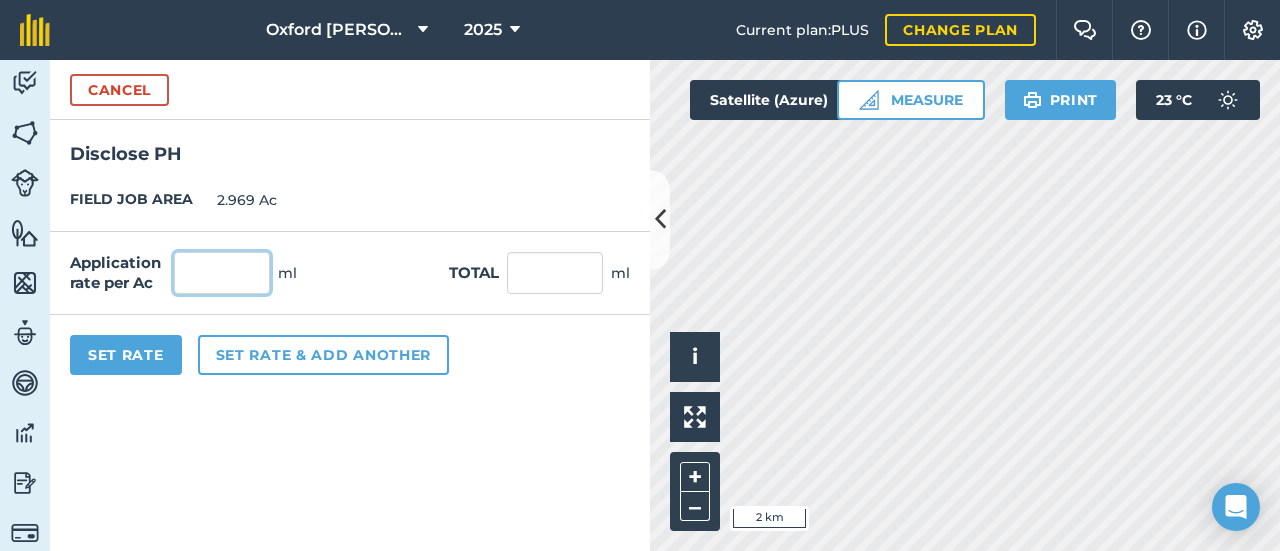 click at bounding box center [222, 273] 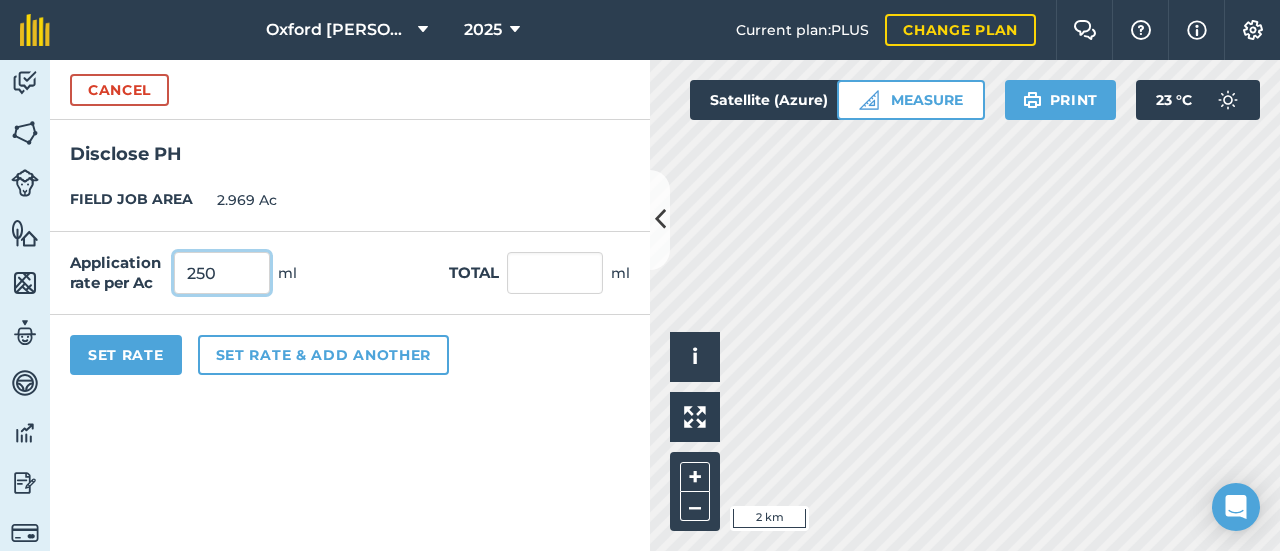 type on "250" 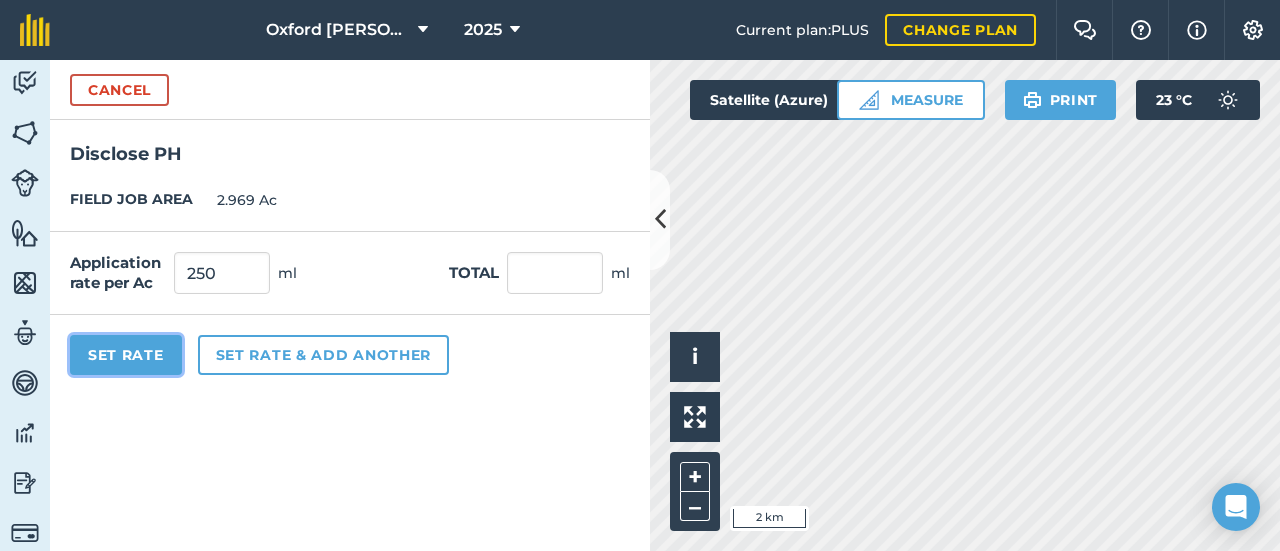 type on "742.25" 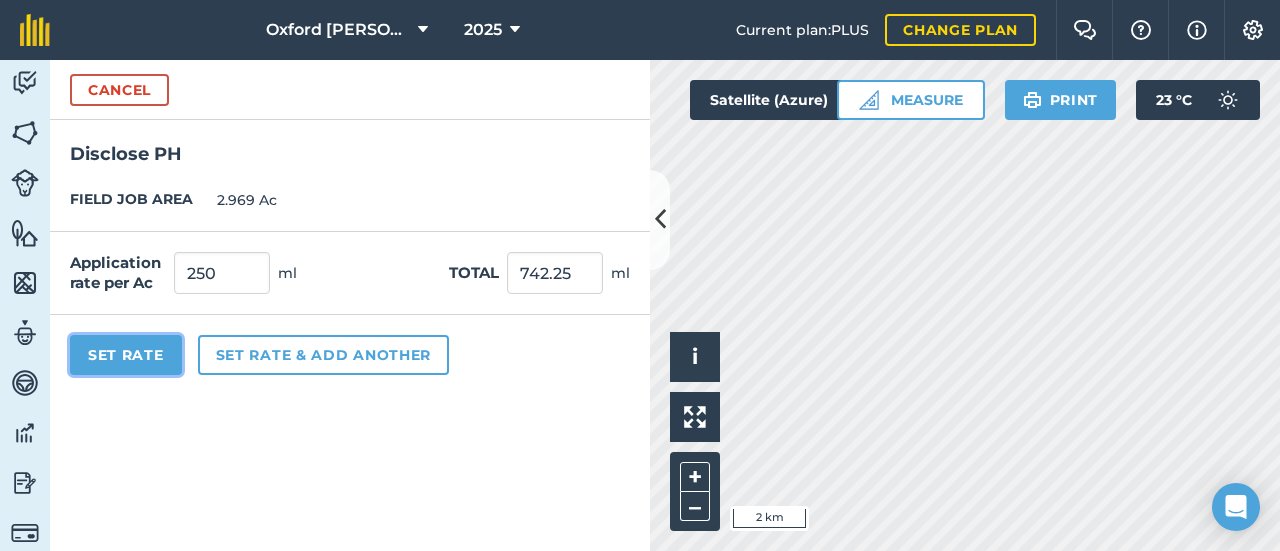 click on "Set Rate" at bounding box center [126, 355] 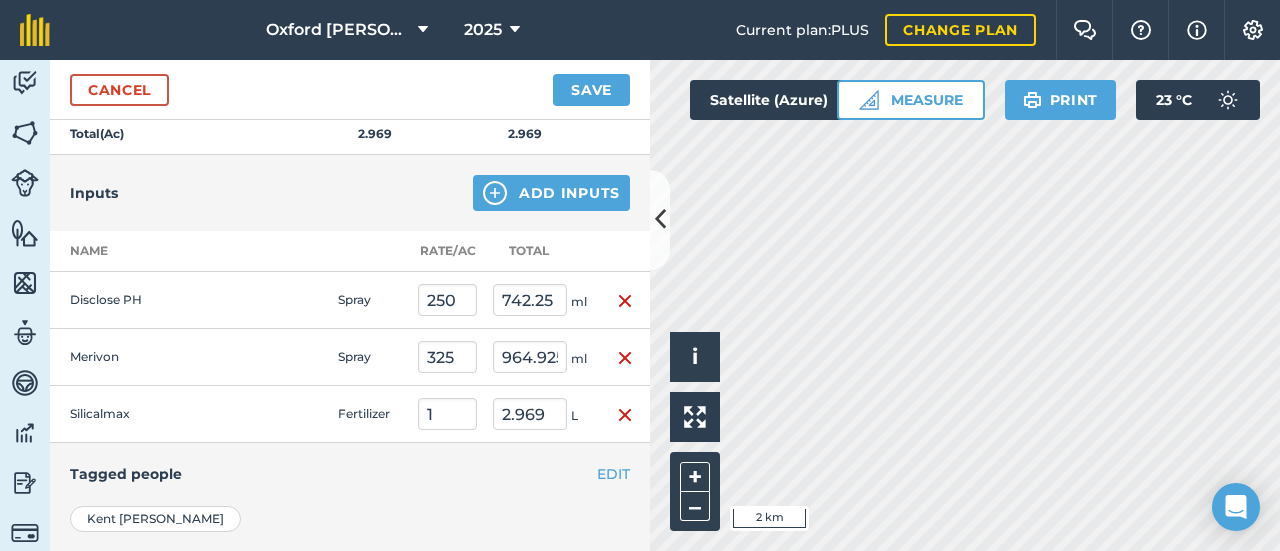 scroll, scrollTop: 400, scrollLeft: 0, axis: vertical 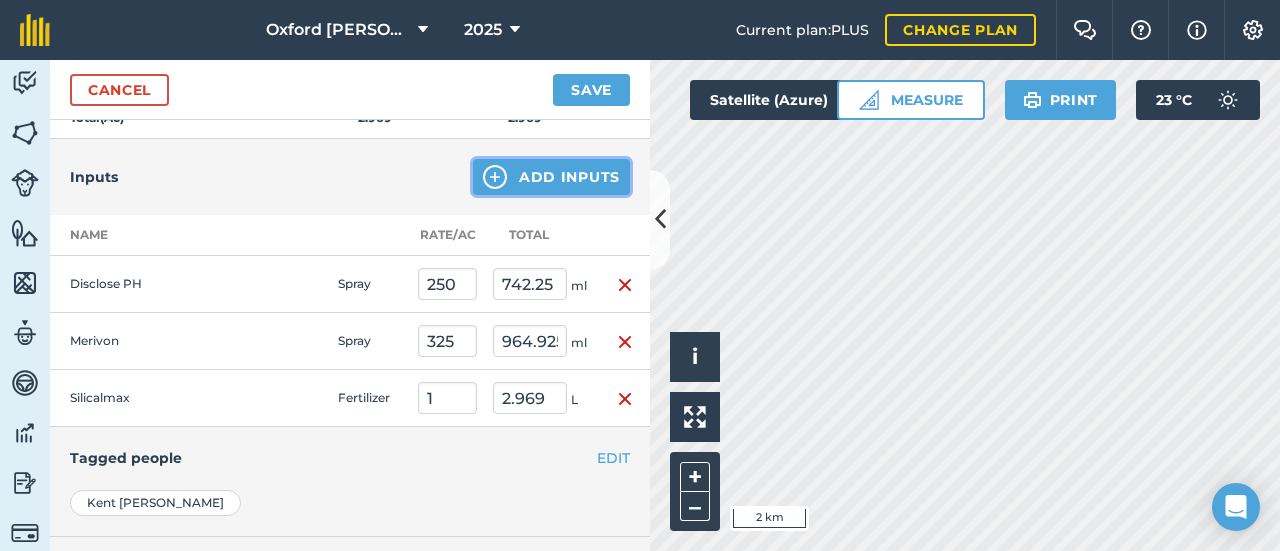 click on "Add Inputs" at bounding box center [551, 177] 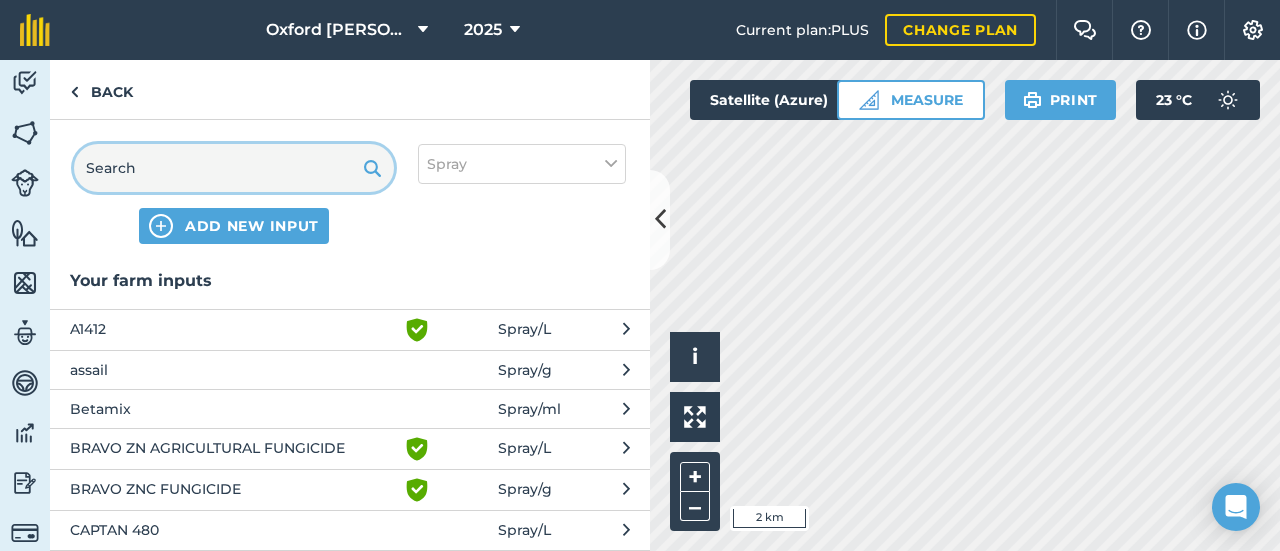 click at bounding box center [234, 168] 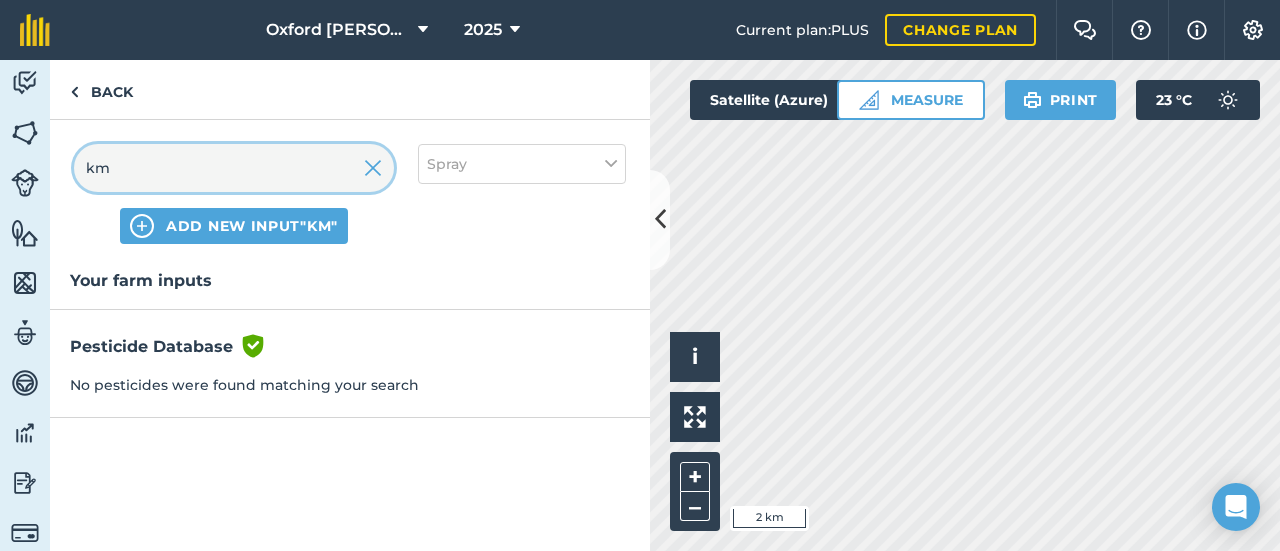 type on "km" 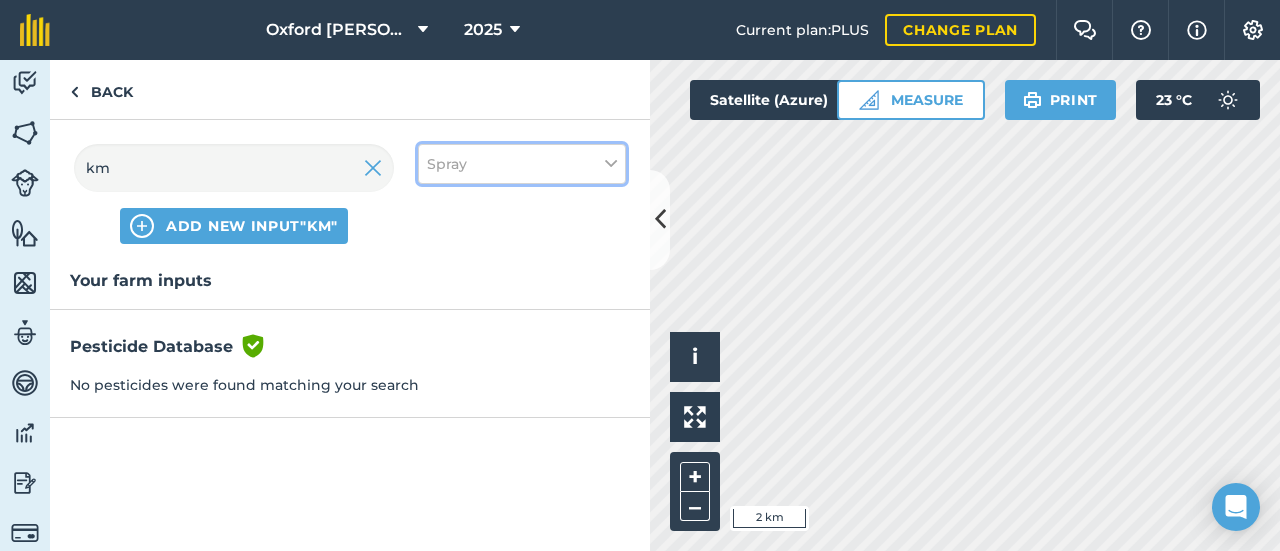 click on "Spray" at bounding box center [522, 164] 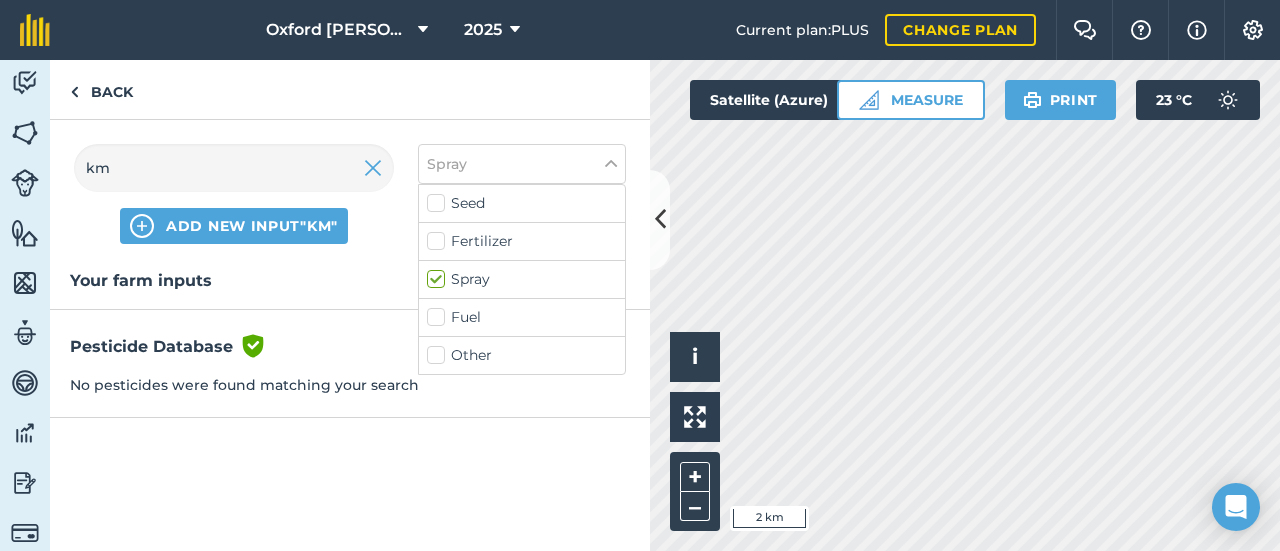 click on "Fertilizer" at bounding box center [522, 241] 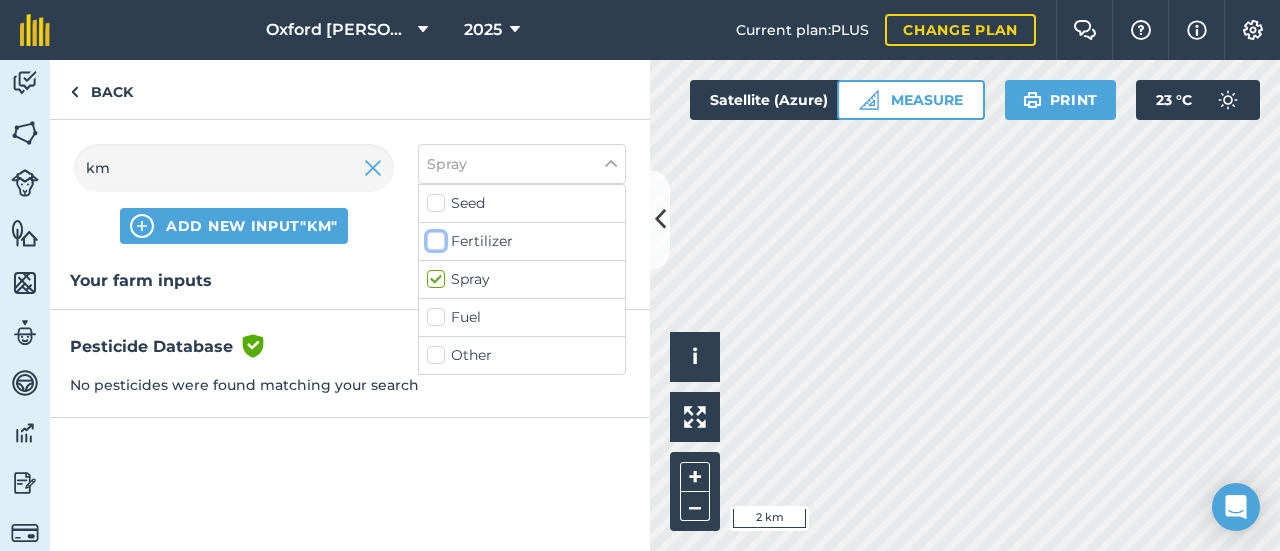 click on "Fertilizer" at bounding box center (433, 237) 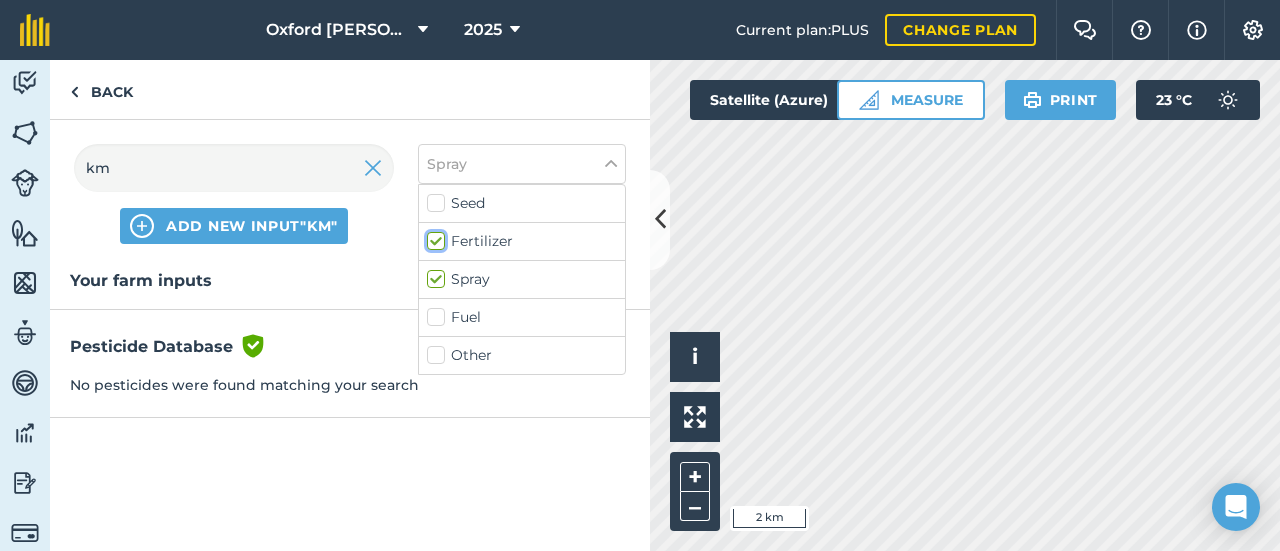 checkbox on "true" 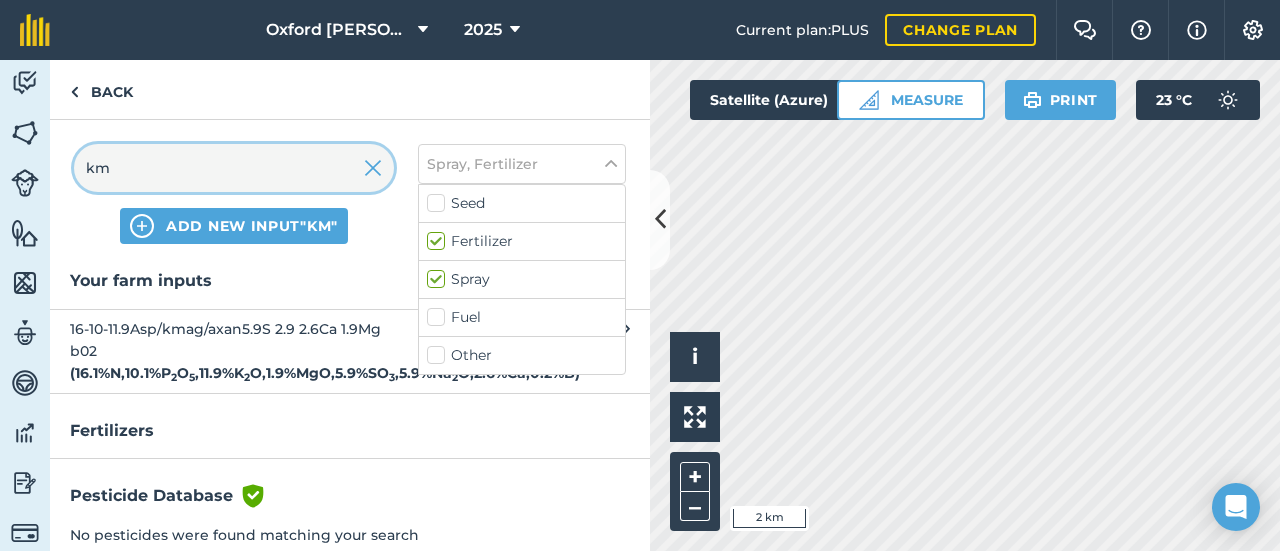 click on "km" at bounding box center [234, 168] 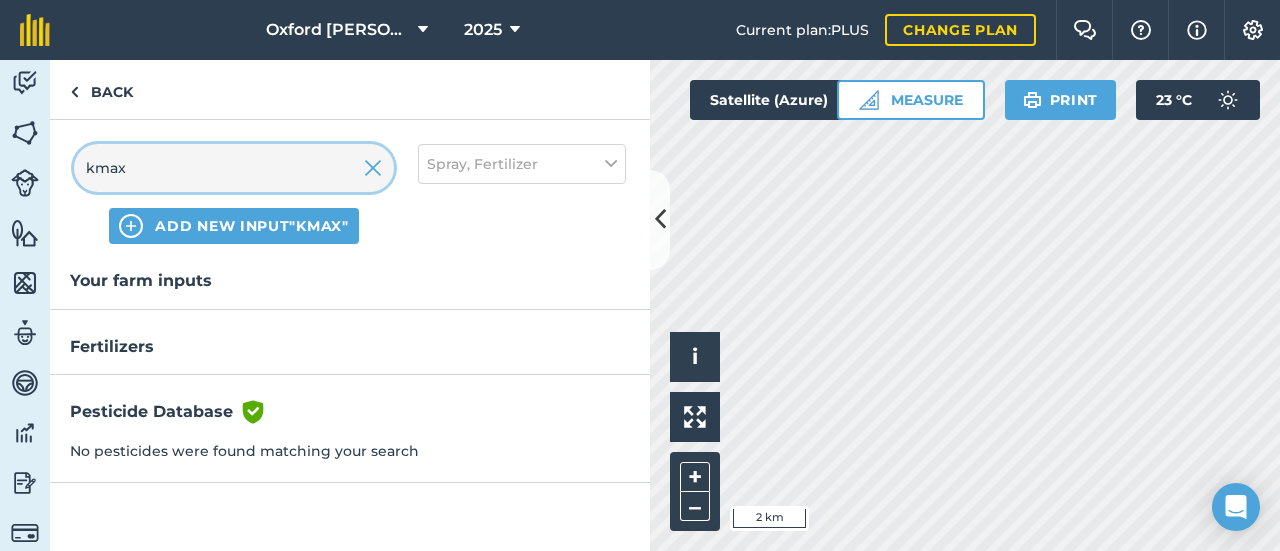 type on "kmax" 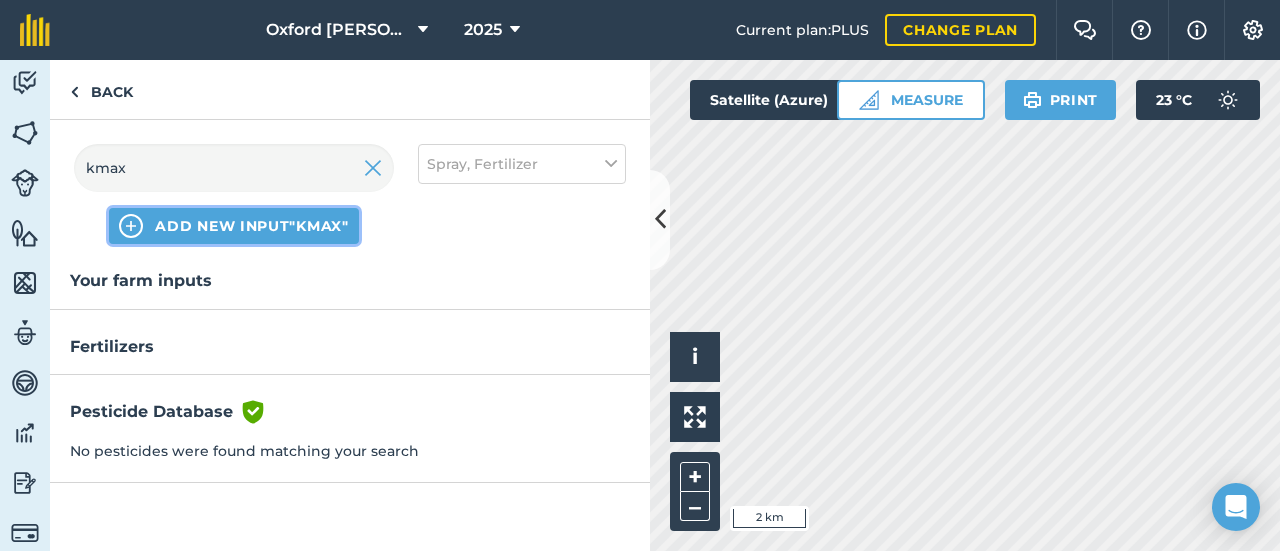 click on "ADD NEW INPUT  "kmax"" at bounding box center [251, 226] 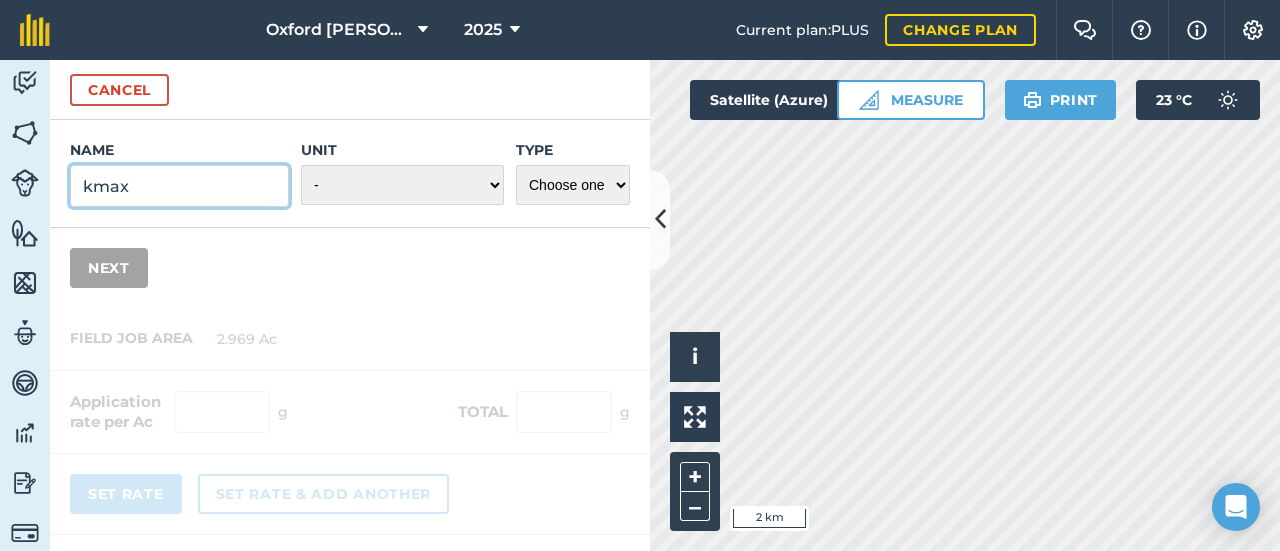 click on "kmax" at bounding box center [179, 186] 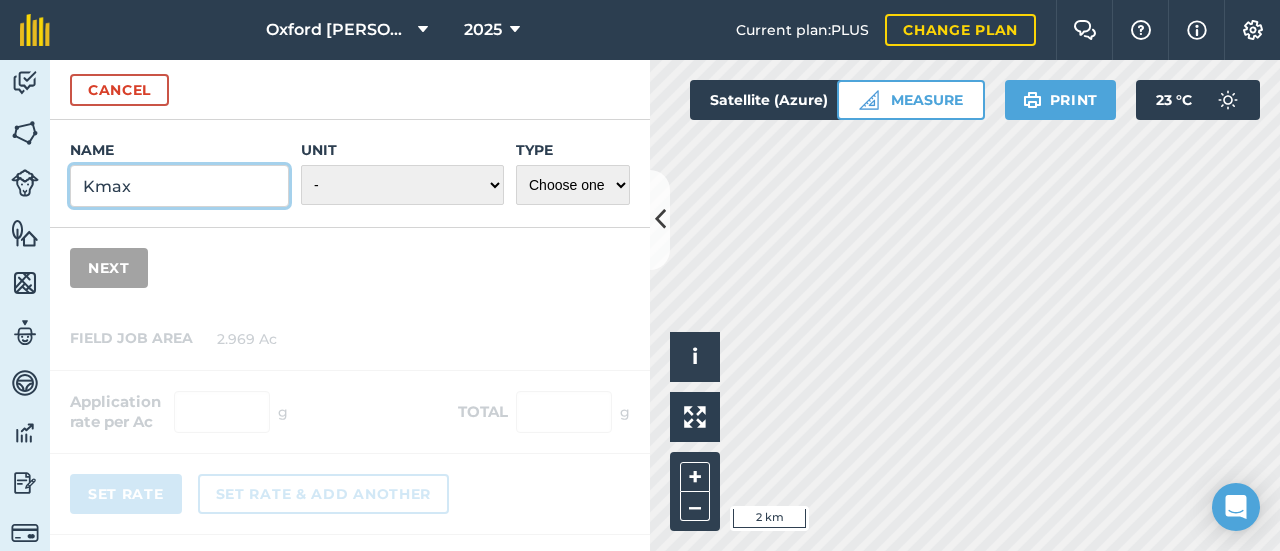 type on "Kmax" 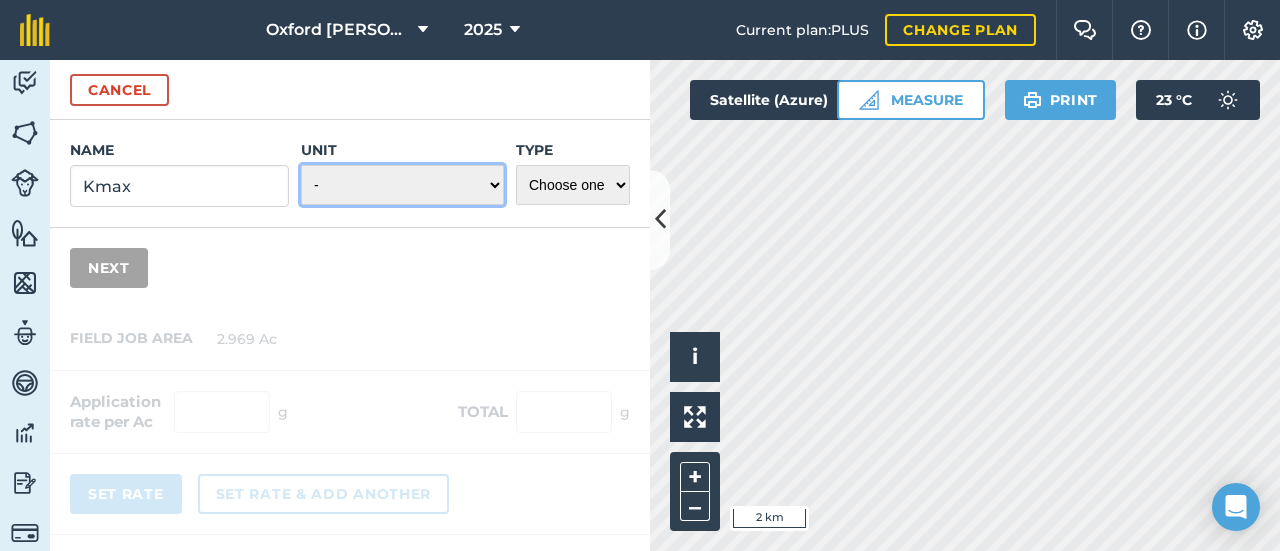 click on "- Grams/g Kilograms/kg Metric tonnes/t Millilitres/ml Litres/L Ounces/oz Pounds/lb Imperial tons/t Fluid ounces/fl oz Gallons/gal Count Cubic Meter/m3 Pint/pt Quart/qt Megalitre/ML unit_type_hundred_weight" at bounding box center [402, 185] 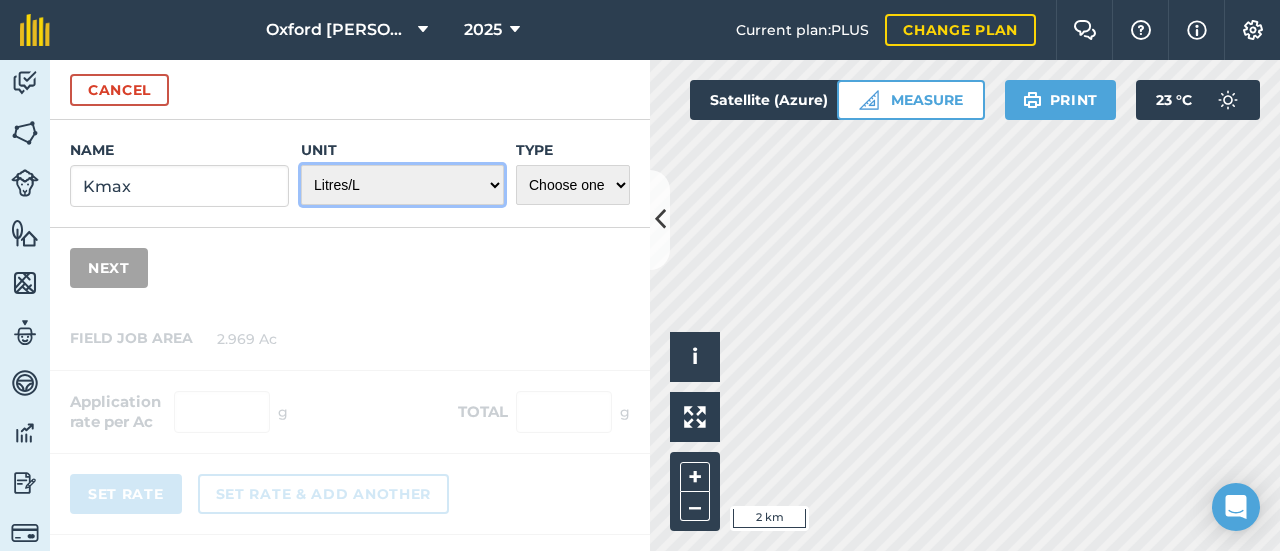 click on "- Grams/g Kilograms/kg Metric tonnes/t Millilitres/ml Litres/L Ounces/oz Pounds/lb Imperial tons/t Fluid ounces/fl oz Gallons/gal Count Cubic Meter/m3 Pint/pt Quart/qt Megalitre/ML unit_type_hundred_weight" at bounding box center (402, 185) 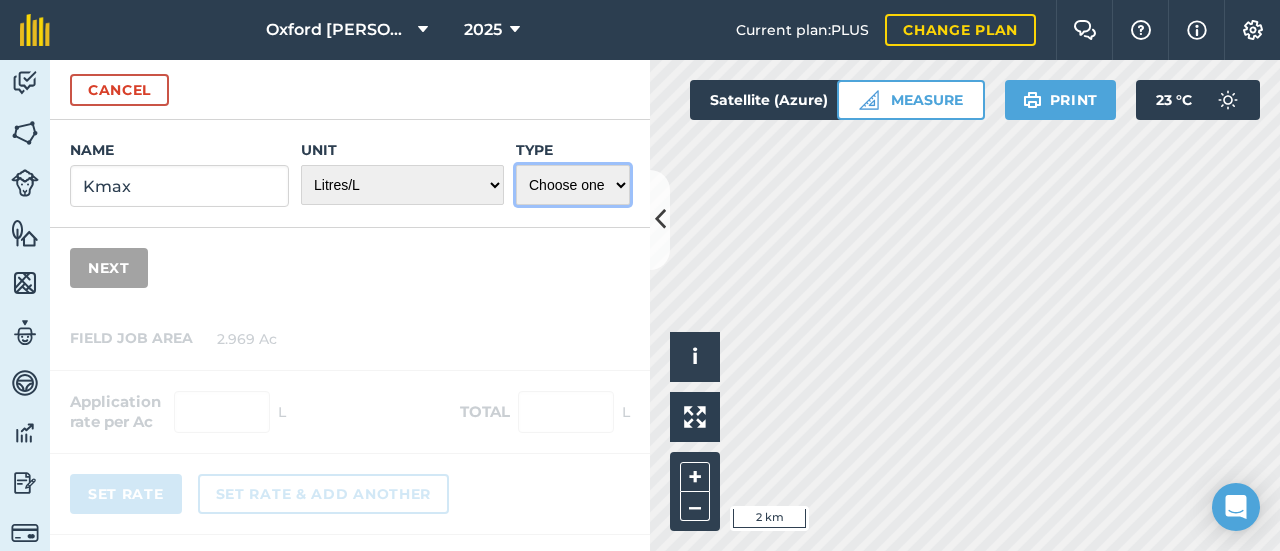 click on "Choose one Fertilizer Seed Spray Fuel Other" at bounding box center (573, 185) 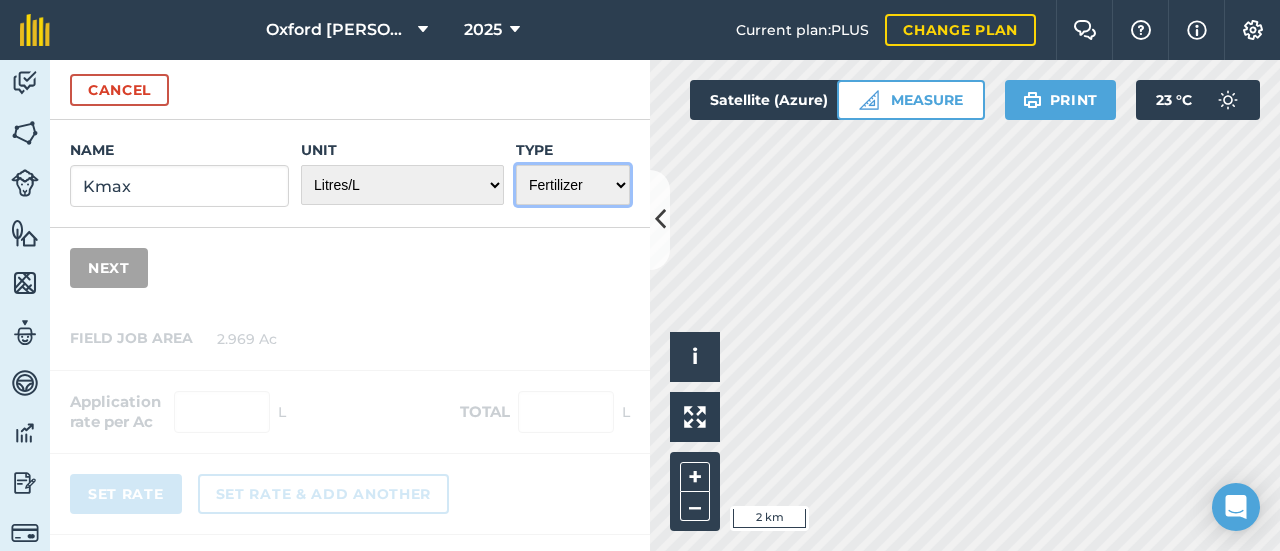 click on "Choose one Fertilizer Seed Spray Fuel Other" at bounding box center [573, 185] 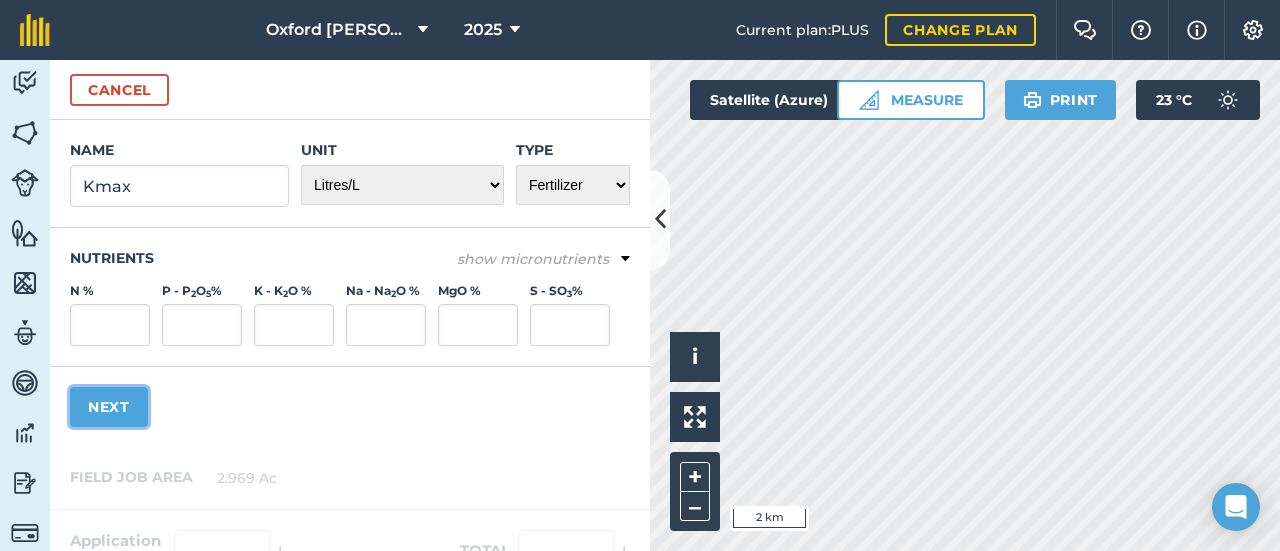 click on "Next" at bounding box center (109, 407) 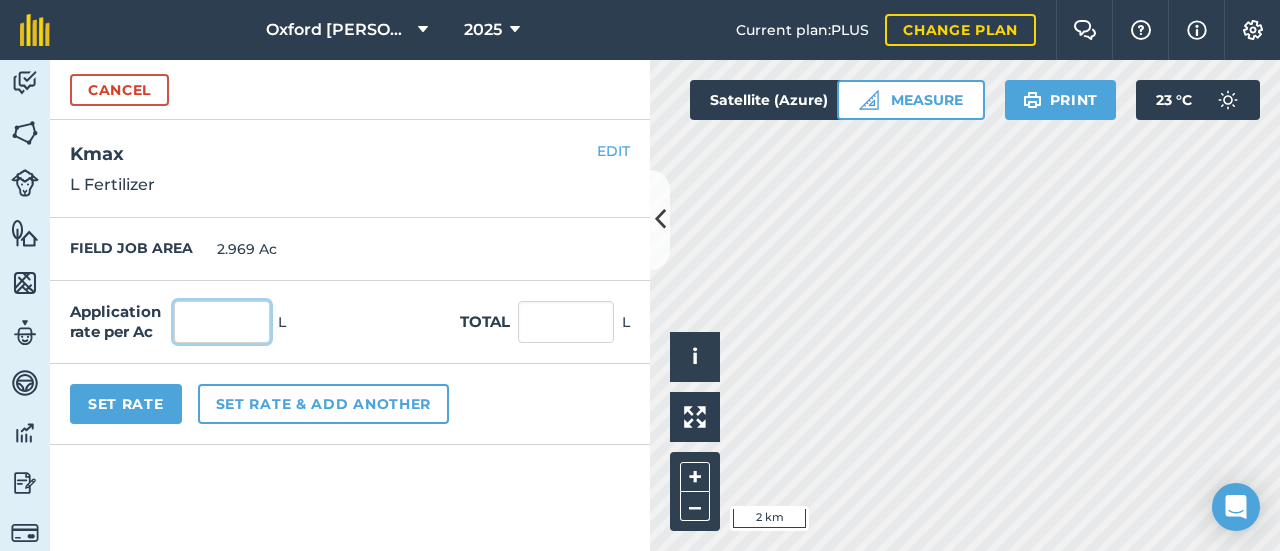 click at bounding box center (222, 322) 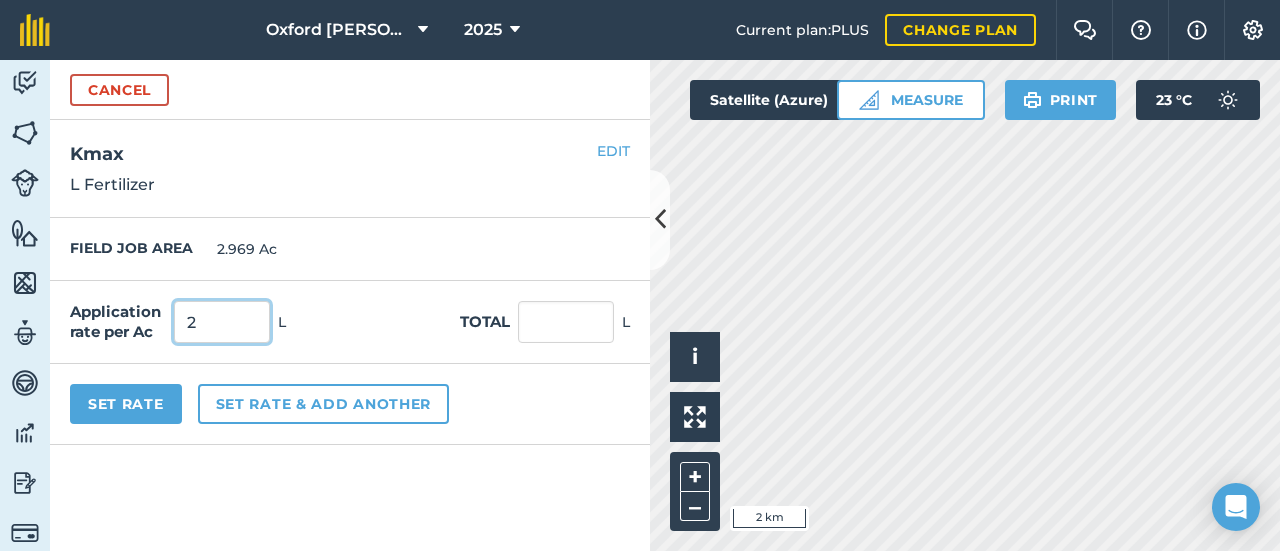 type on "2" 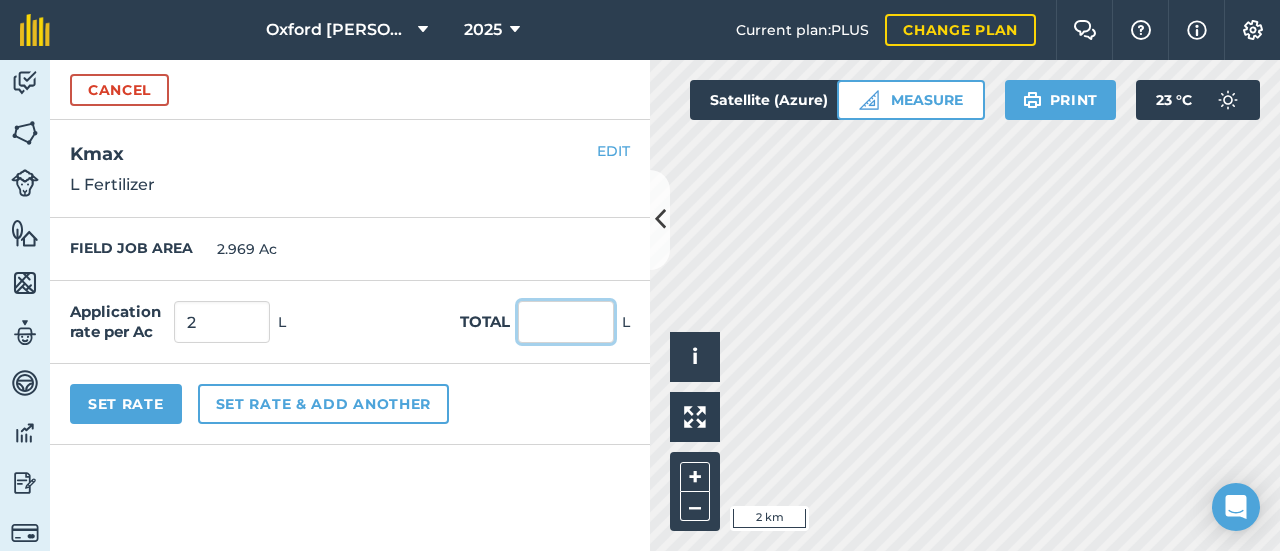 type on "5.938" 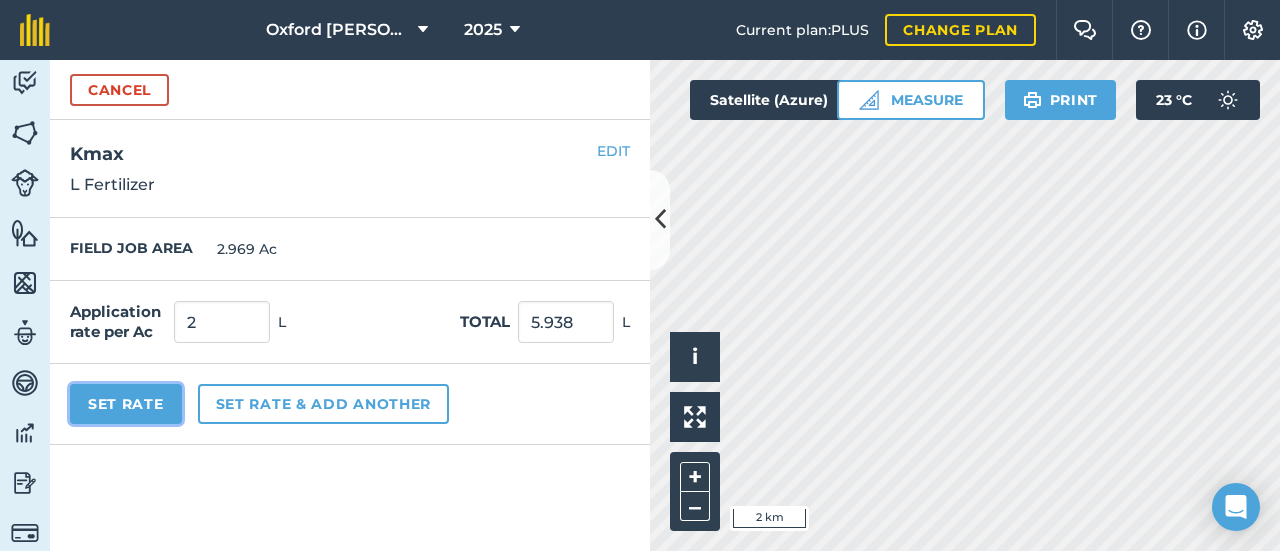 click on "Set Rate" at bounding box center (126, 404) 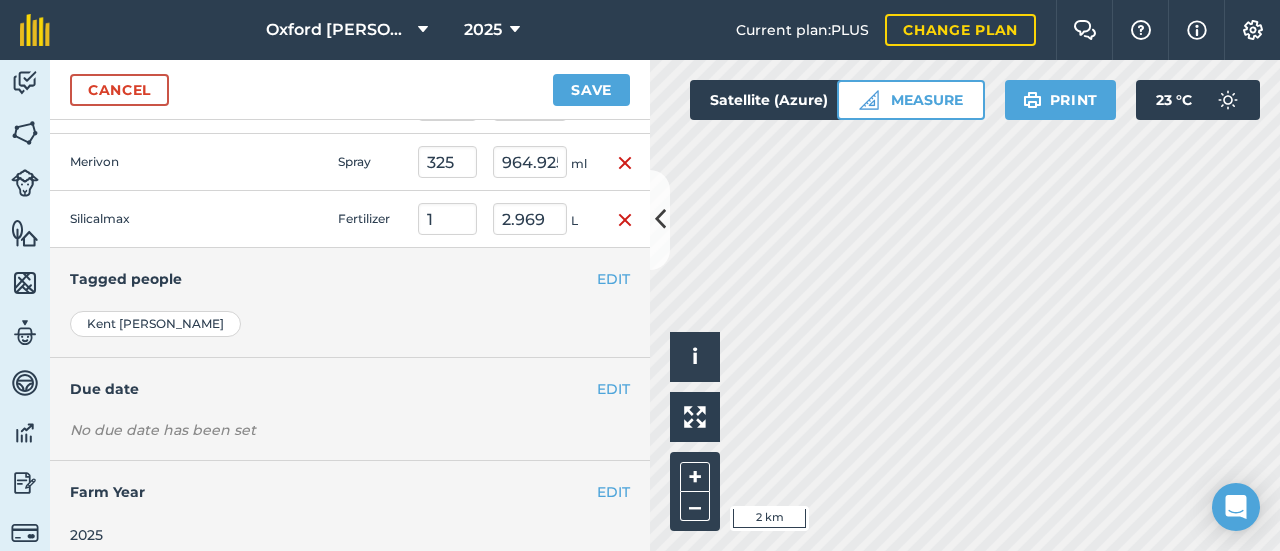 scroll, scrollTop: 646, scrollLeft: 0, axis: vertical 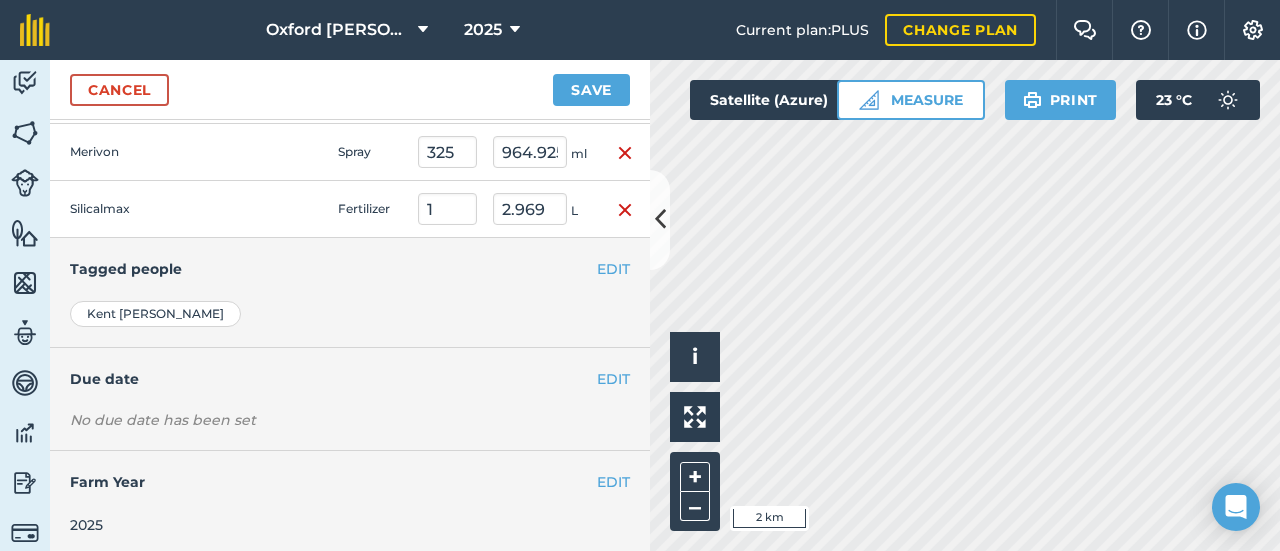 click on "No due date has been set" at bounding box center (350, 420) 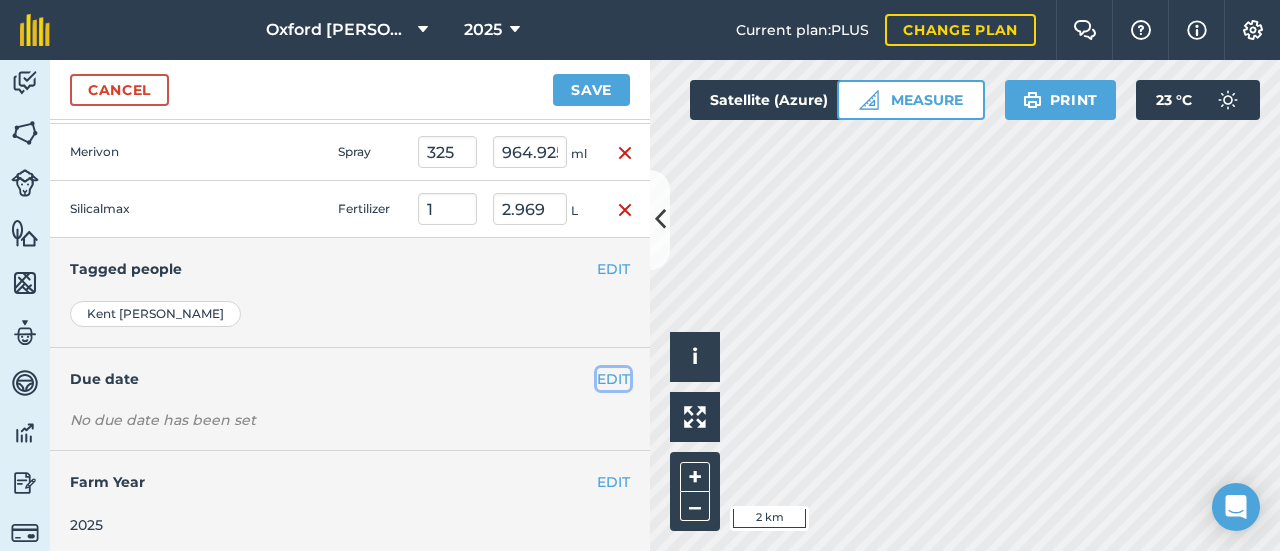 click on "EDIT" at bounding box center [613, 379] 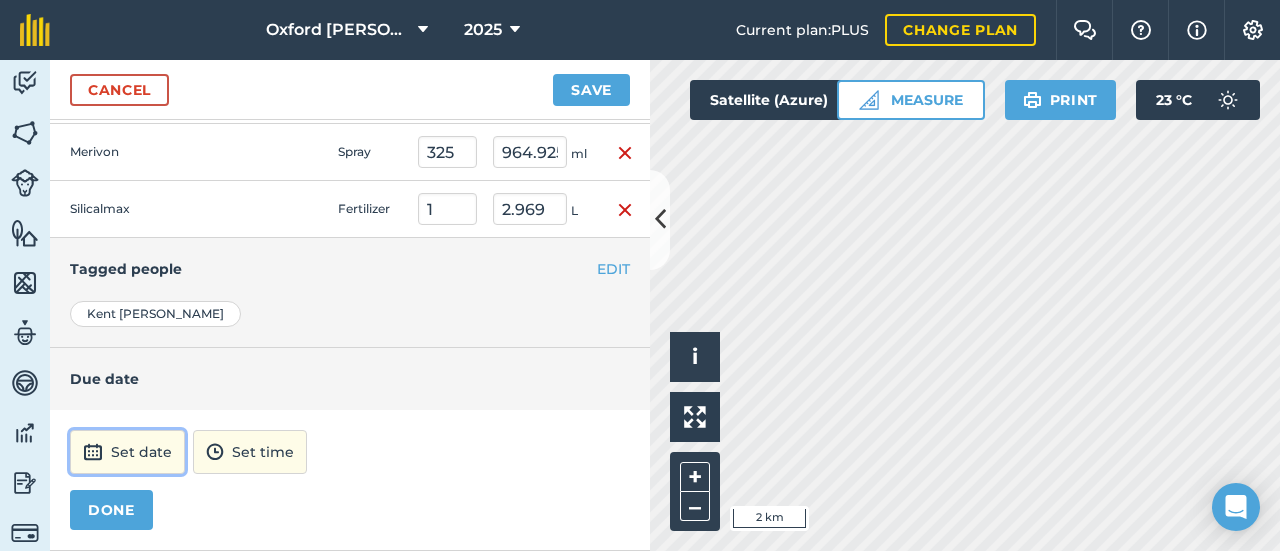 click on "Set date" at bounding box center (127, 452) 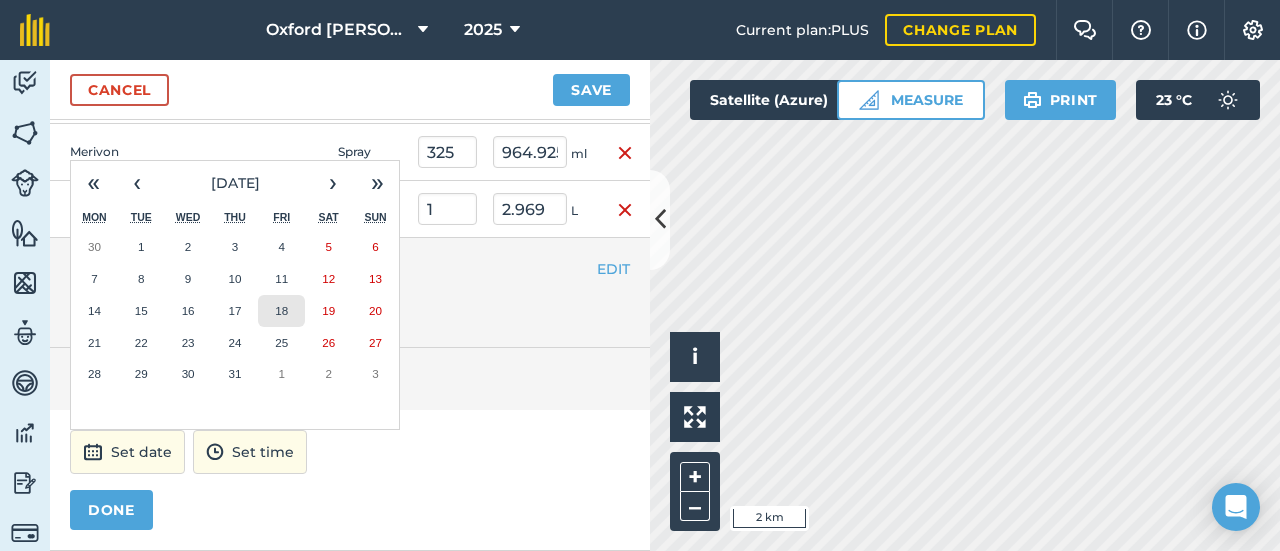 click on "18" at bounding box center [281, 311] 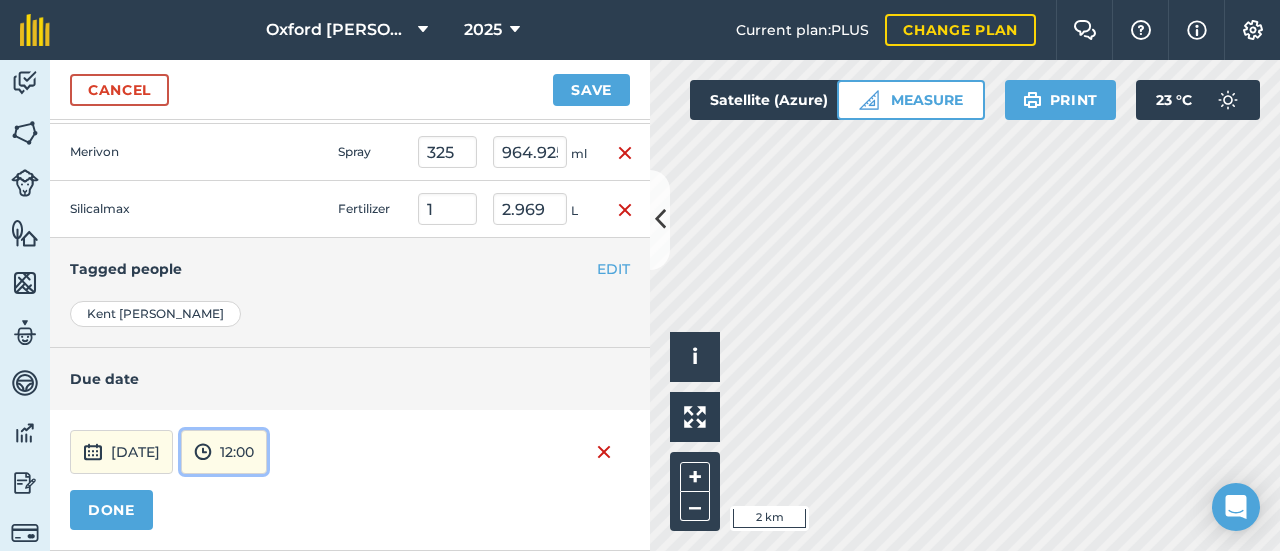 click on "12:00" at bounding box center [224, 452] 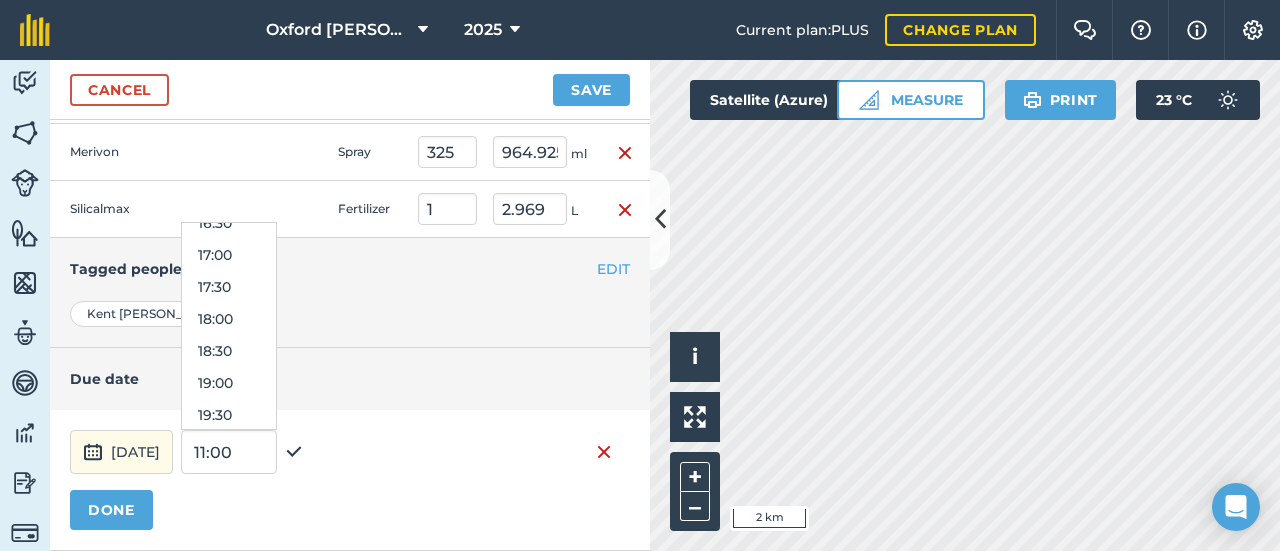 scroll, scrollTop: 1112, scrollLeft: 0, axis: vertical 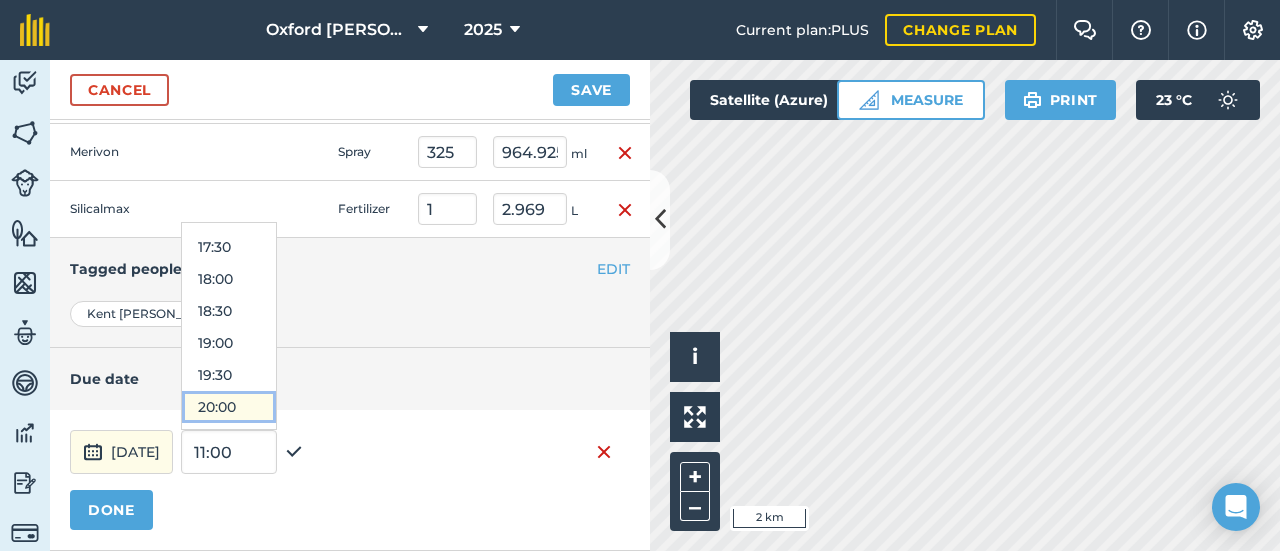 click on "20:00" at bounding box center [229, 407] 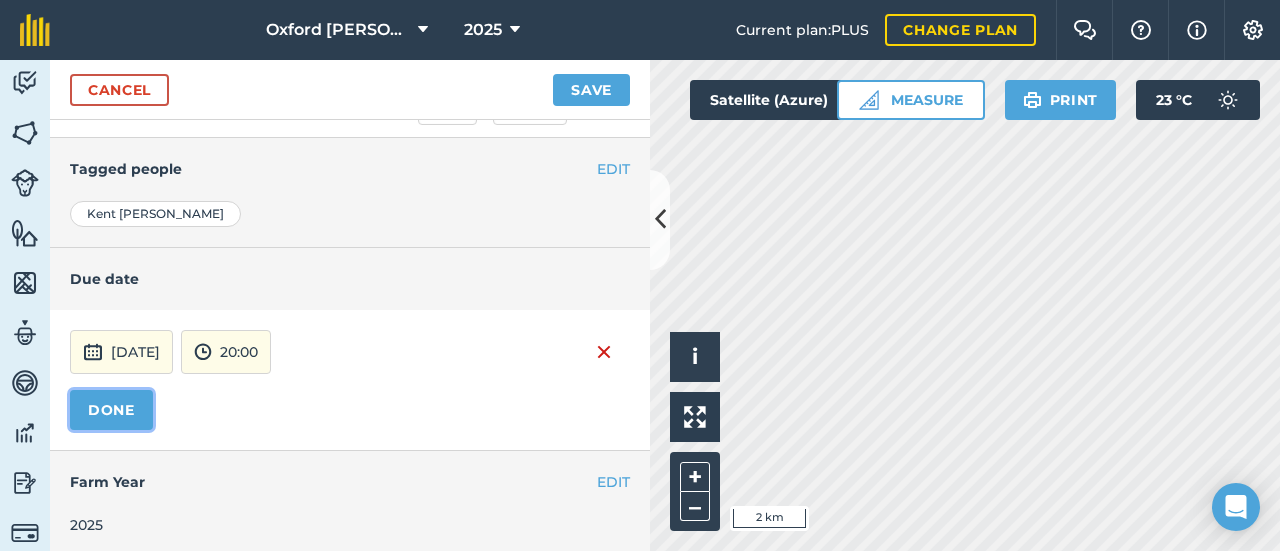 click on "DONE" at bounding box center [111, 410] 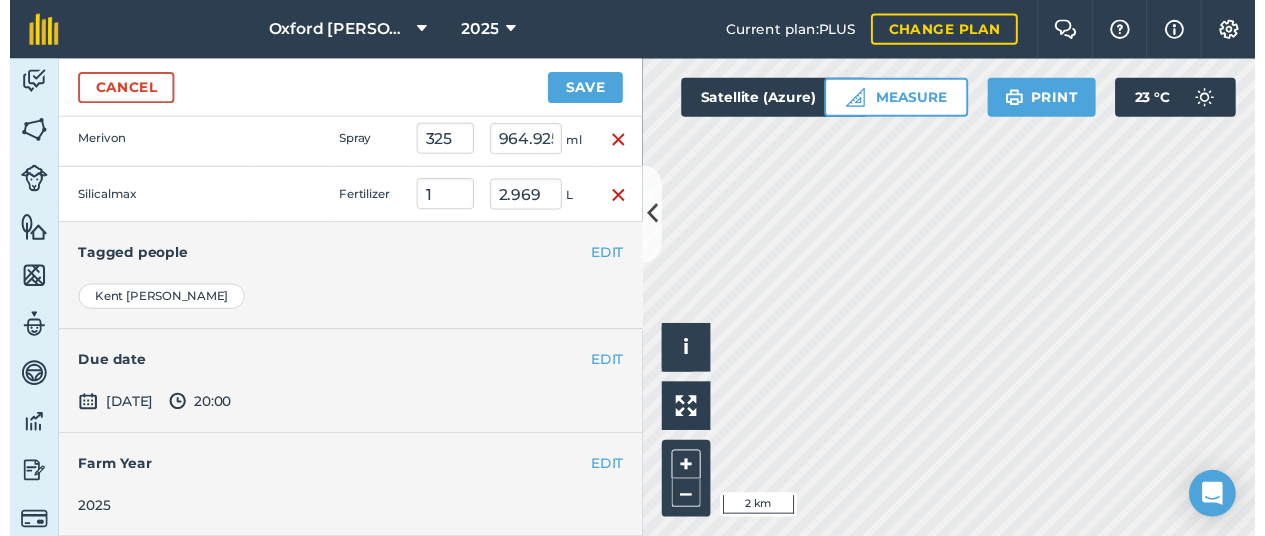 scroll, scrollTop: 650, scrollLeft: 0, axis: vertical 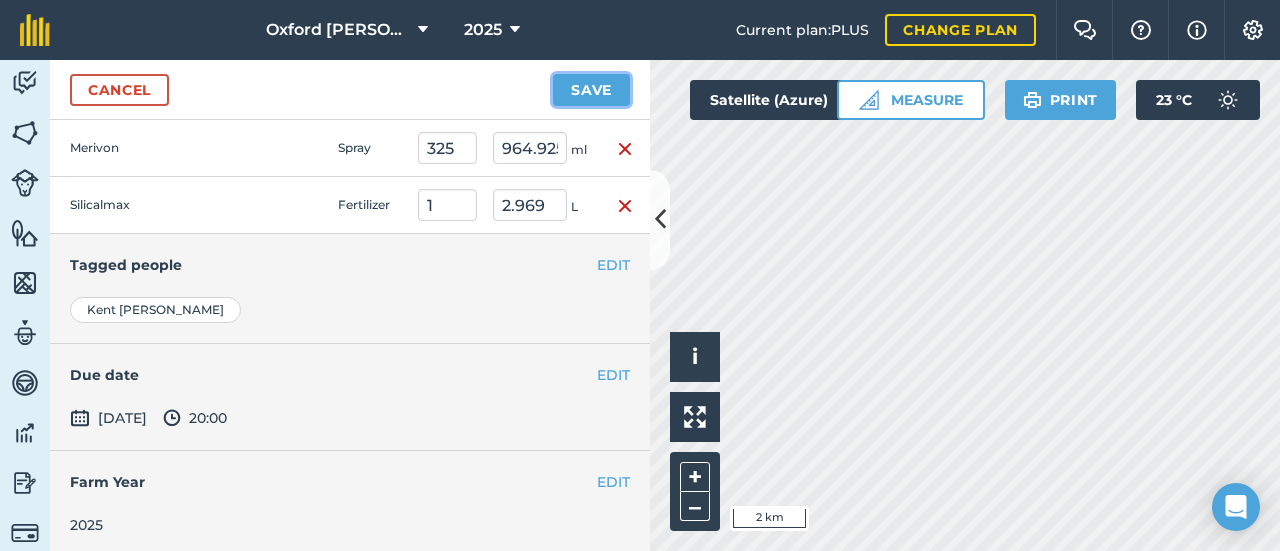 click on "Save" at bounding box center (591, 90) 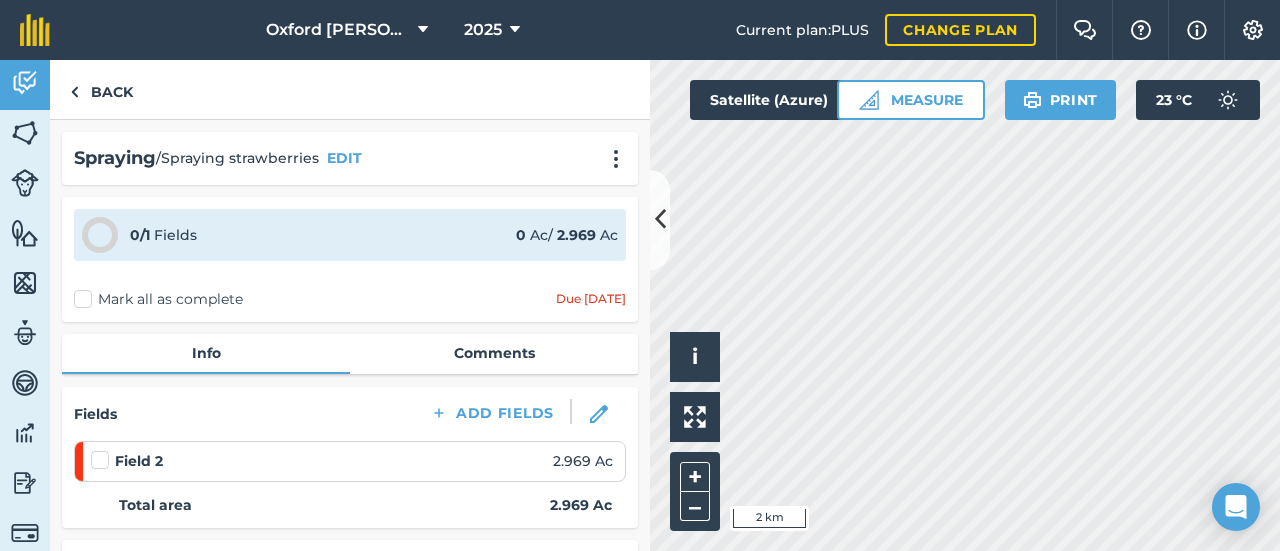 click on "0 / 1   Fields 0   Ac  /   2.969   Ac" at bounding box center (350, 235) 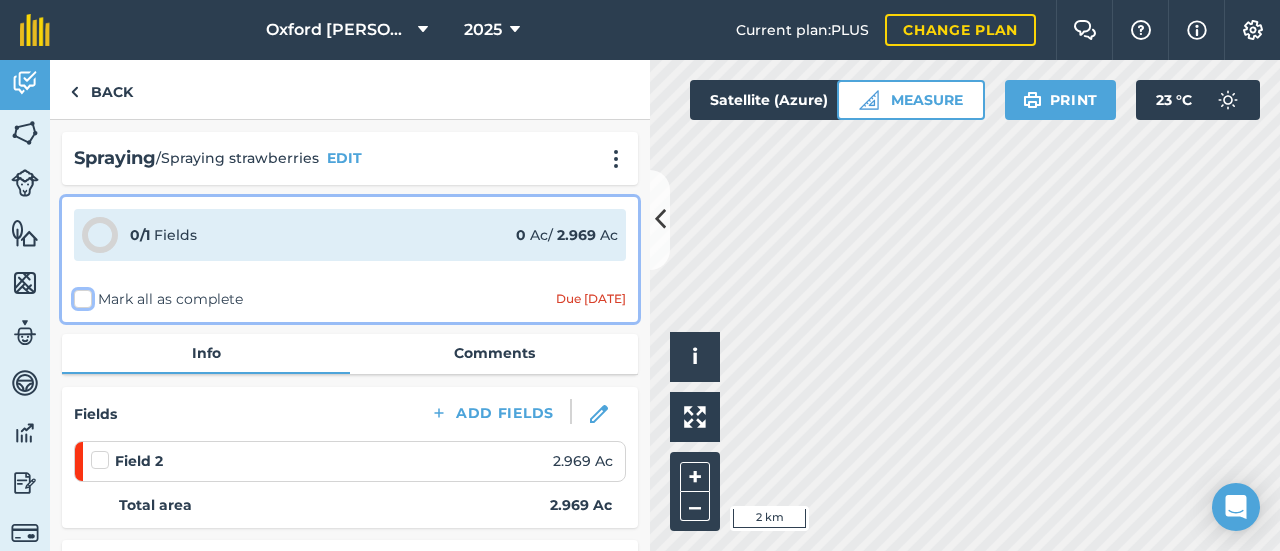 checkbox on "false" 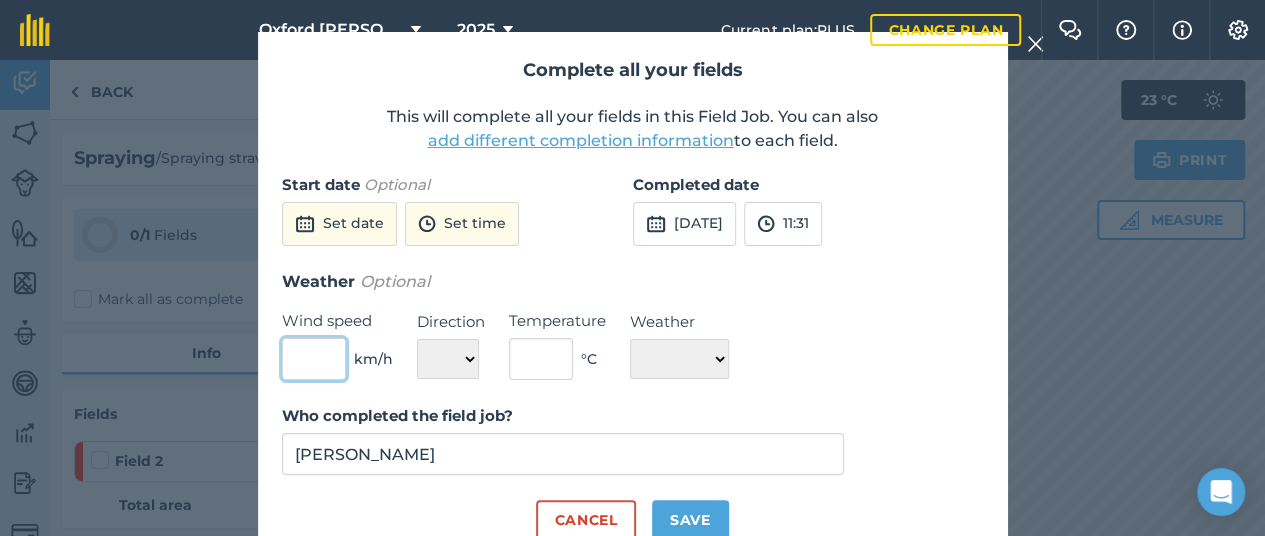 click at bounding box center (314, 359) 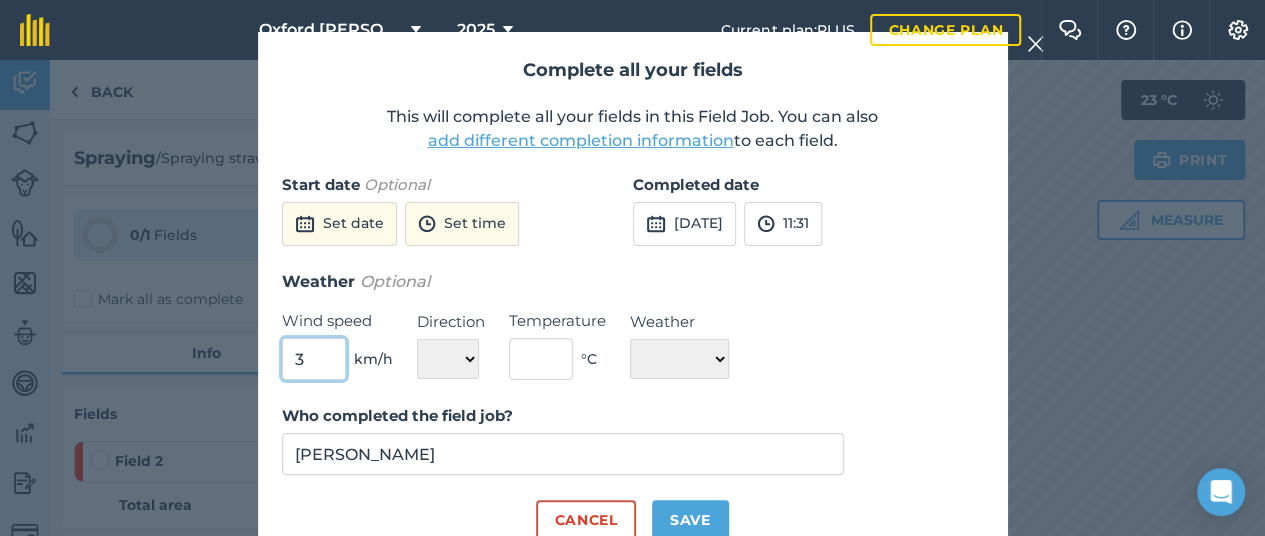 type on "3" 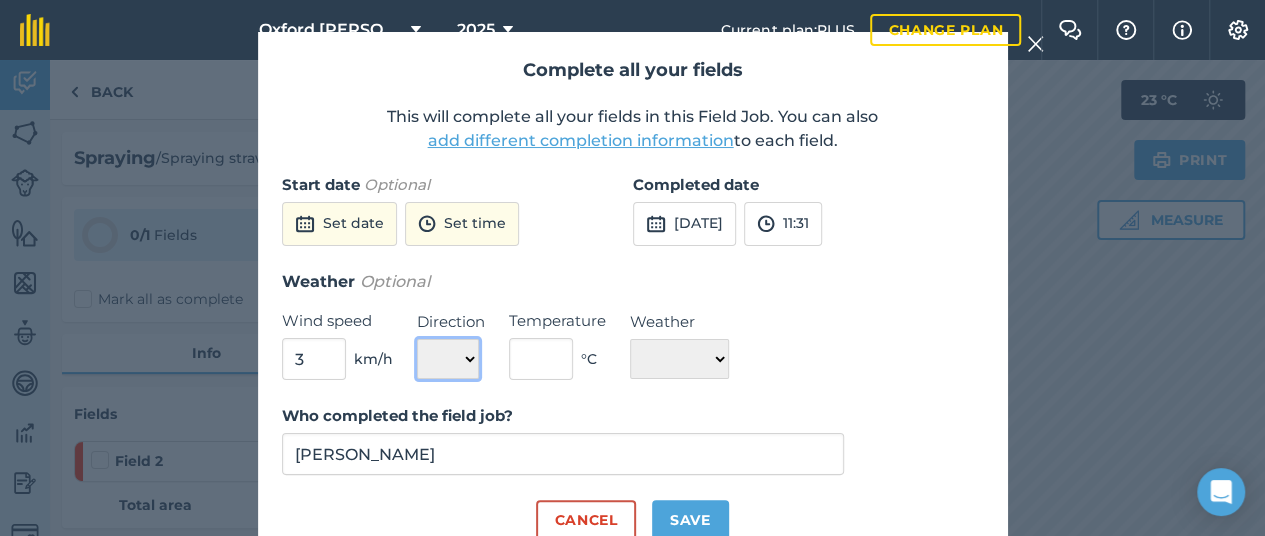 click on "N NE E SE S SW W NW" at bounding box center [448, 359] 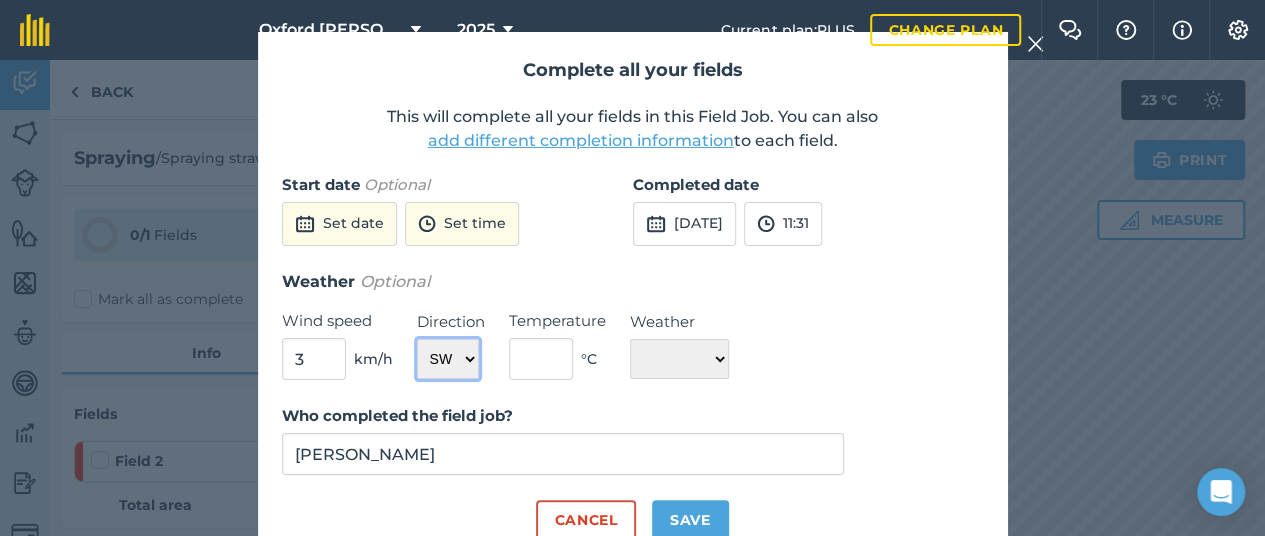 click on "N NE E SE S SW W NW" at bounding box center [448, 359] 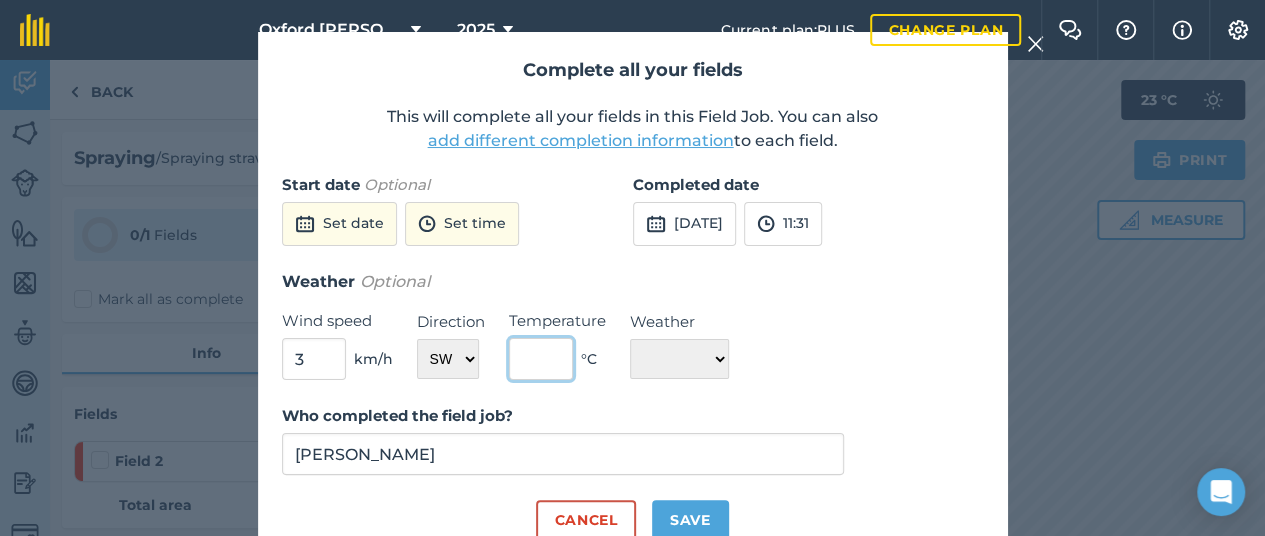 click at bounding box center [541, 359] 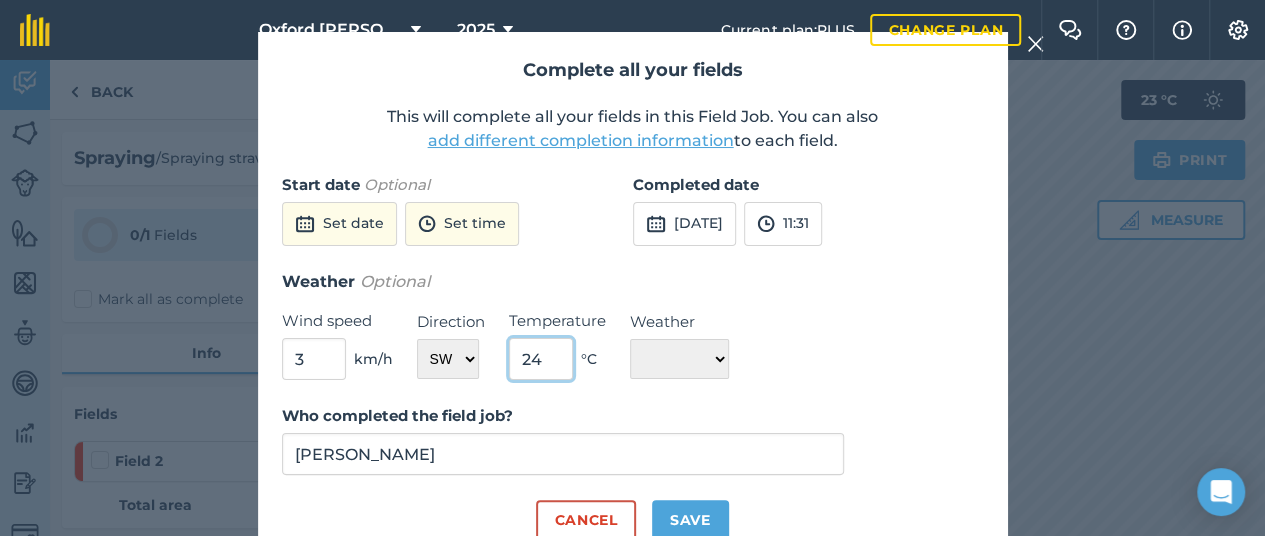 type on "24" 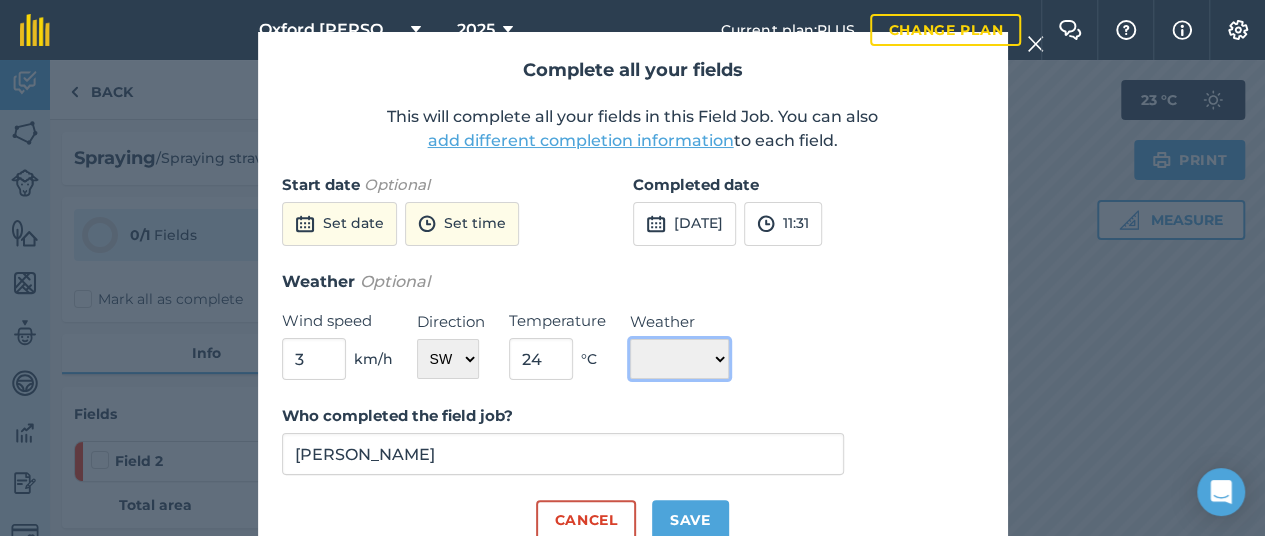 click on "☀️  Sunny 🌧  Rainy ⛅️  Cloudy 🌨  Snow ❄️  Icy" at bounding box center [679, 359] 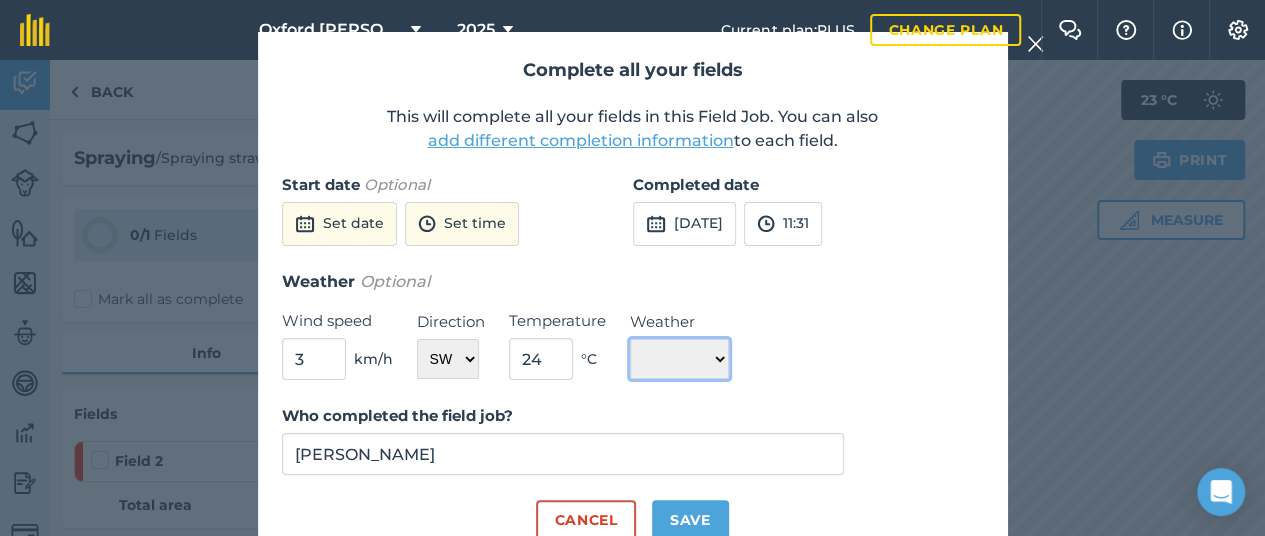 select on "Cloudy" 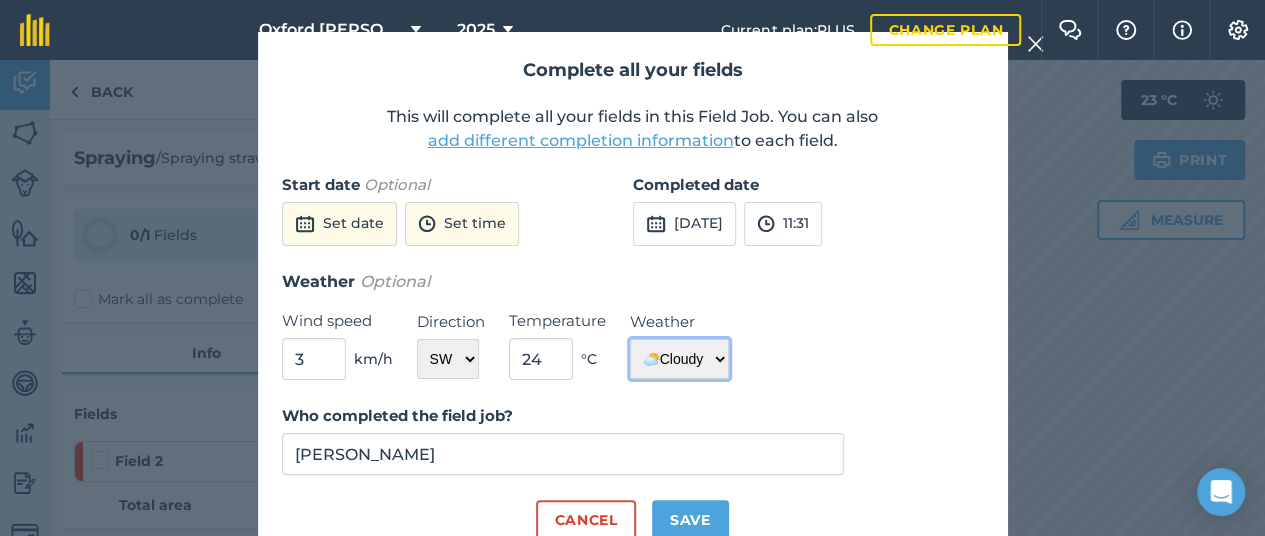 click on "☀️  Sunny 🌧  Rainy ⛅️  Cloudy 🌨  Snow ❄️  Icy" at bounding box center [679, 359] 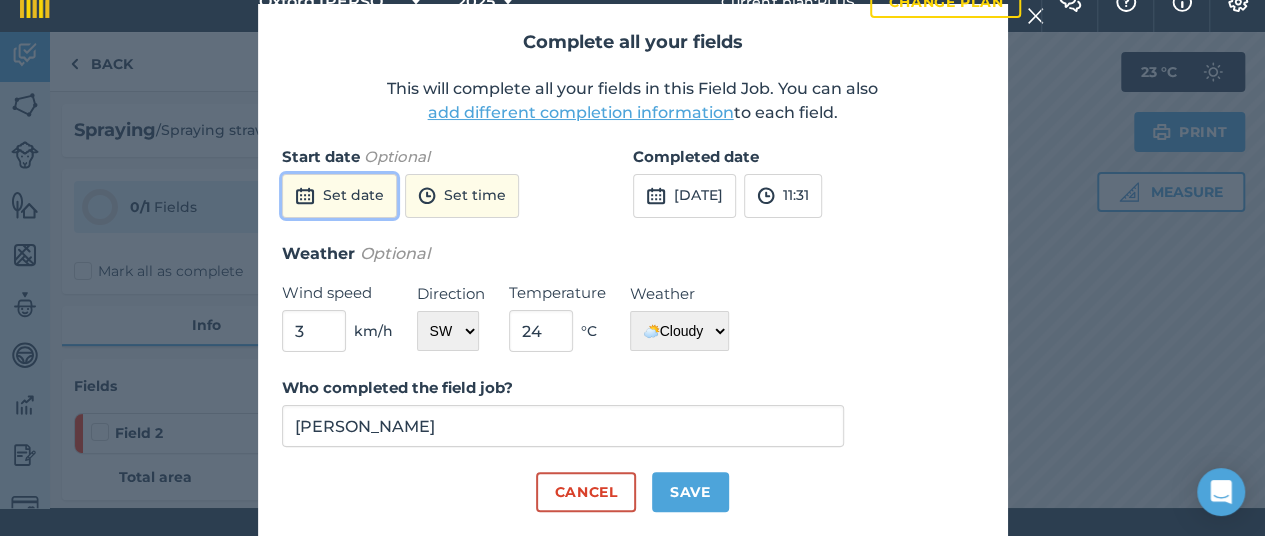 click on "Set date" at bounding box center [339, 196] 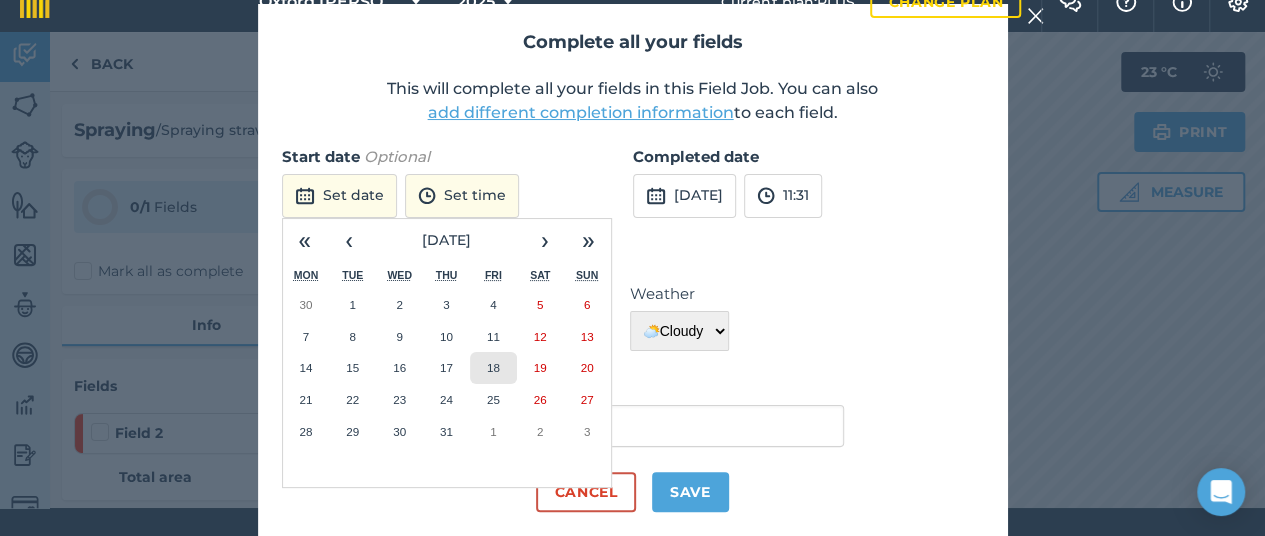 click on "18" at bounding box center [493, 368] 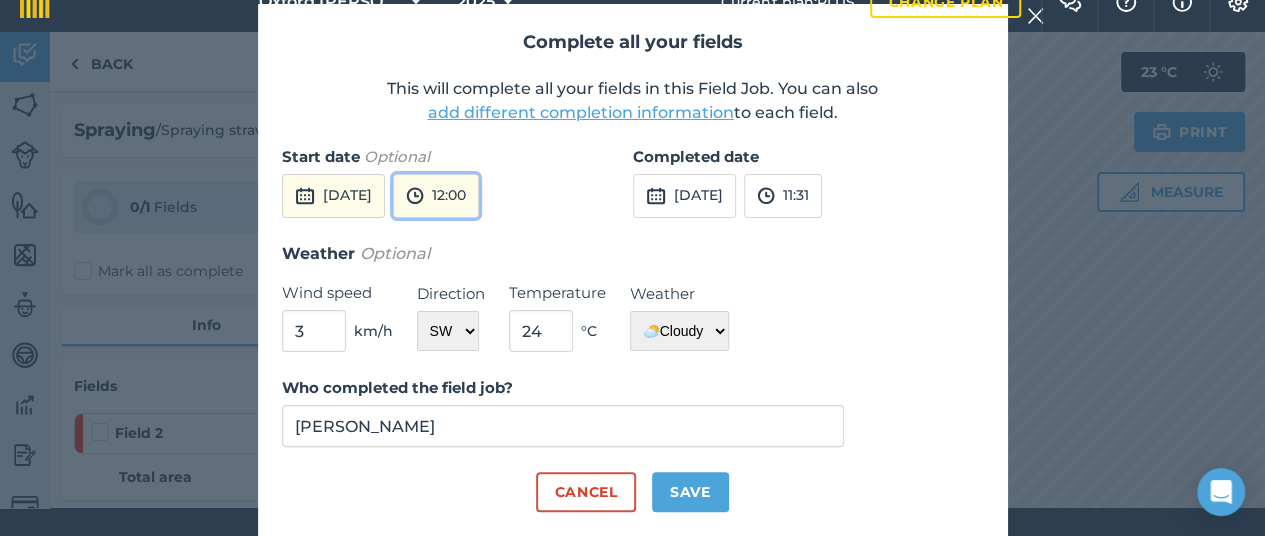 click on "12:00" at bounding box center [436, 196] 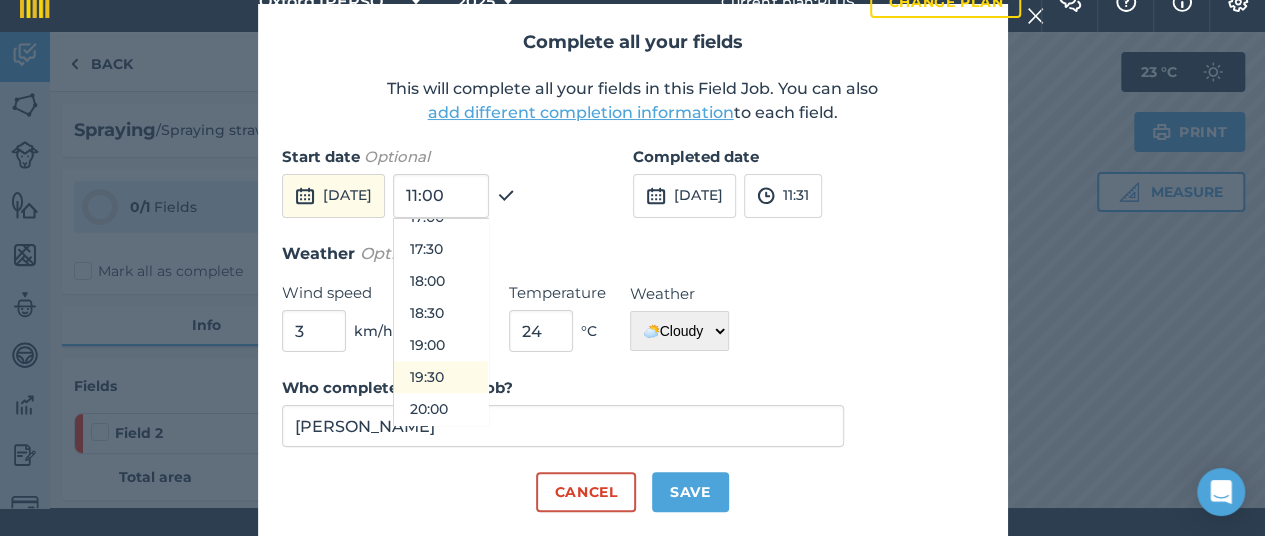 scroll, scrollTop: 1100, scrollLeft: 0, axis: vertical 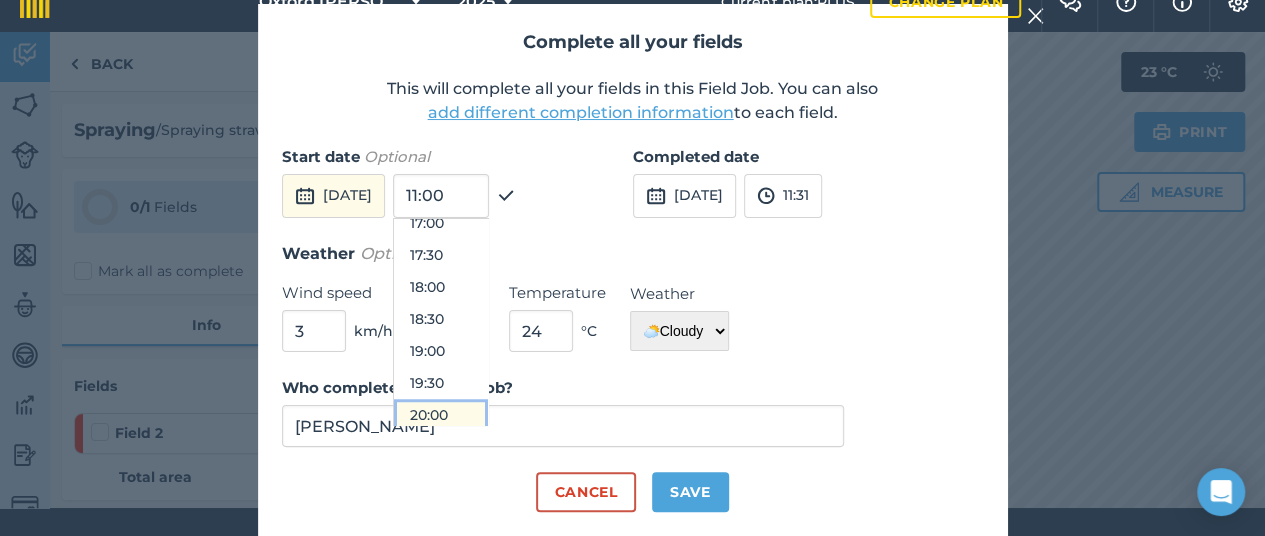 click on "20:00" at bounding box center (441, 415) 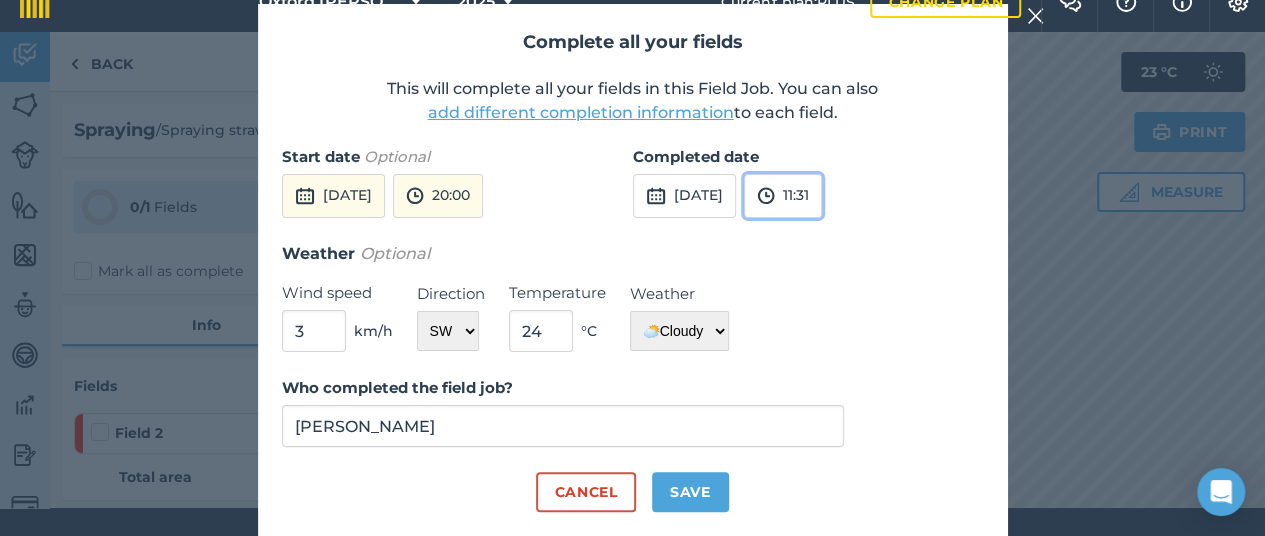 click on "11:31" at bounding box center [783, 196] 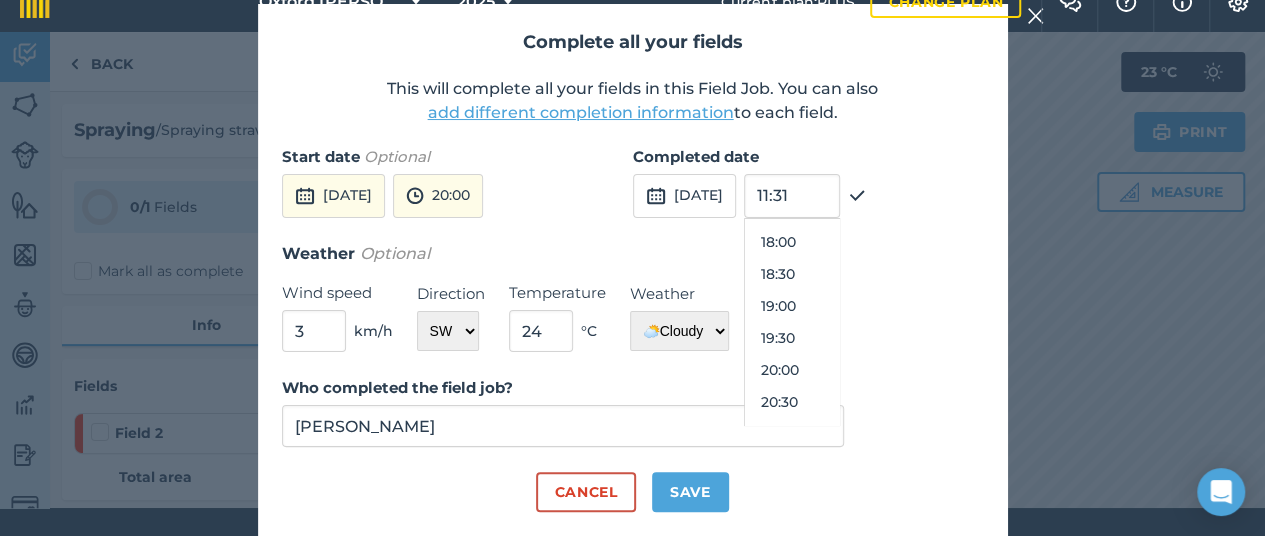 scroll, scrollTop: 1172, scrollLeft: 0, axis: vertical 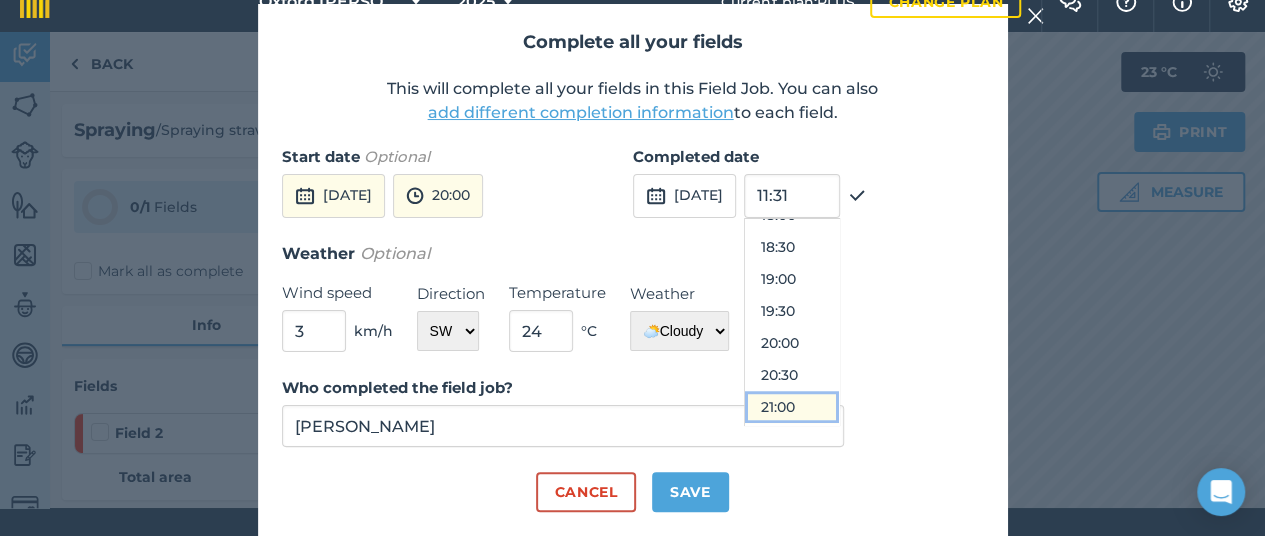 click on "21:00" at bounding box center [792, 407] 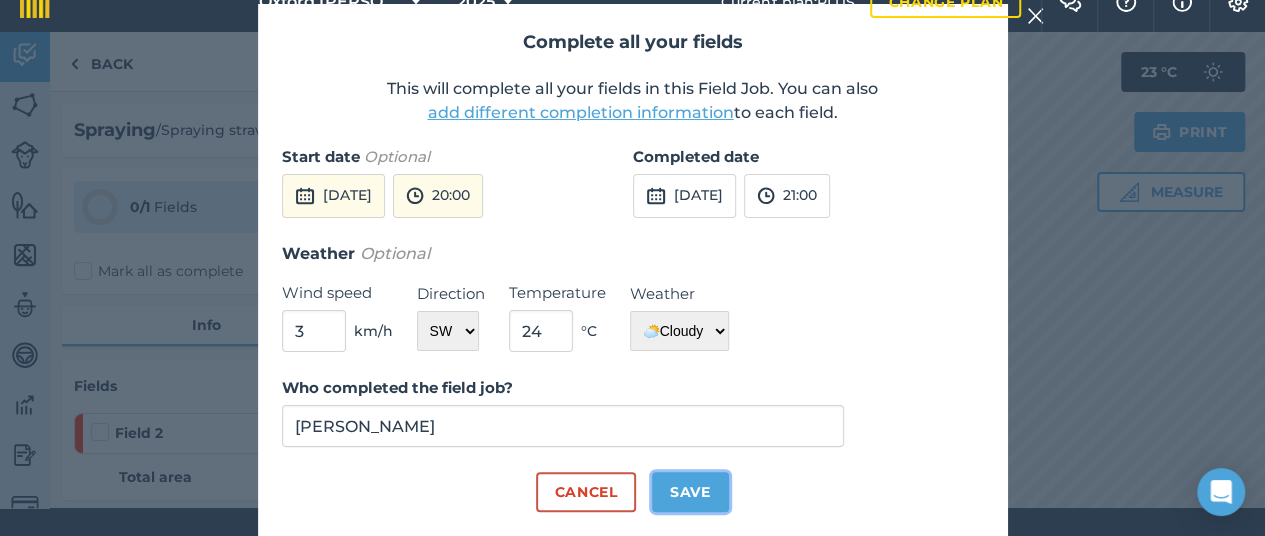 click on "Save" at bounding box center [690, 492] 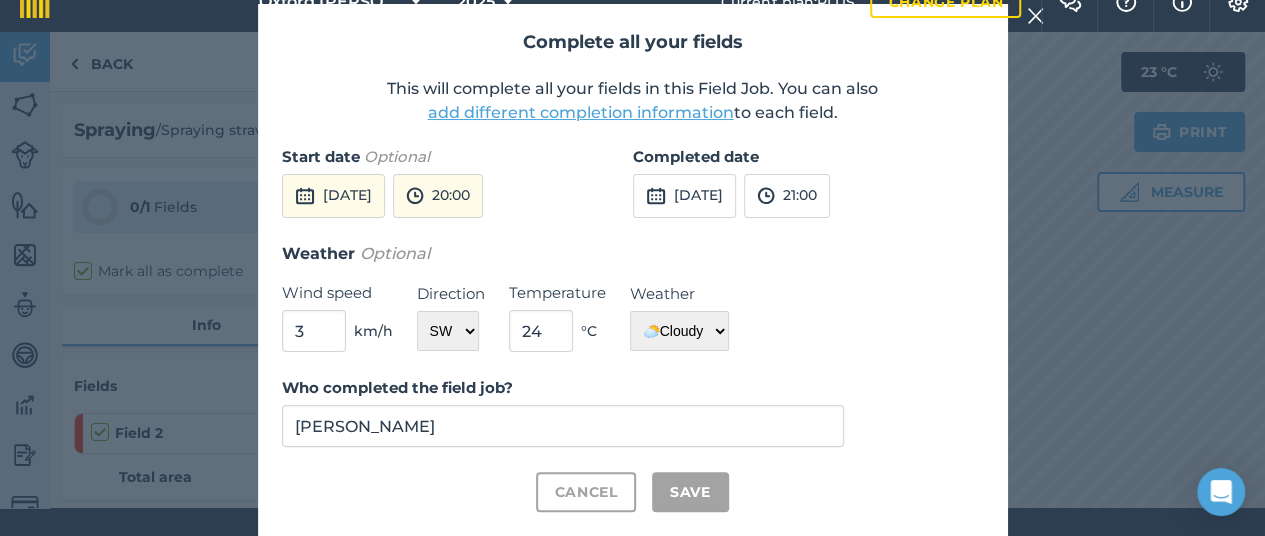 checkbox on "true" 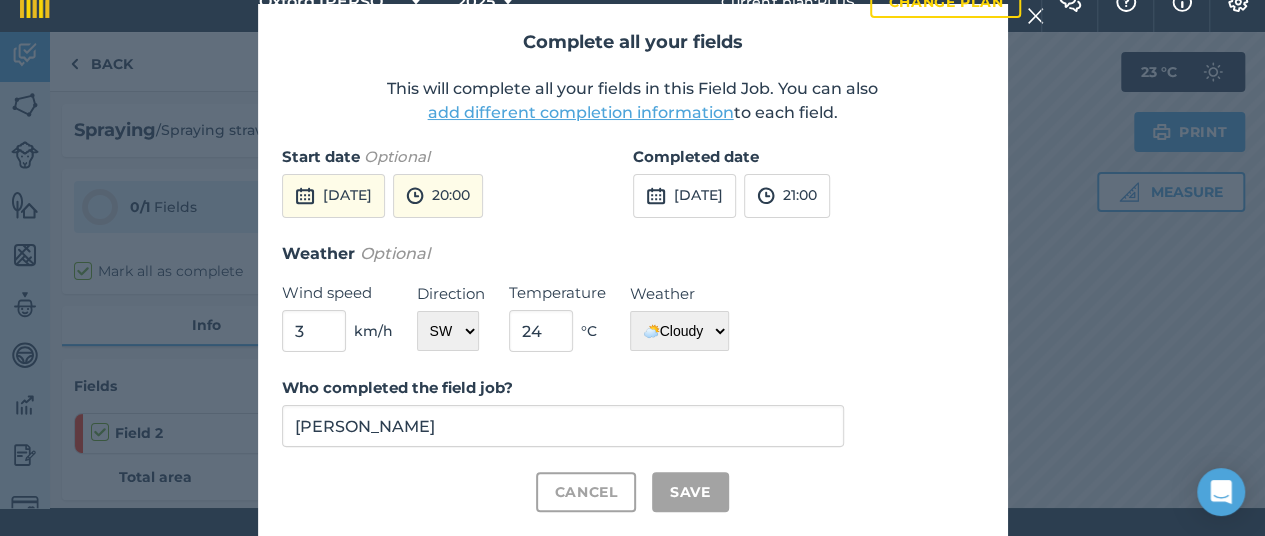 checkbox on "true" 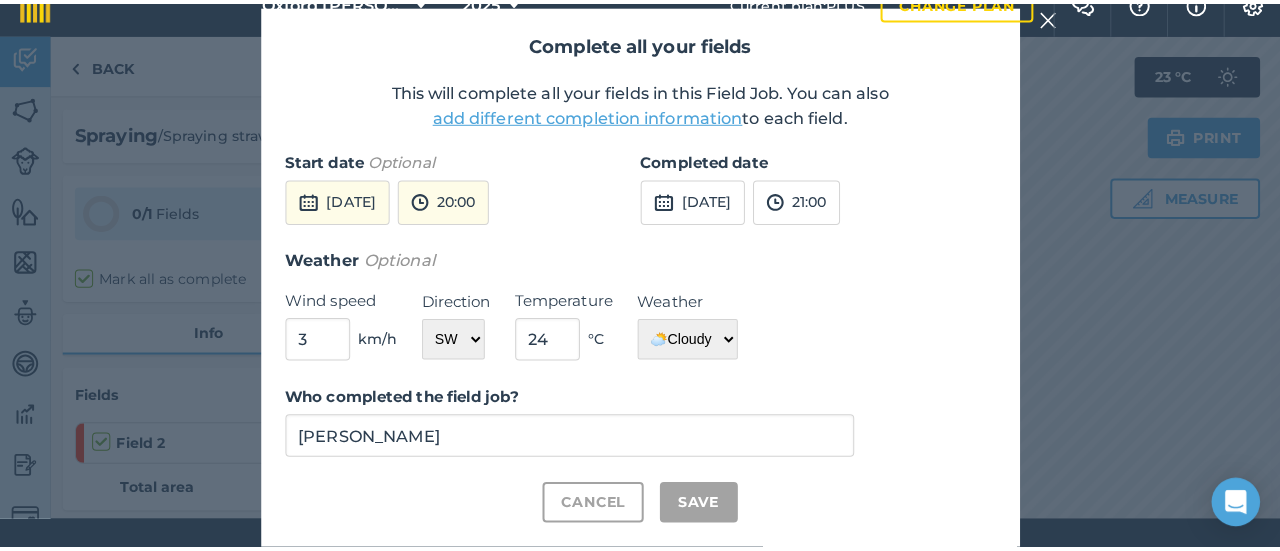 scroll, scrollTop: 0, scrollLeft: 0, axis: both 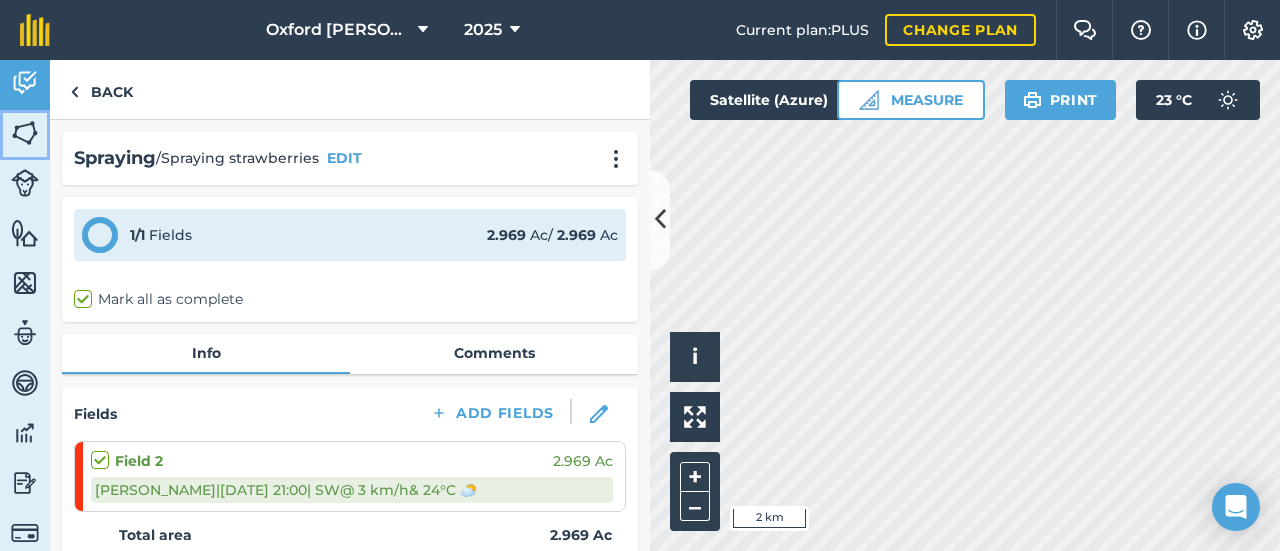 click at bounding box center (25, 133) 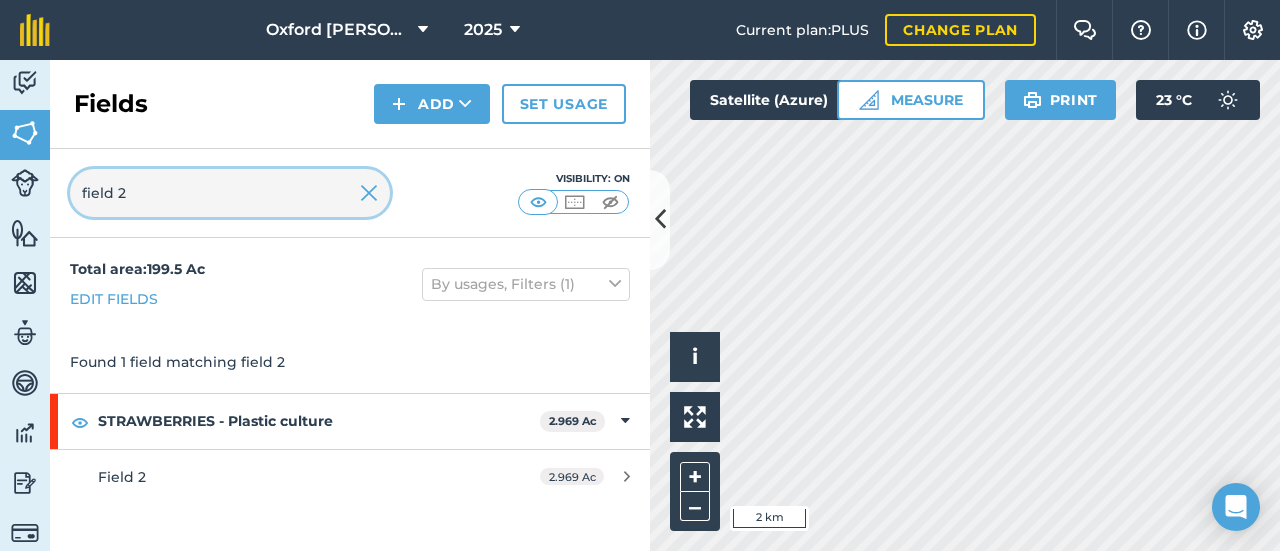 click on "field 2" at bounding box center [230, 193] 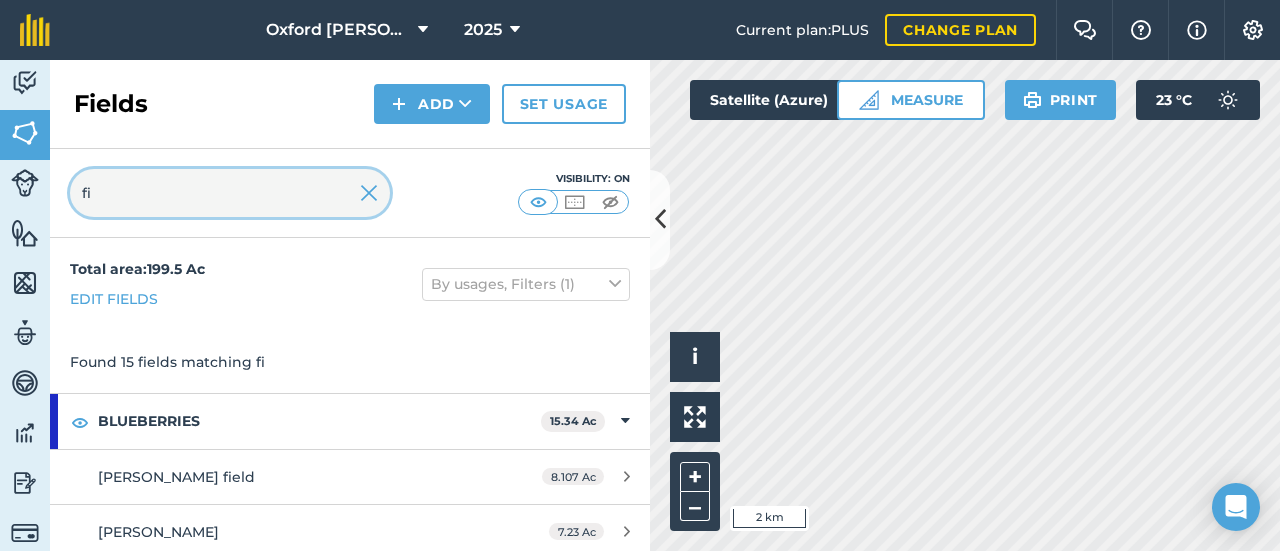 type on "f" 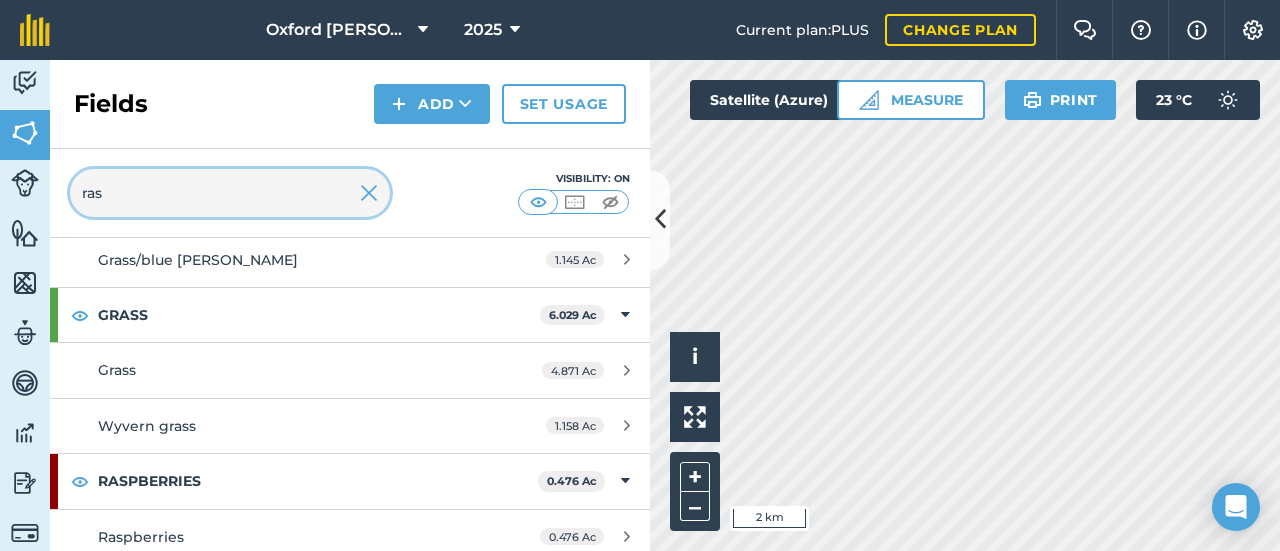 scroll, scrollTop: 226, scrollLeft: 0, axis: vertical 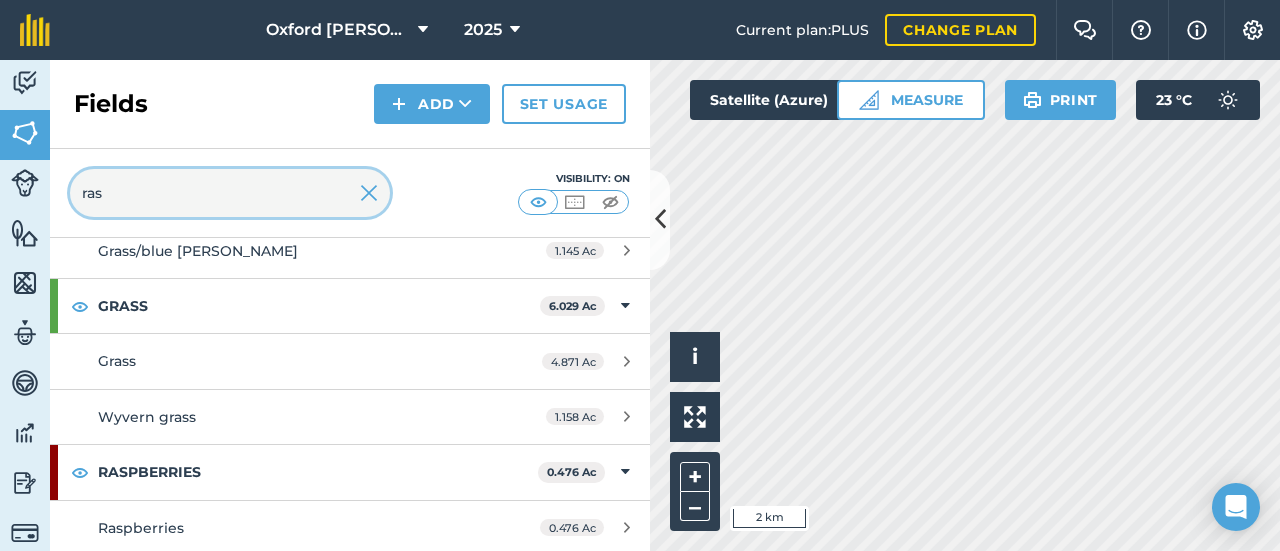 type on "ras" 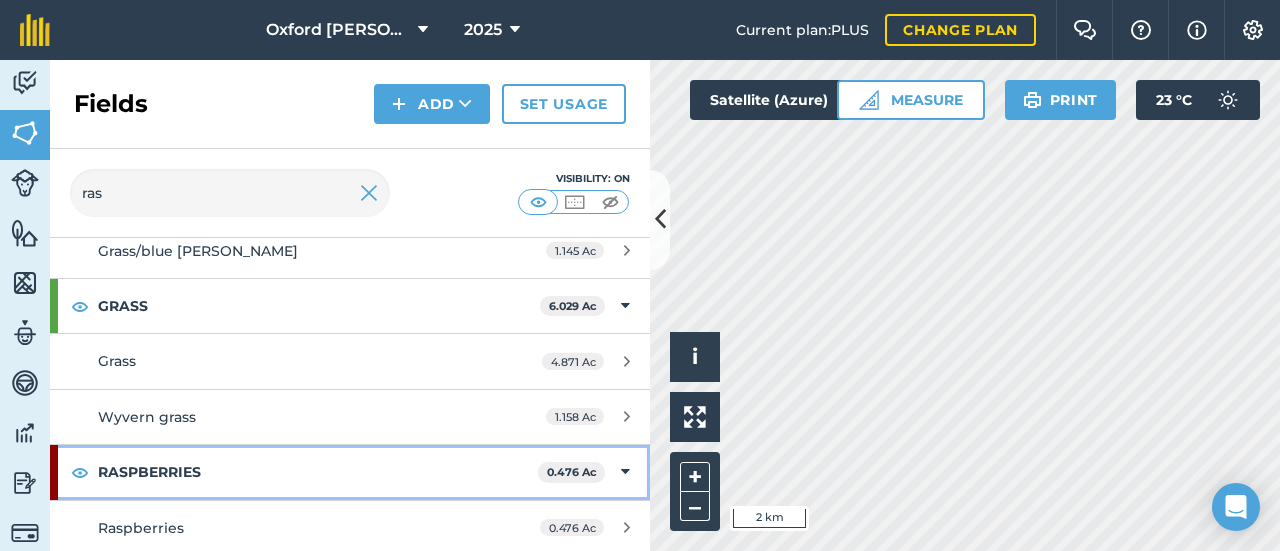 click on "RASPBERRIES" at bounding box center [318, 472] 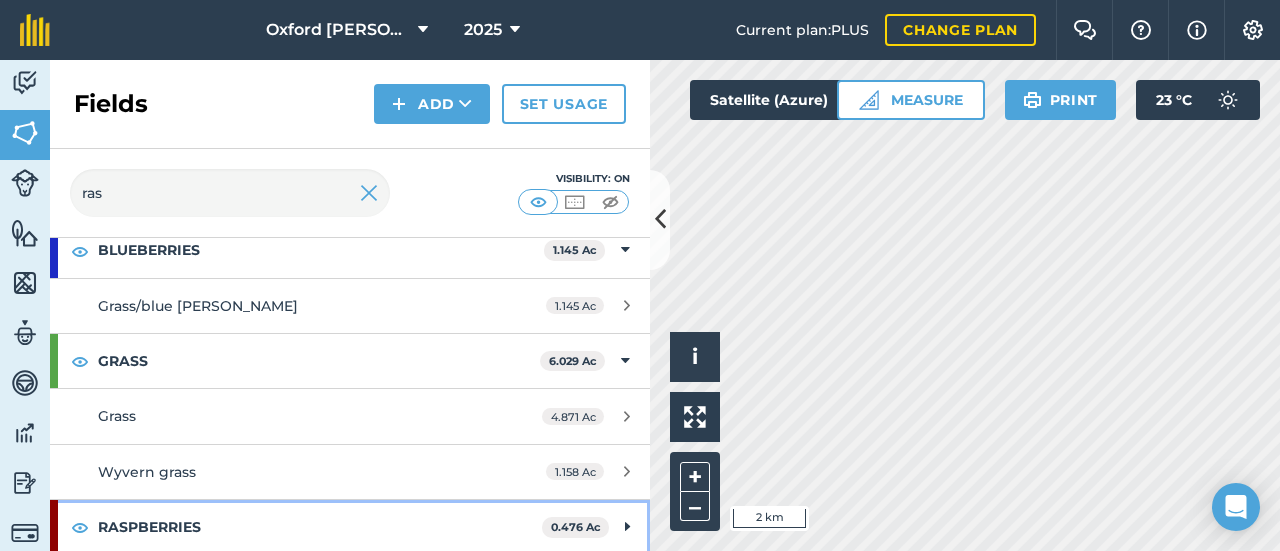 click on "RASPBERRIES" at bounding box center (320, 527) 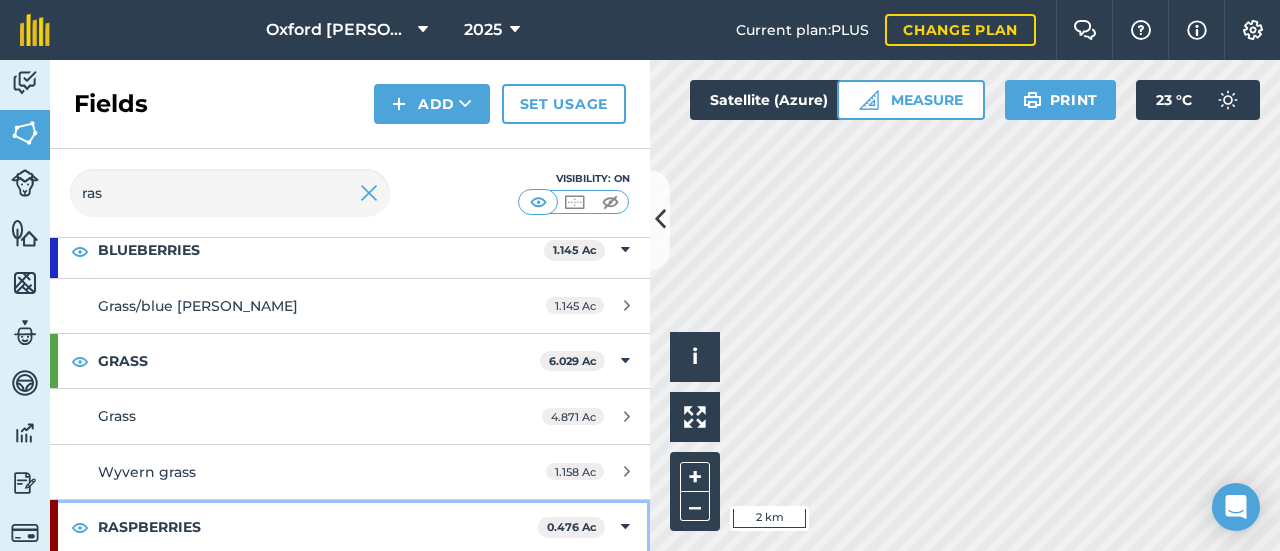 scroll, scrollTop: 226, scrollLeft: 0, axis: vertical 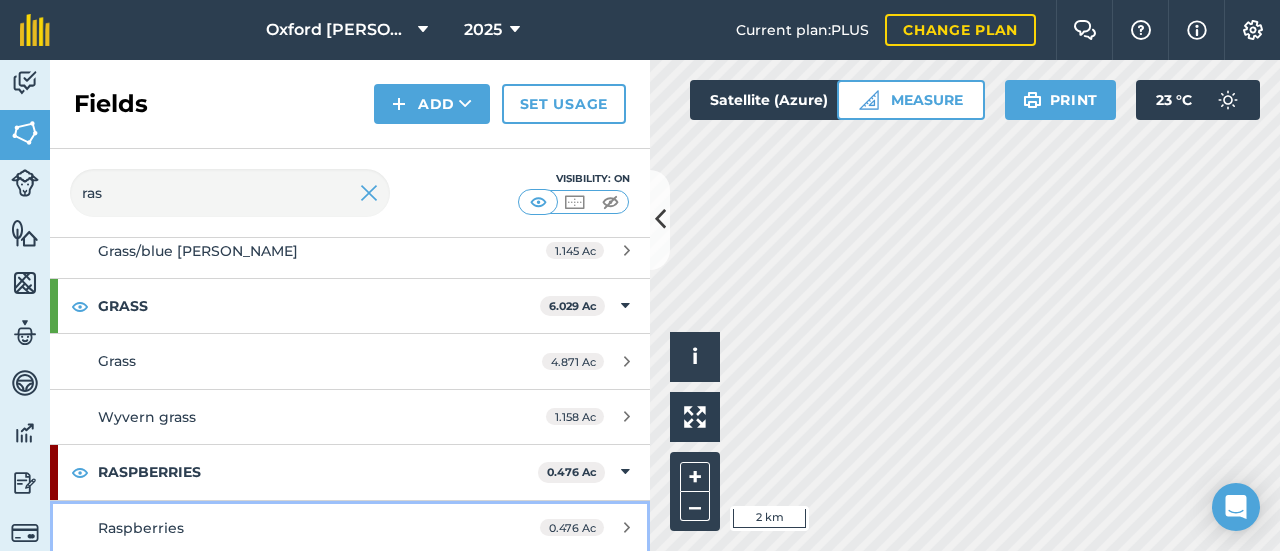 click on "Raspberries" at bounding box center (286, 528) 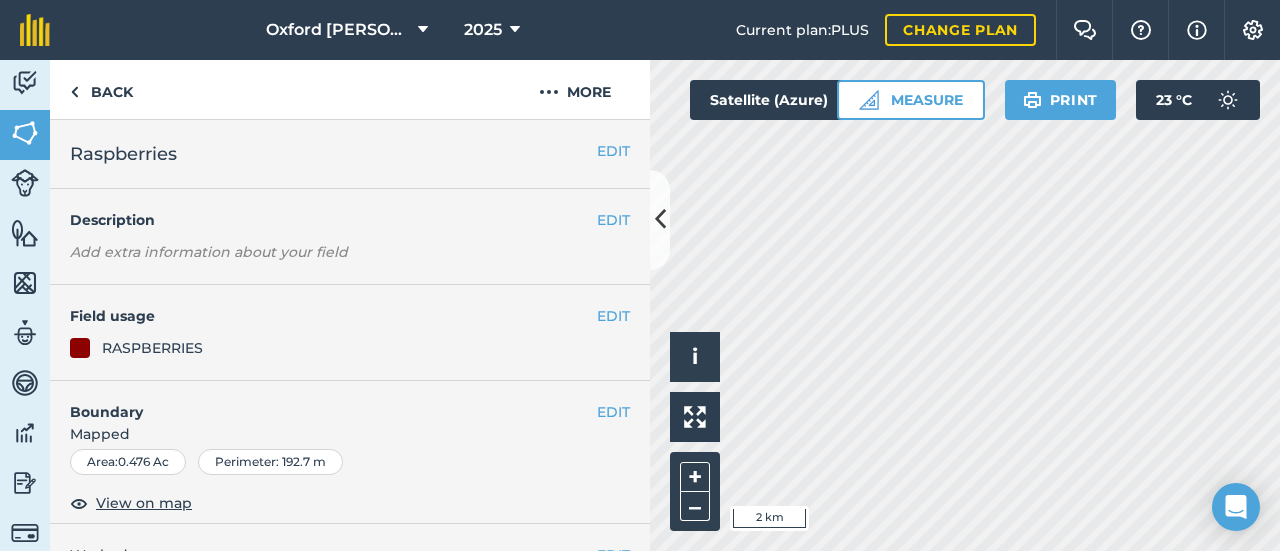 click on "EDIT Worked area 0.476   Ac" at bounding box center (350, 570) 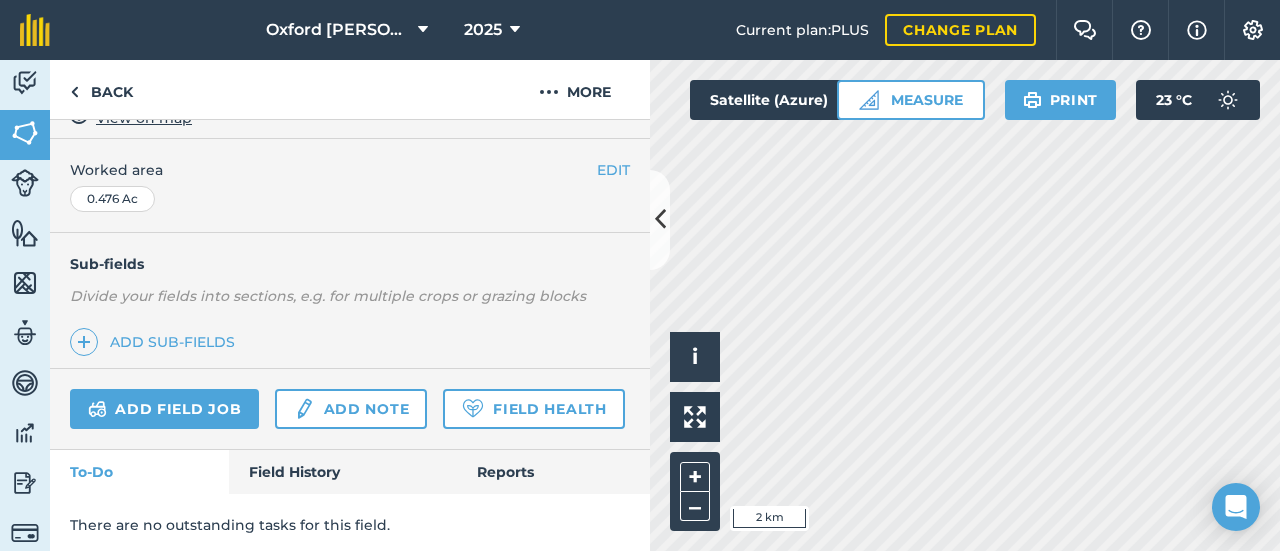scroll, scrollTop: 400, scrollLeft: 0, axis: vertical 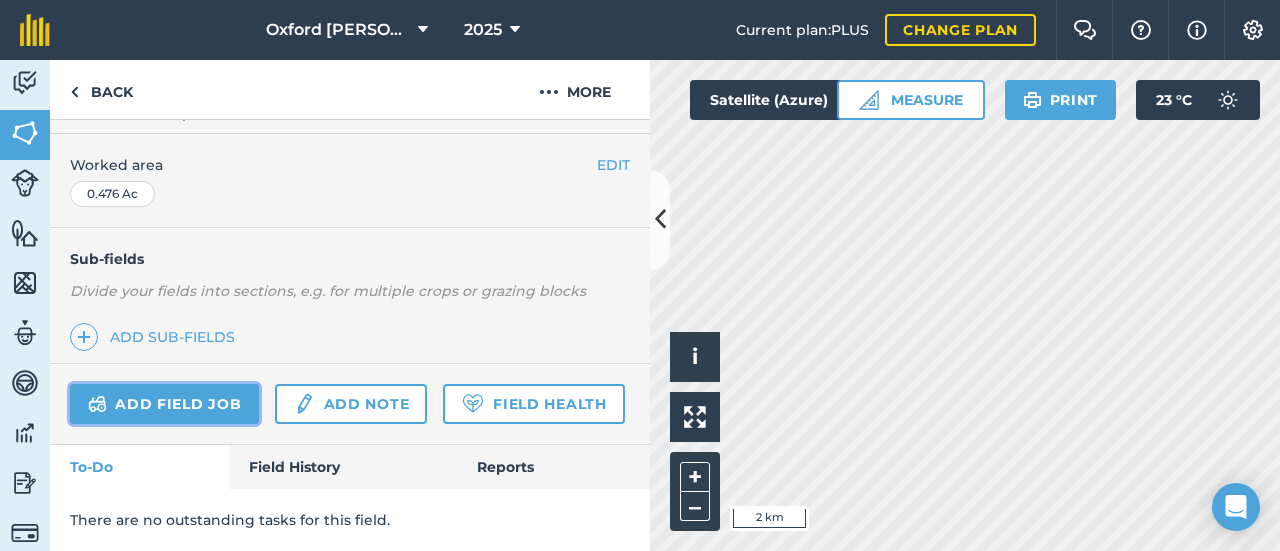 click on "Add field job" at bounding box center (164, 404) 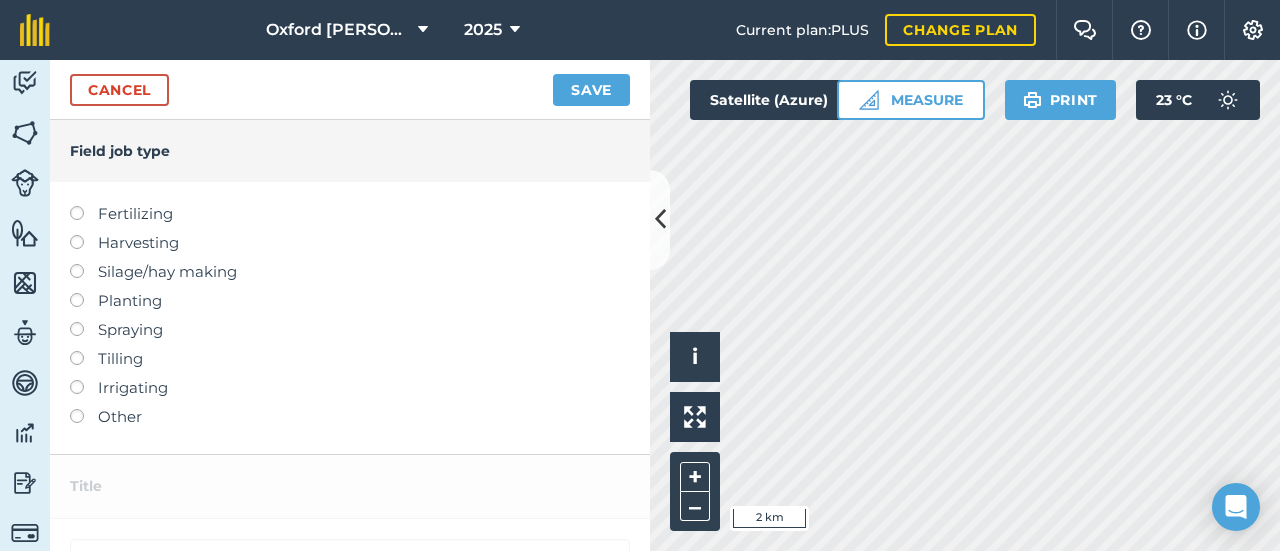 click at bounding box center [84, 322] 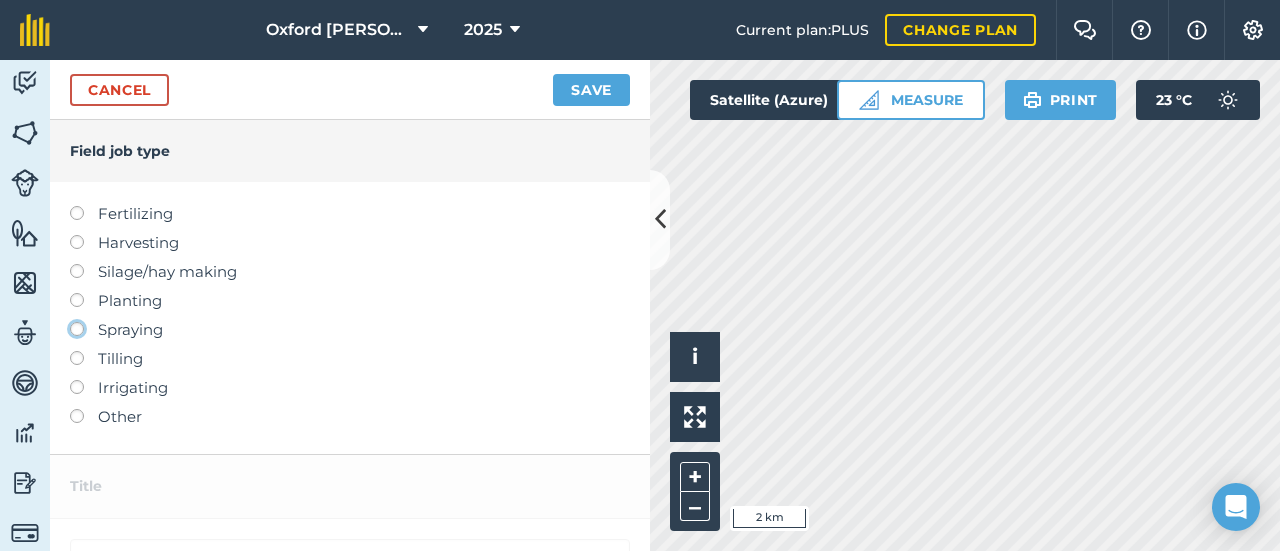 click on "Spraying" at bounding box center [-9943, 328] 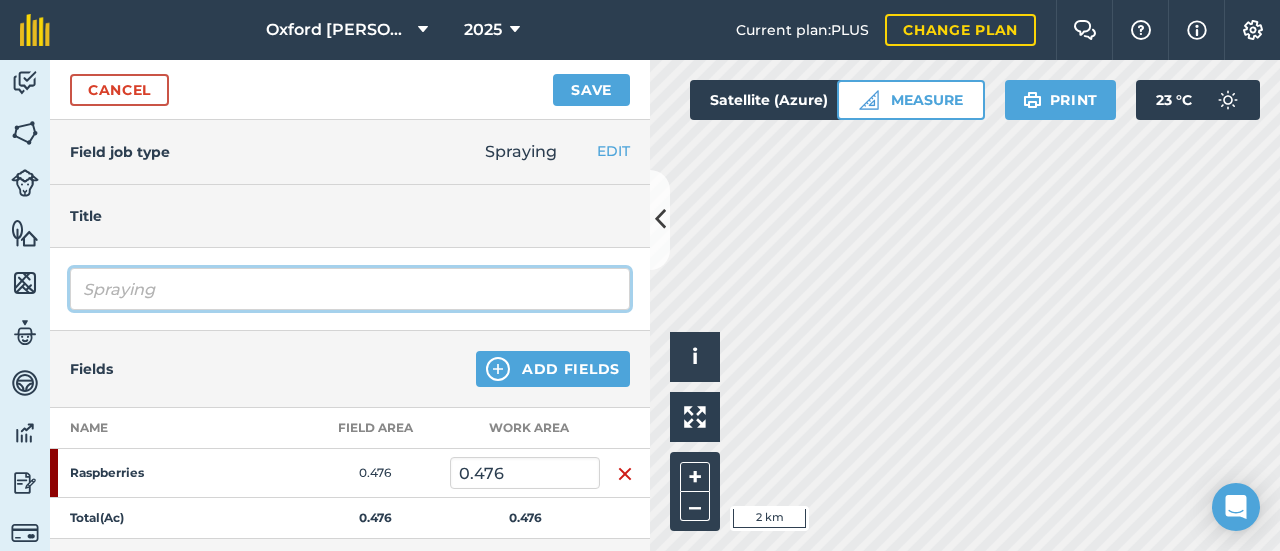 click on "Spraying" at bounding box center [350, 289] 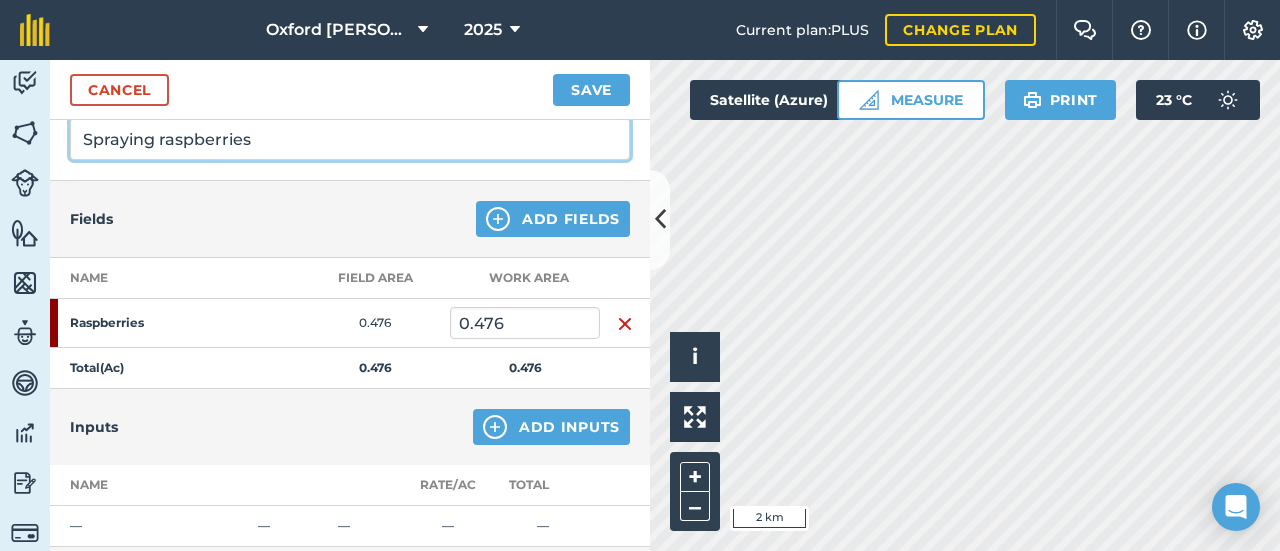 scroll, scrollTop: 200, scrollLeft: 0, axis: vertical 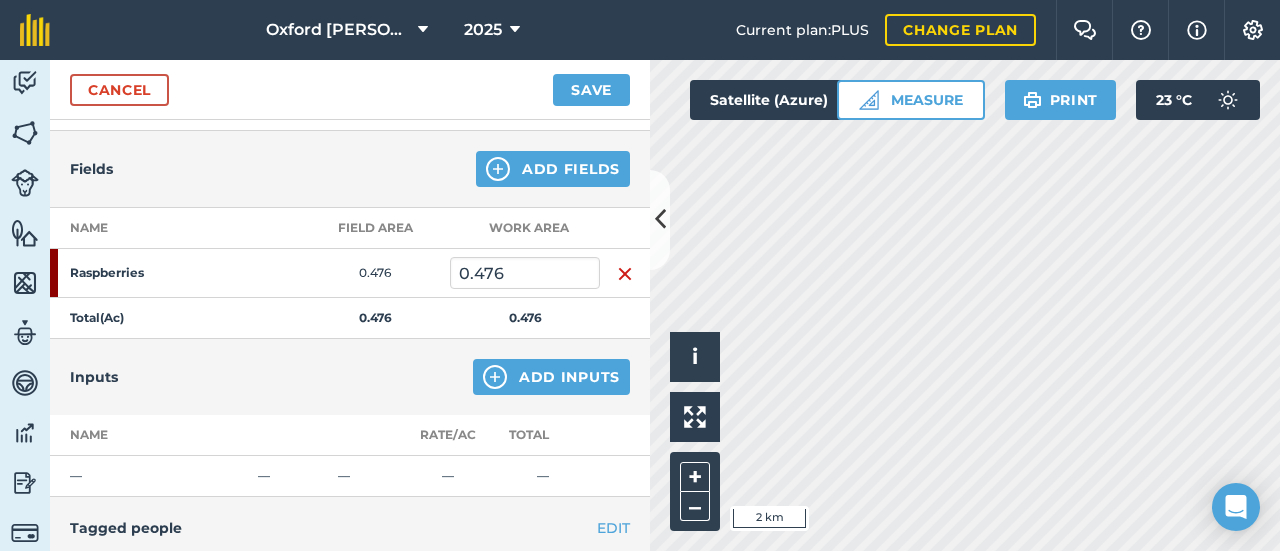 type on "Spraying raspberries" 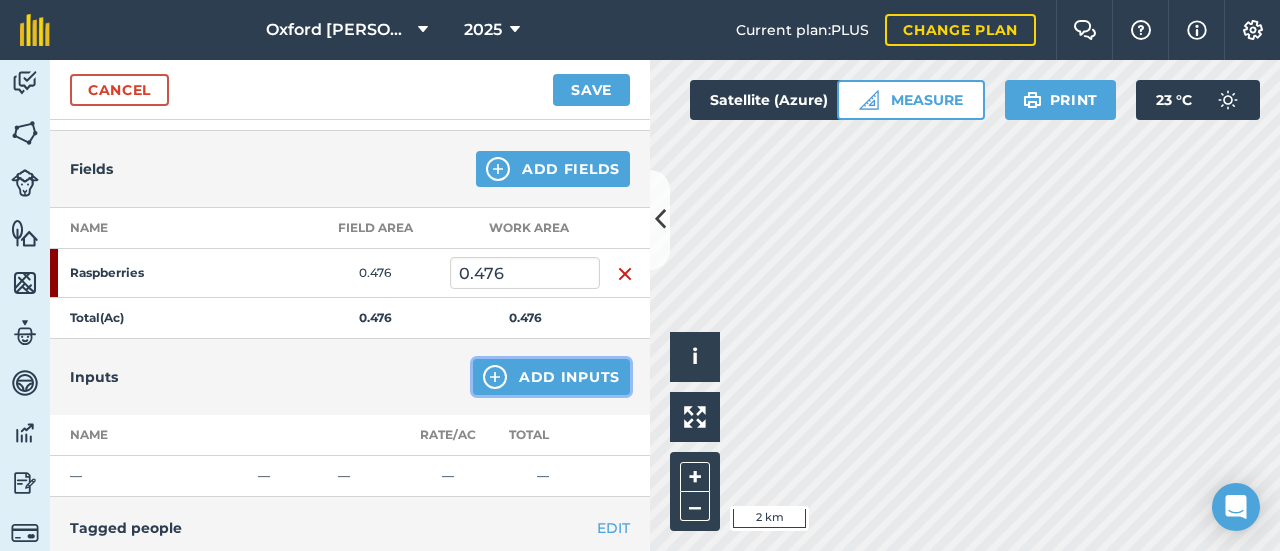 click on "Add Inputs" at bounding box center [551, 377] 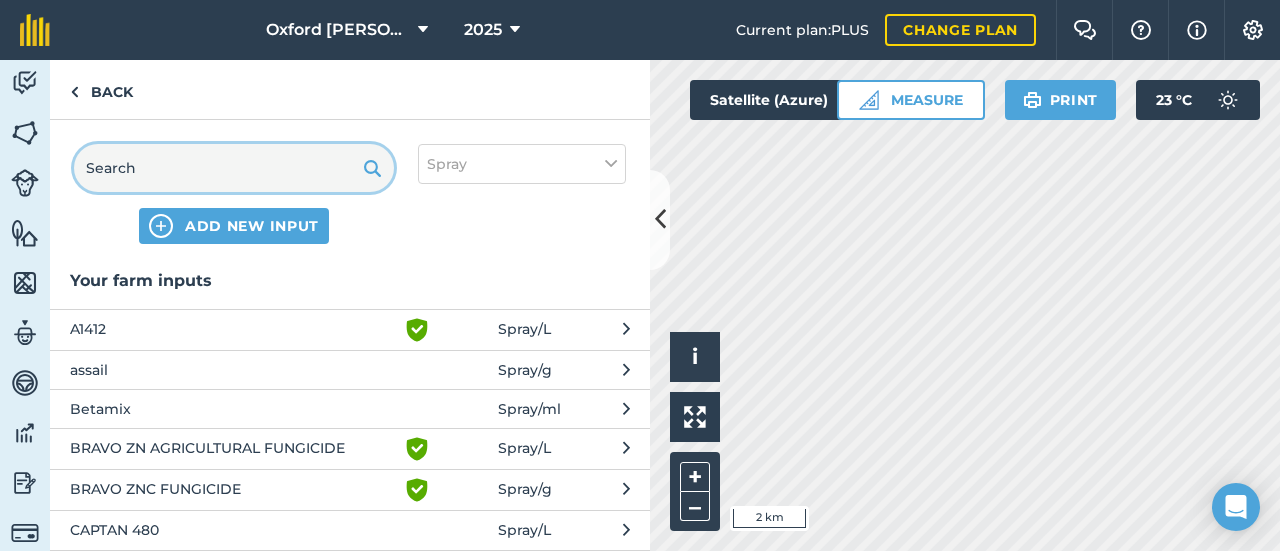 click at bounding box center (234, 168) 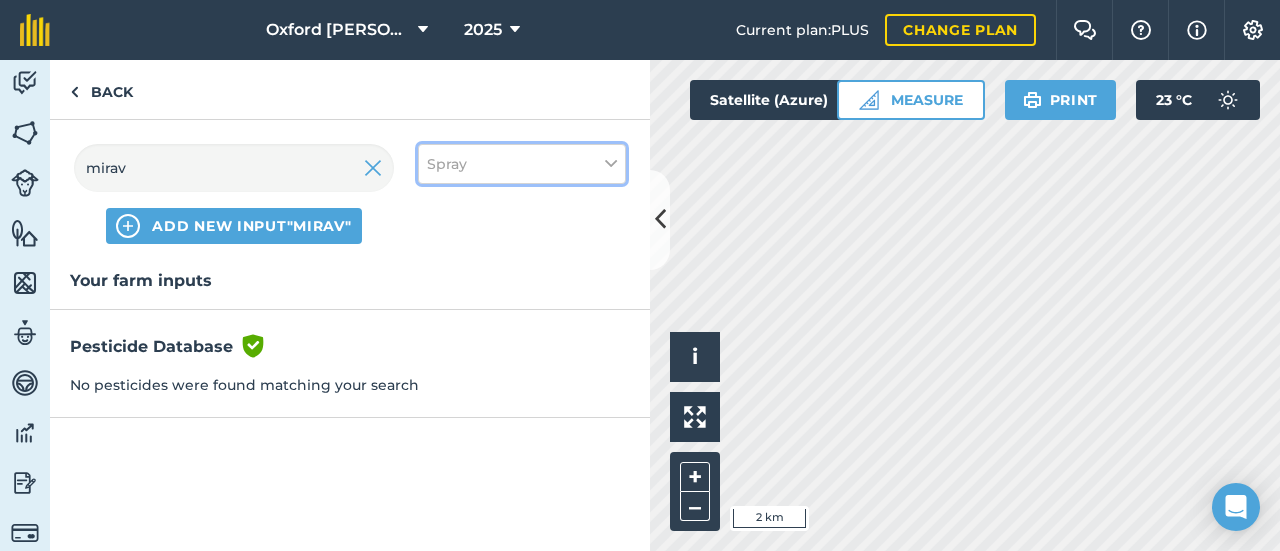 click on "Spray" at bounding box center [522, 164] 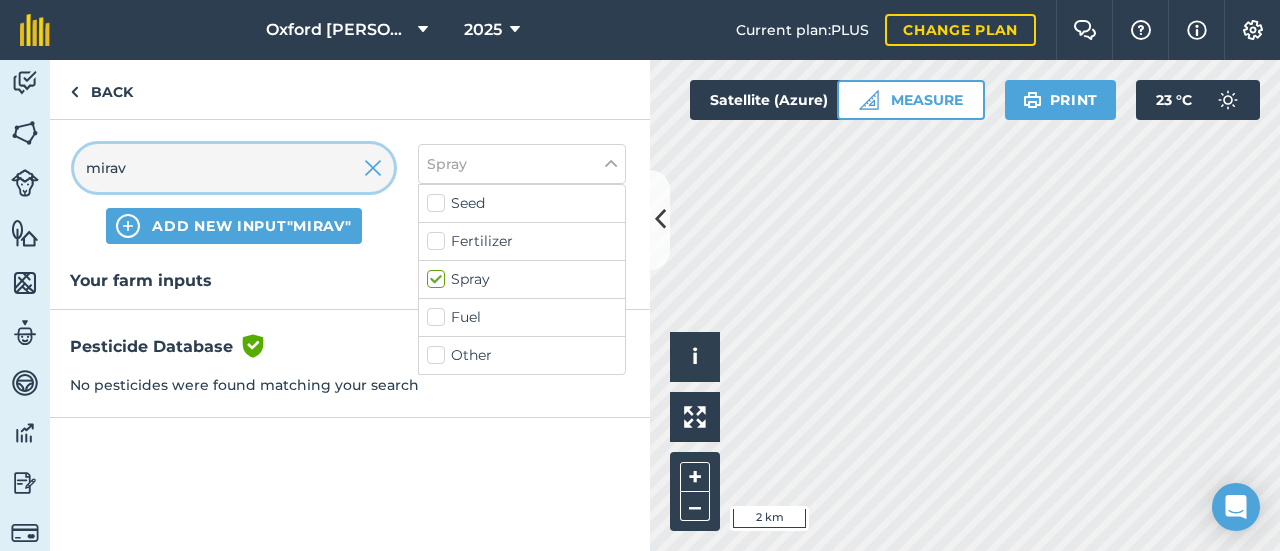 click on "mirav" at bounding box center (234, 168) 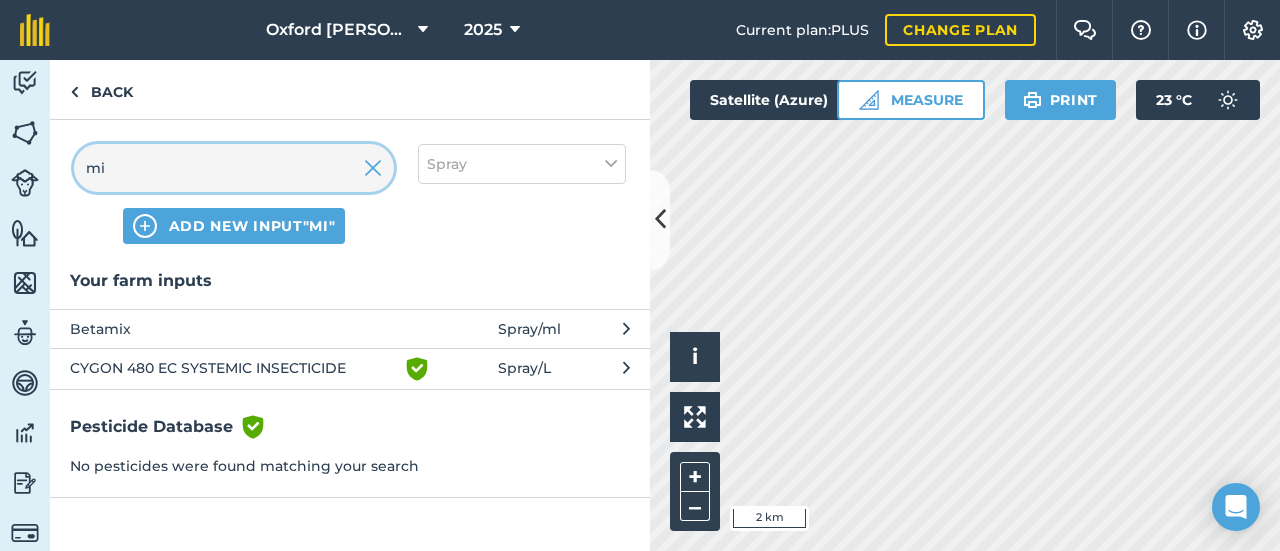type on "m" 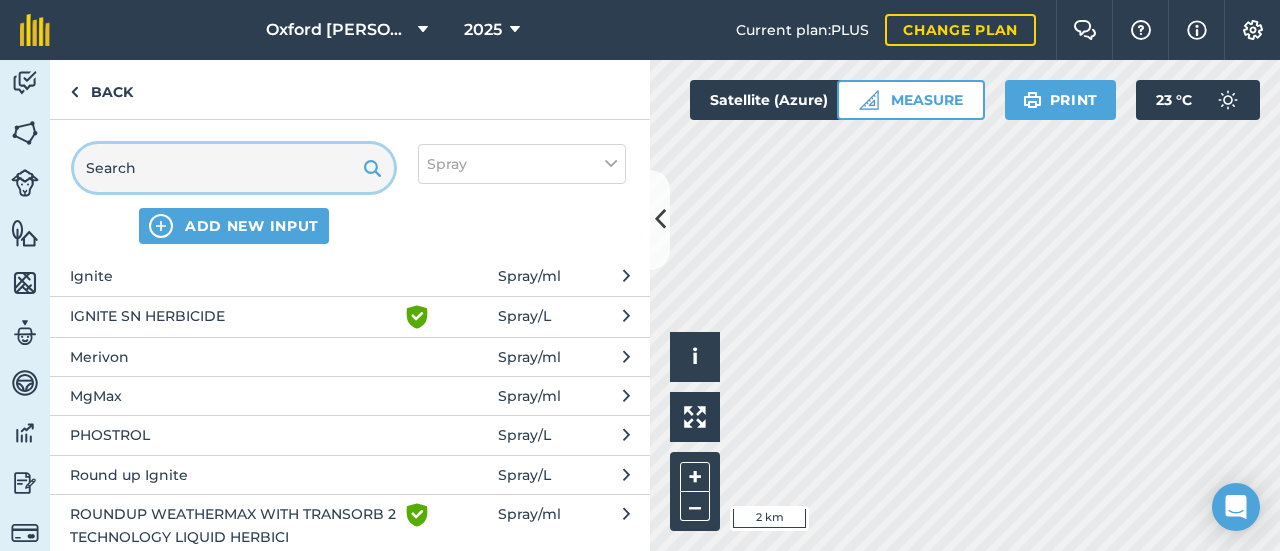 scroll, scrollTop: 375, scrollLeft: 0, axis: vertical 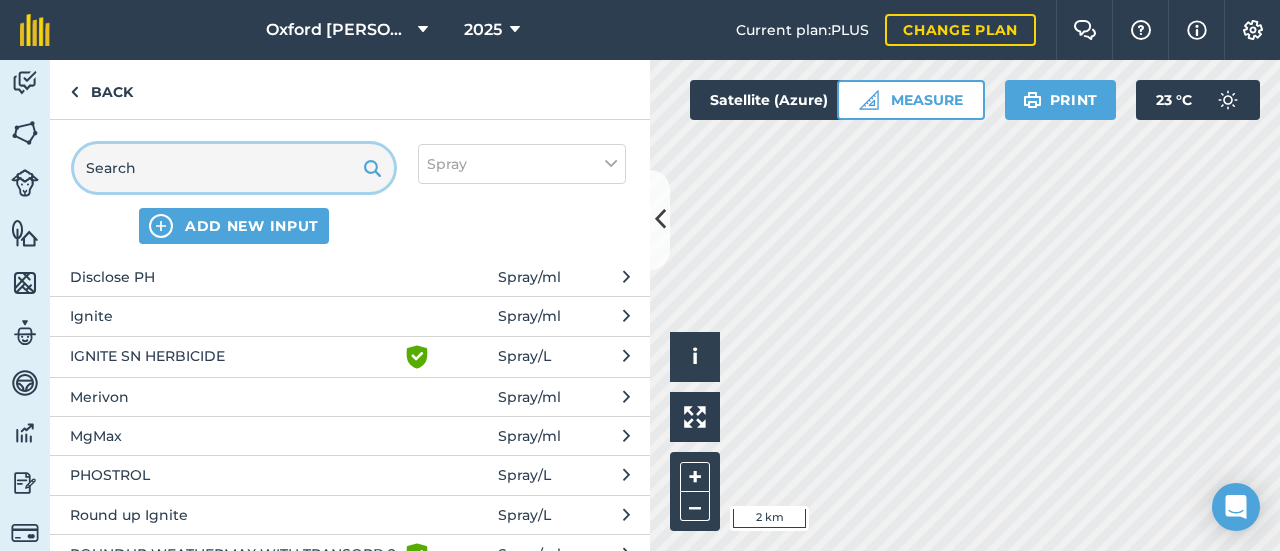 type 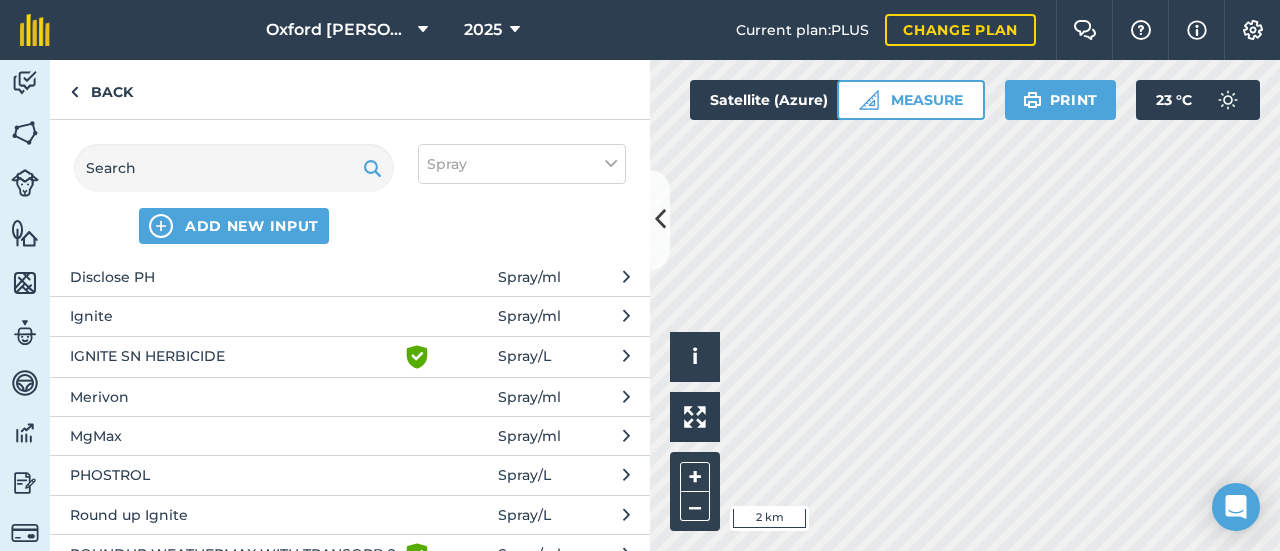 click on "Merivon" at bounding box center [233, 397] 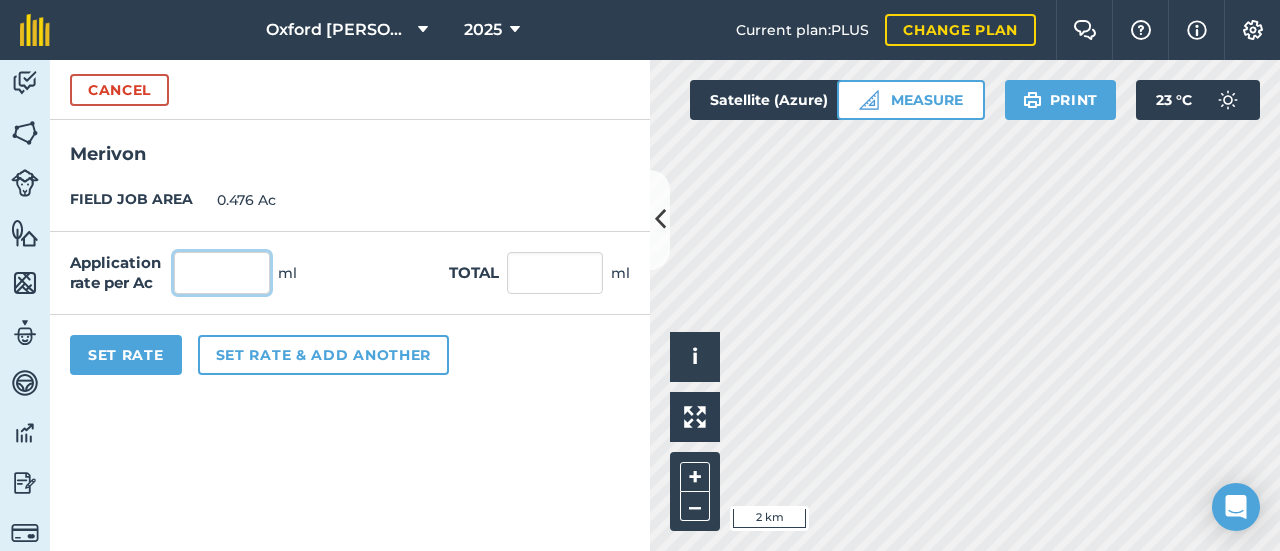 click at bounding box center [222, 273] 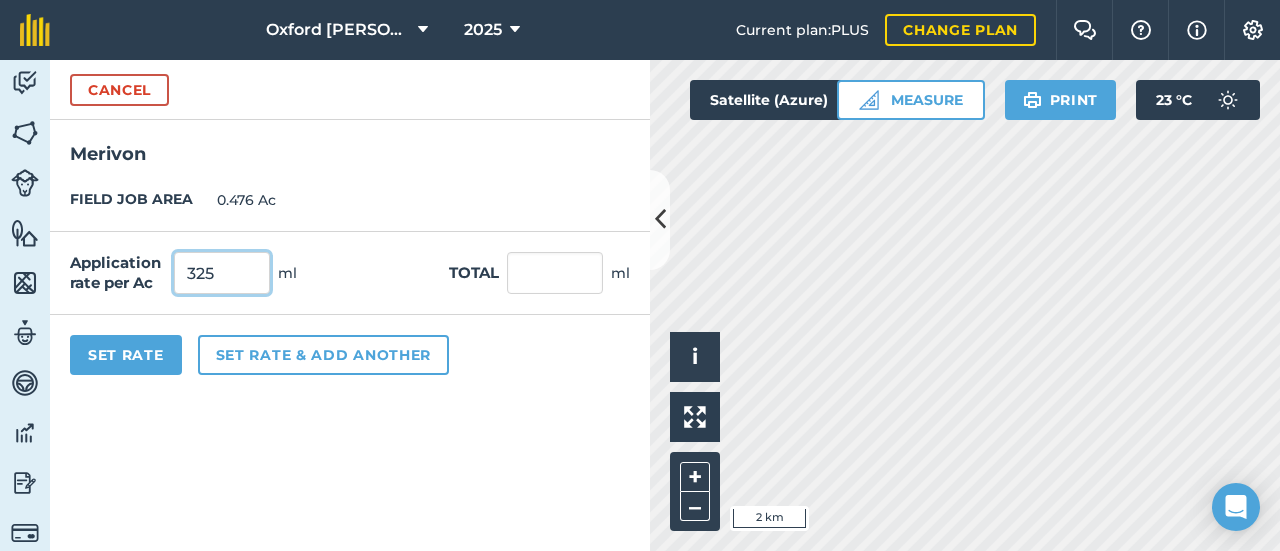 type on "325" 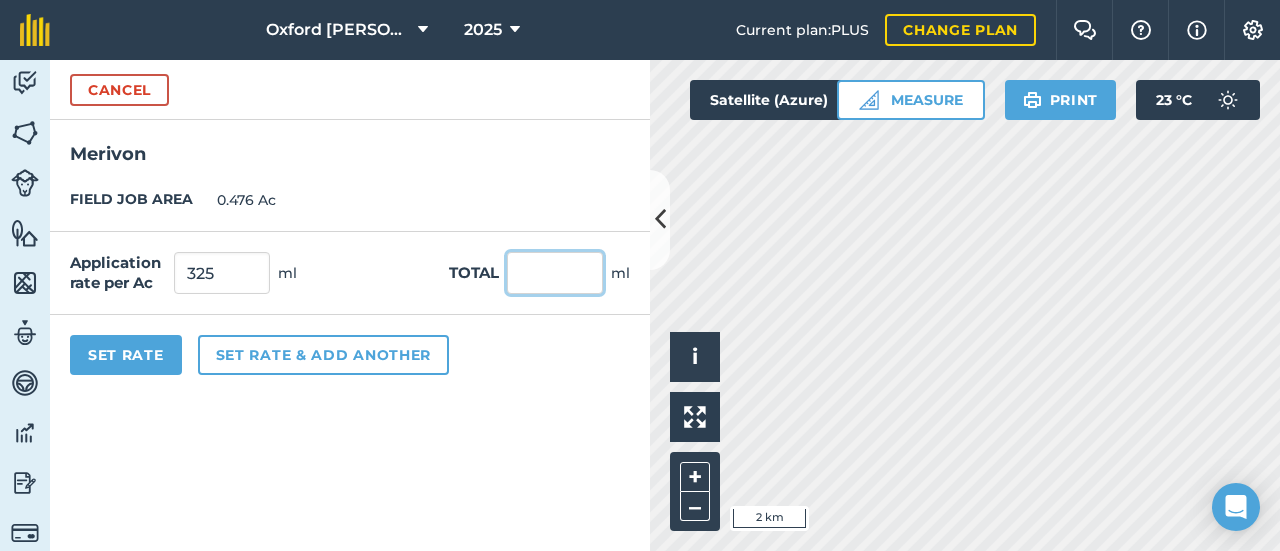 type on "154.7" 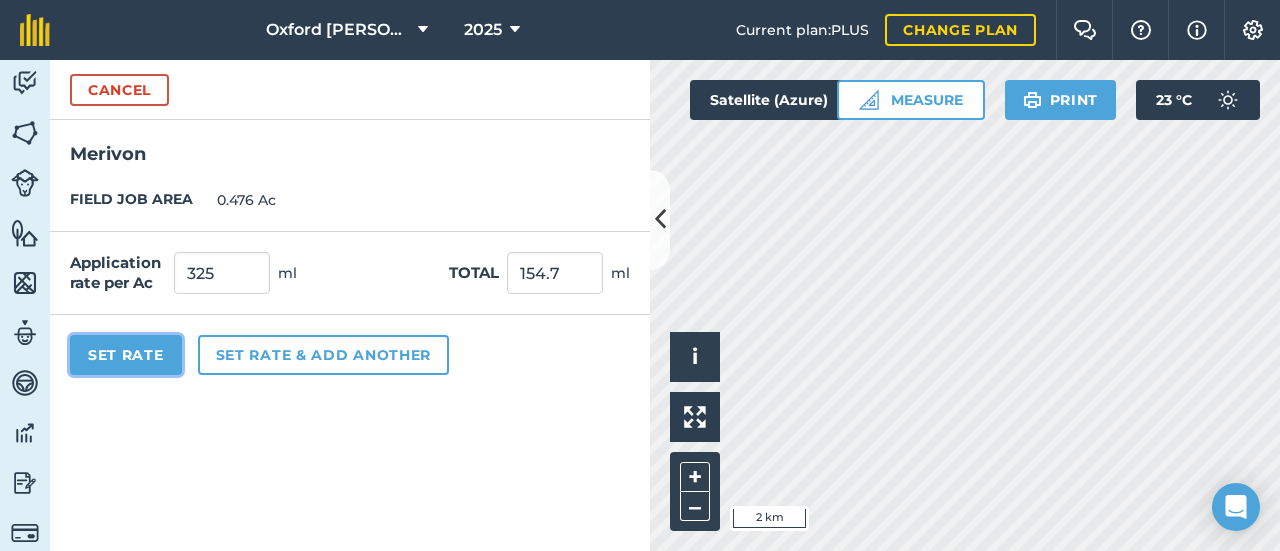 click on "Set Rate" at bounding box center (126, 355) 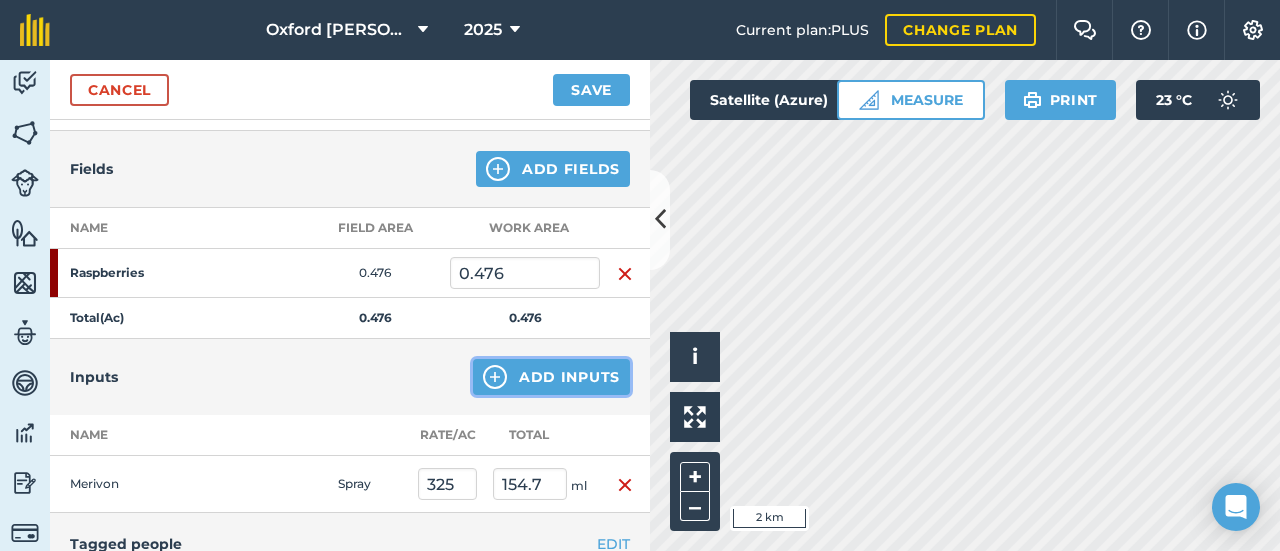 click on "Add Inputs" at bounding box center [551, 377] 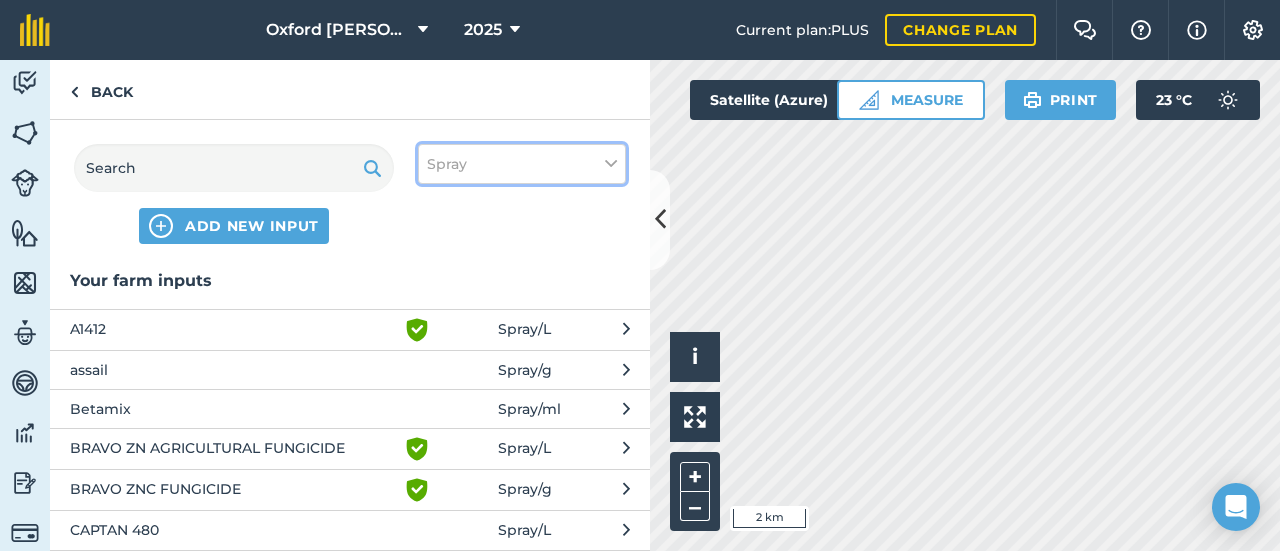 click on "Spray" at bounding box center (522, 164) 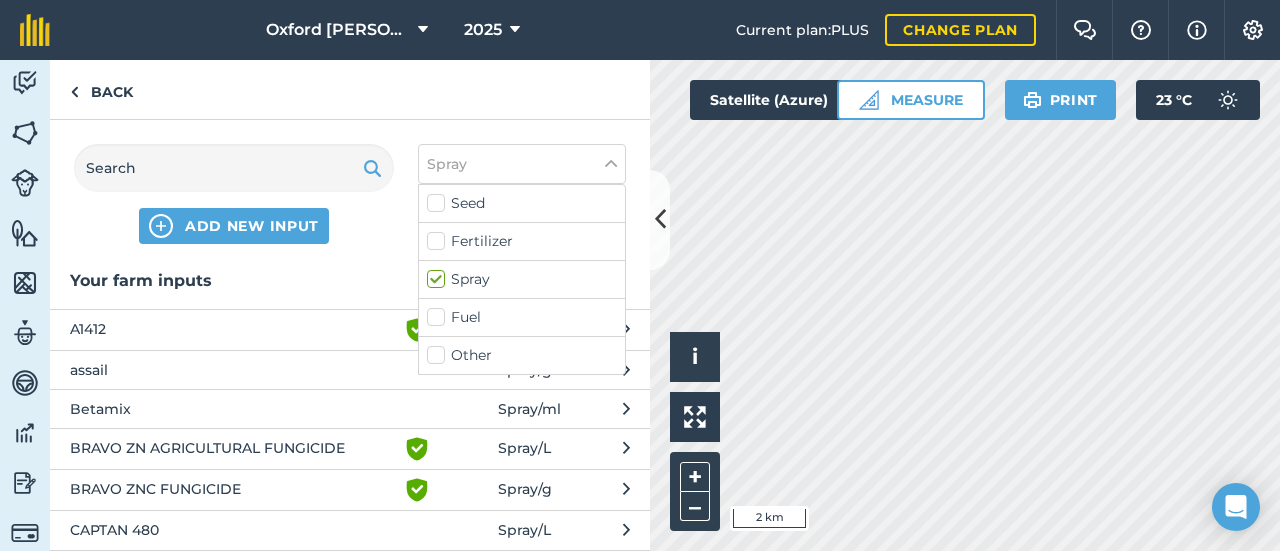 click on "Fertilizer" at bounding box center (522, 241) 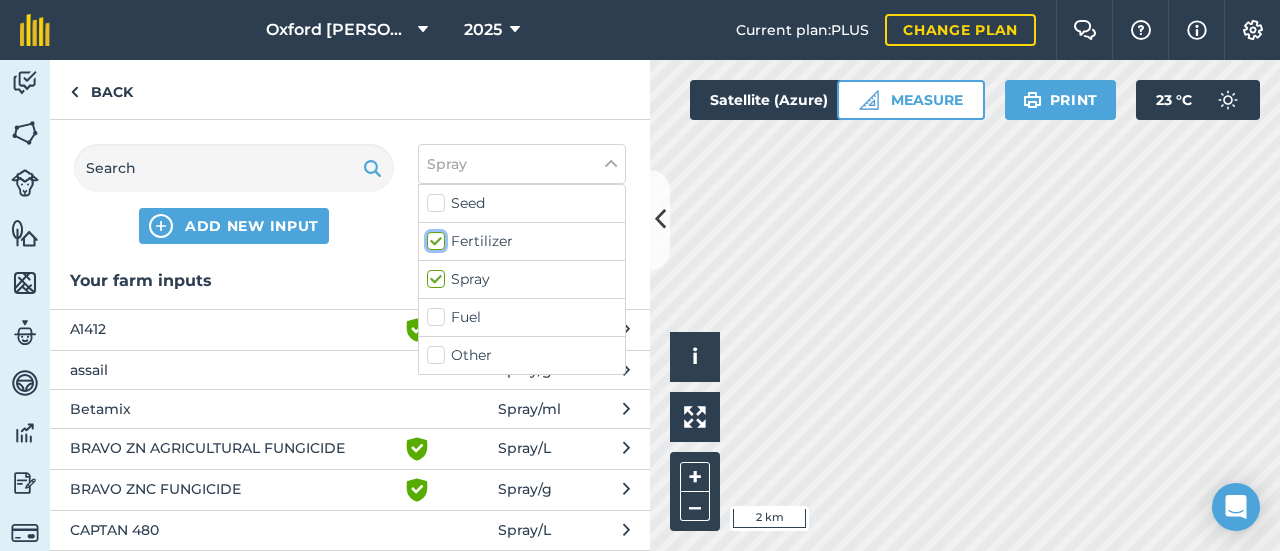 checkbox on "true" 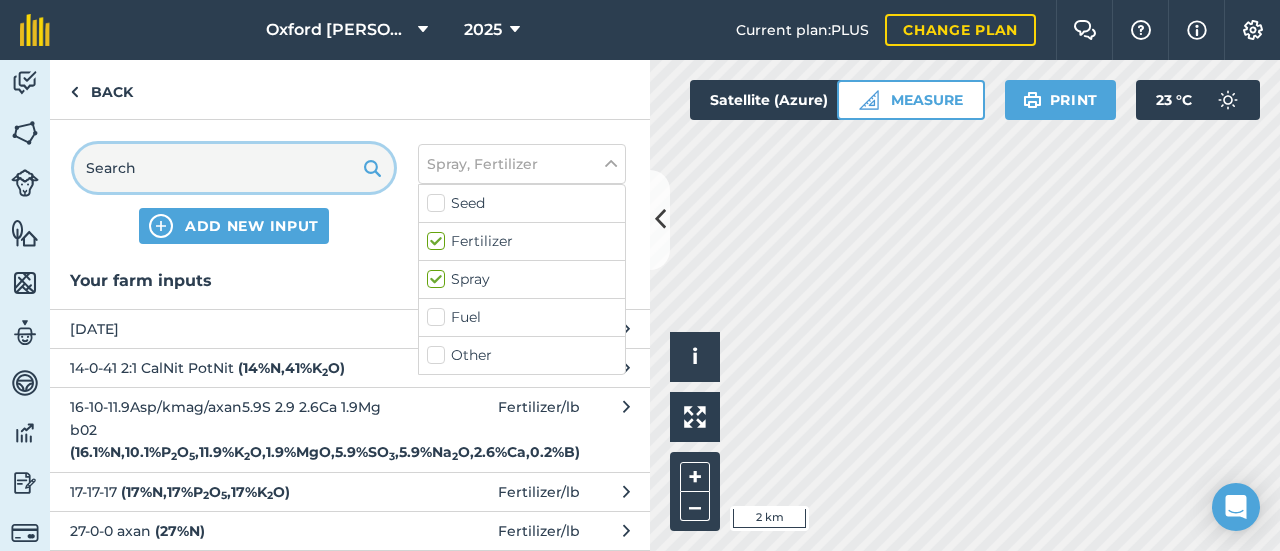 click at bounding box center [234, 168] 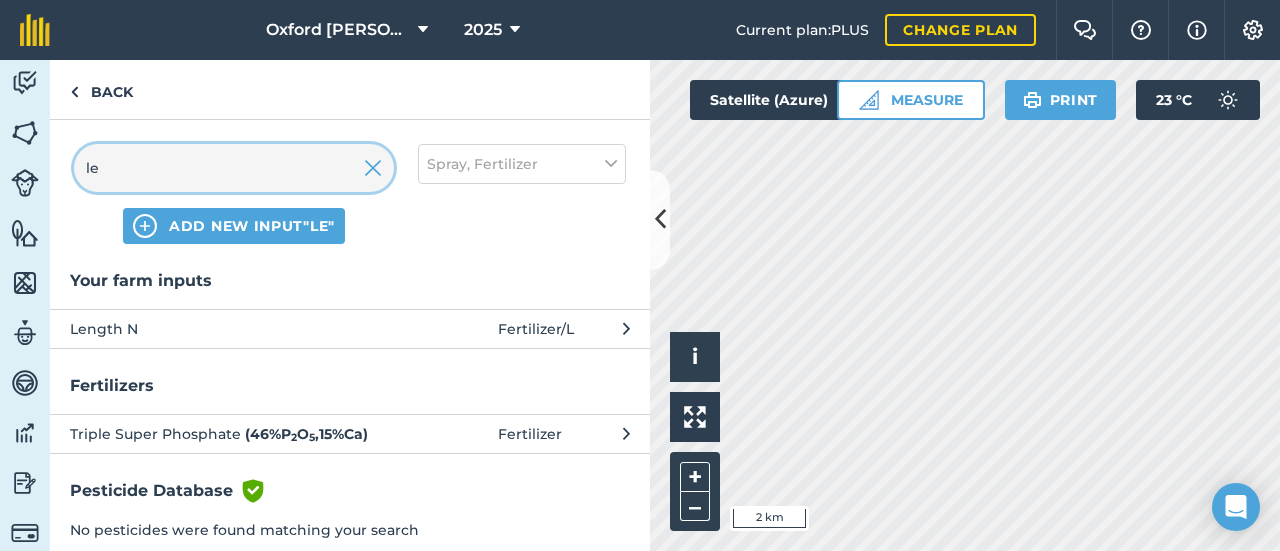 type on "le" 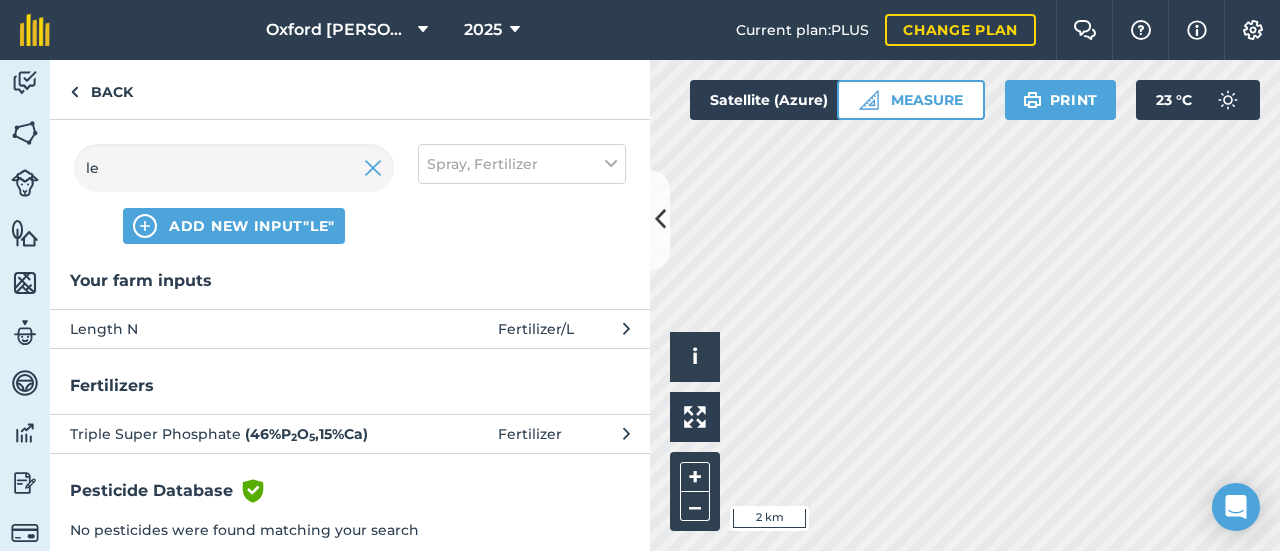 click on "Length N" at bounding box center [233, 329] 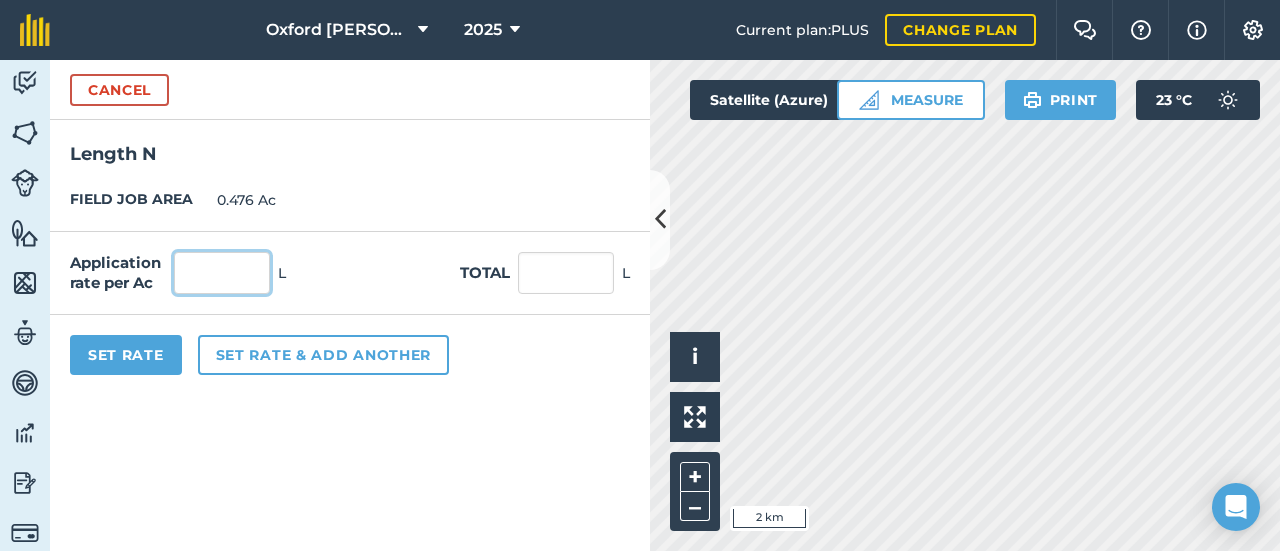 click at bounding box center [222, 273] 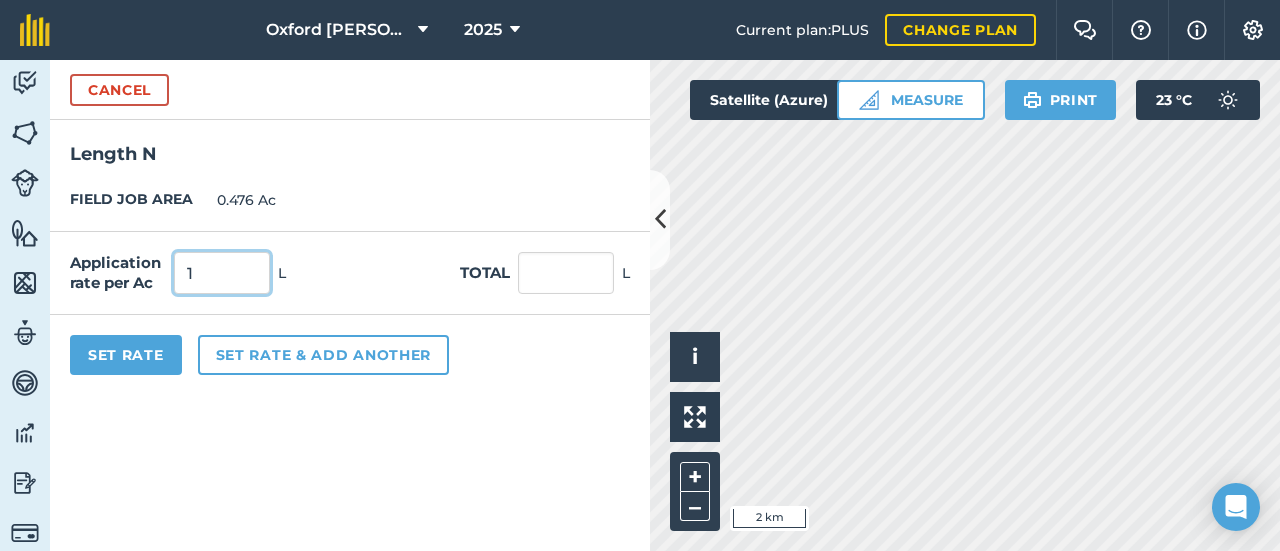 type on "1" 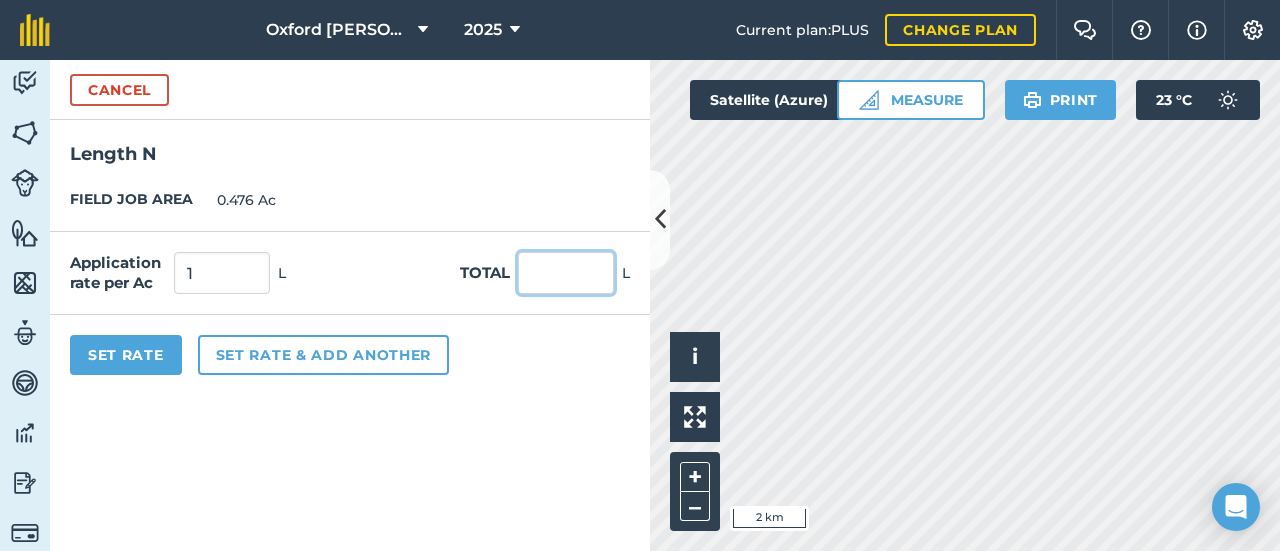 type on "0.476" 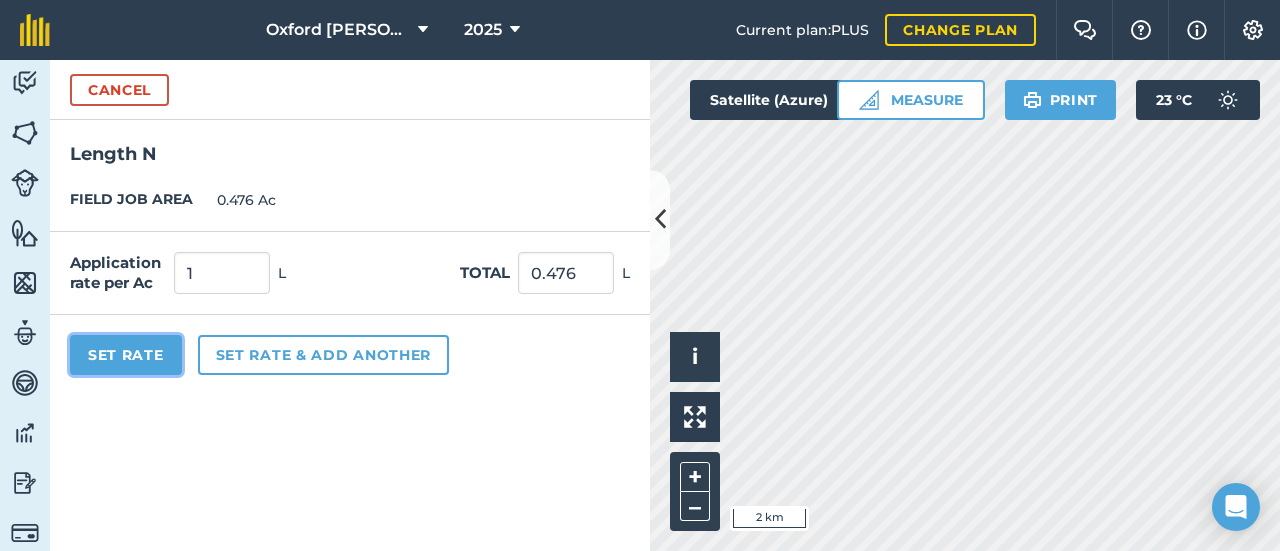click on "Set Rate" at bounding box center (126, 355) 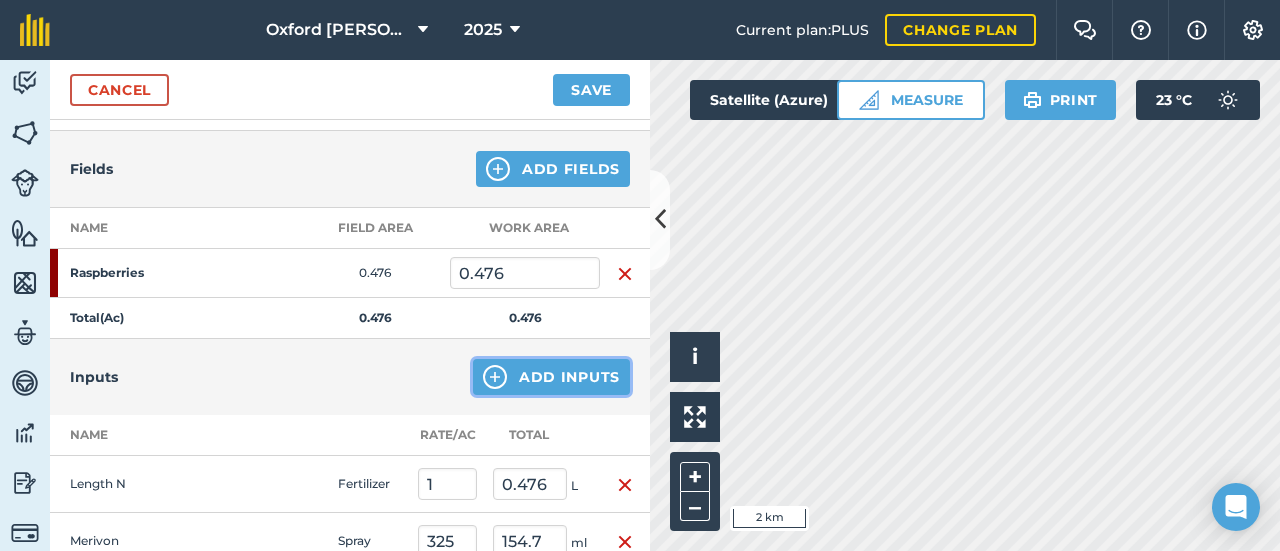 click on "Add Inputs" at bounding box center [551, 377] 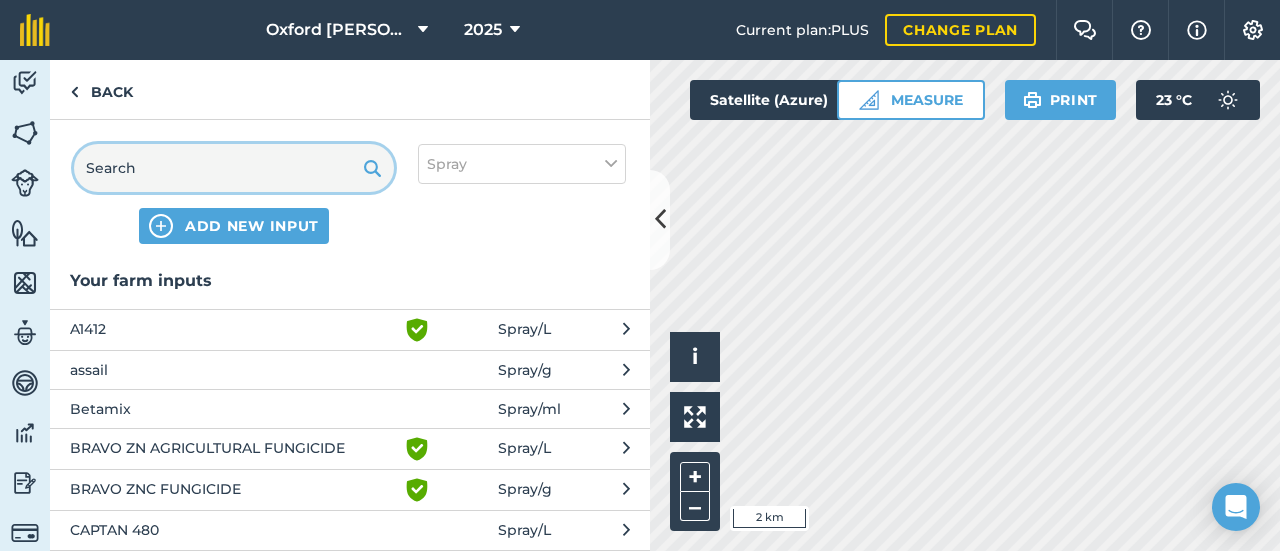 click at bounding box center [234, 168] 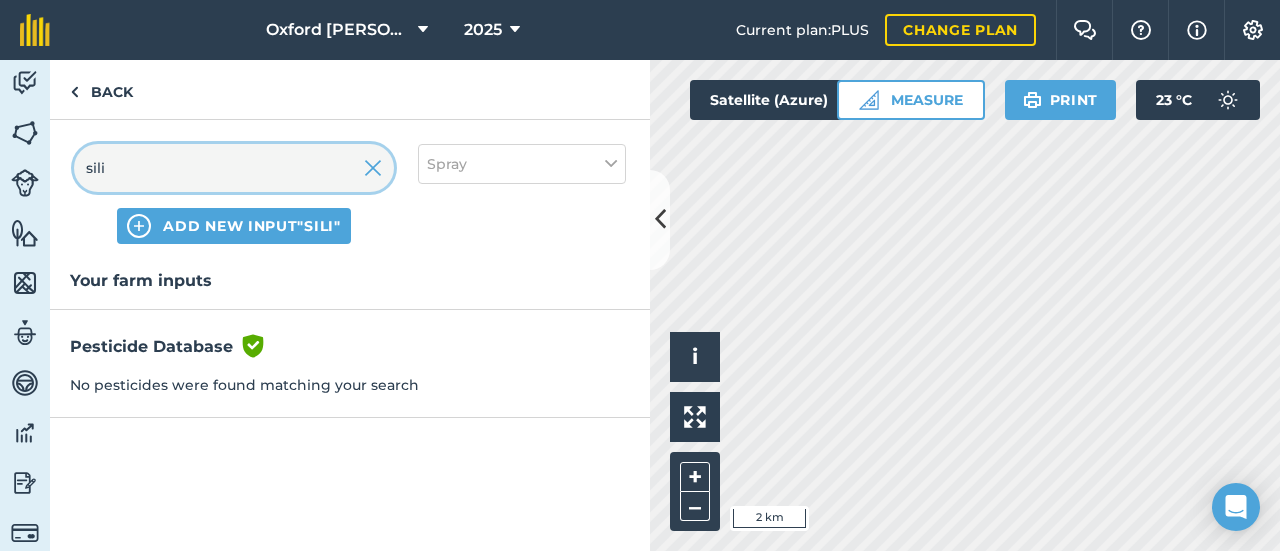 type on "sili" 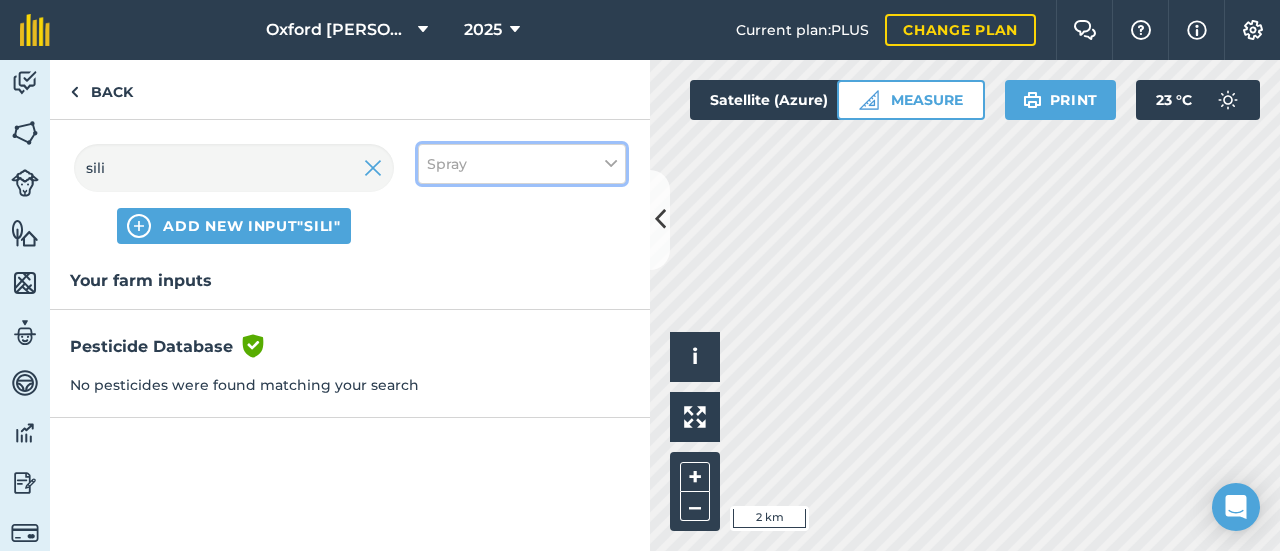 click on "Spray" at bounding box center [447, 164] 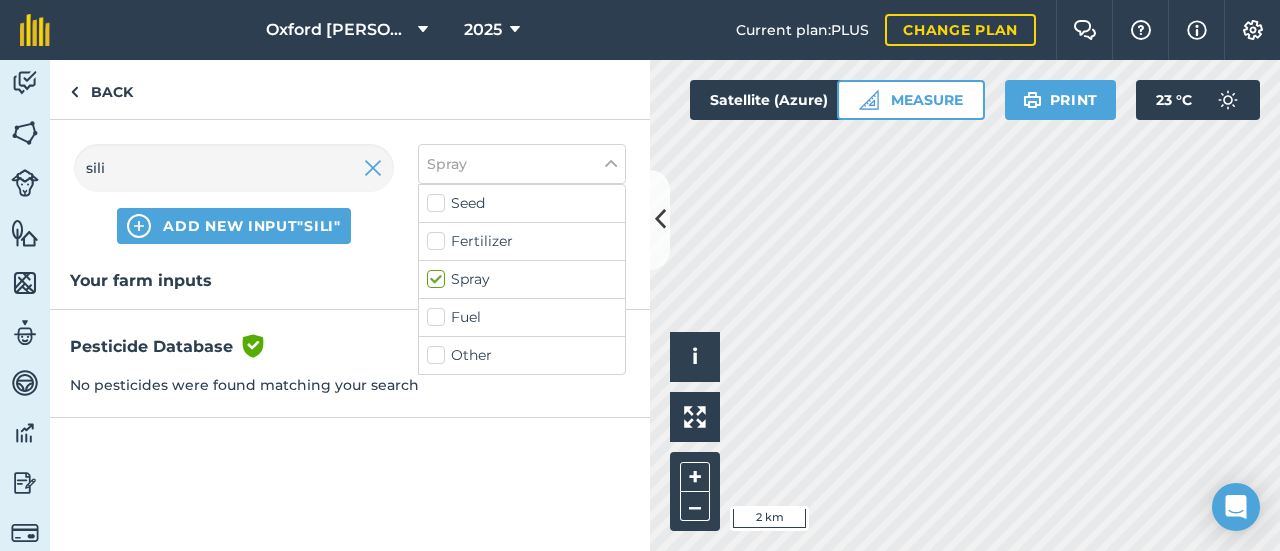 click on "Fertilizer" at bounding box center (522, 241) 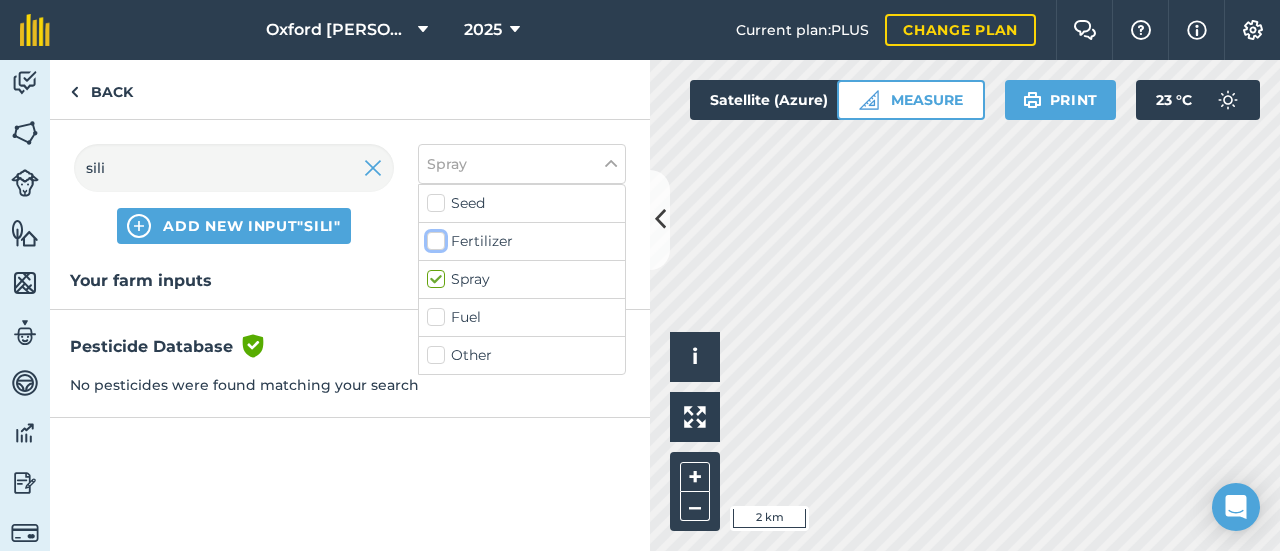 click on "Fertilizer" at bounding box center [433, 237] 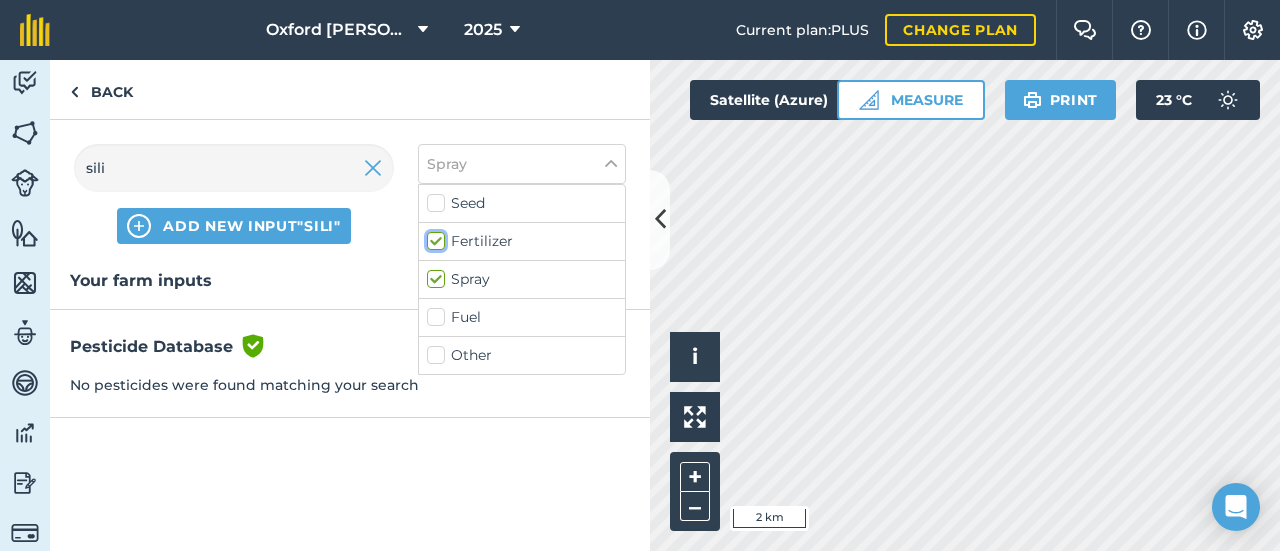 checkbox on "true" 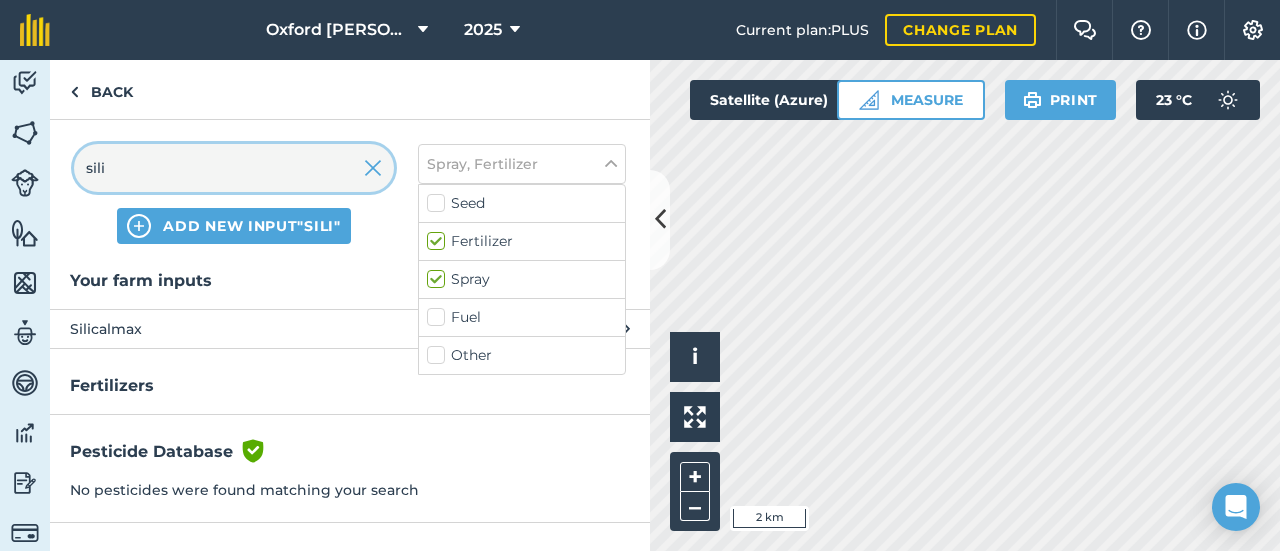 click on "sili" at bounding box center [234, 168] 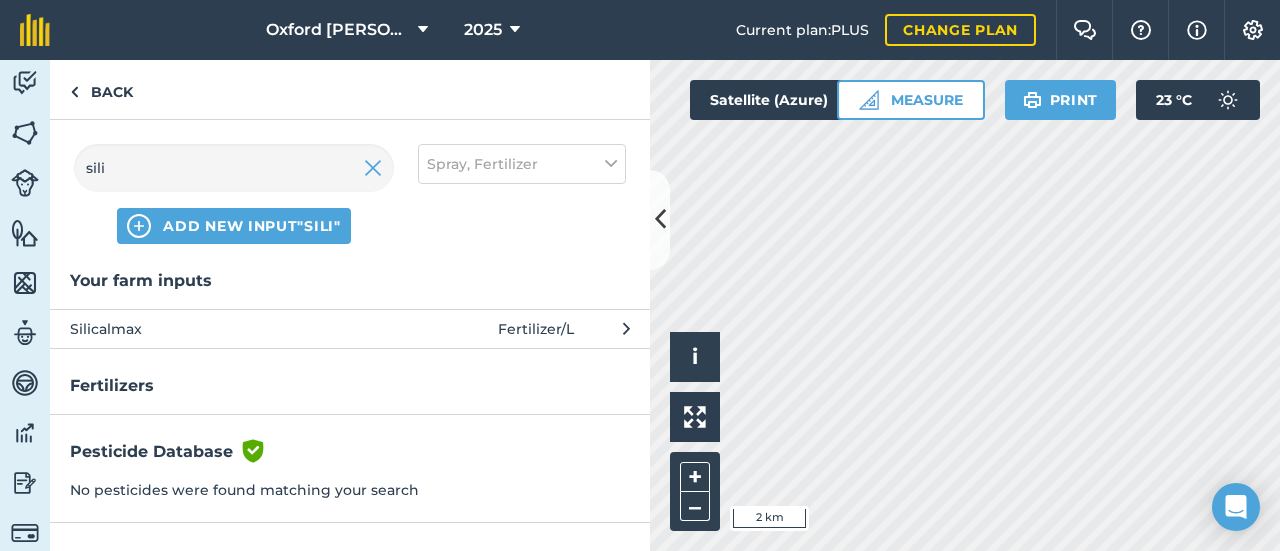 click on "Silicalmax" at bounding box center [233, 329] 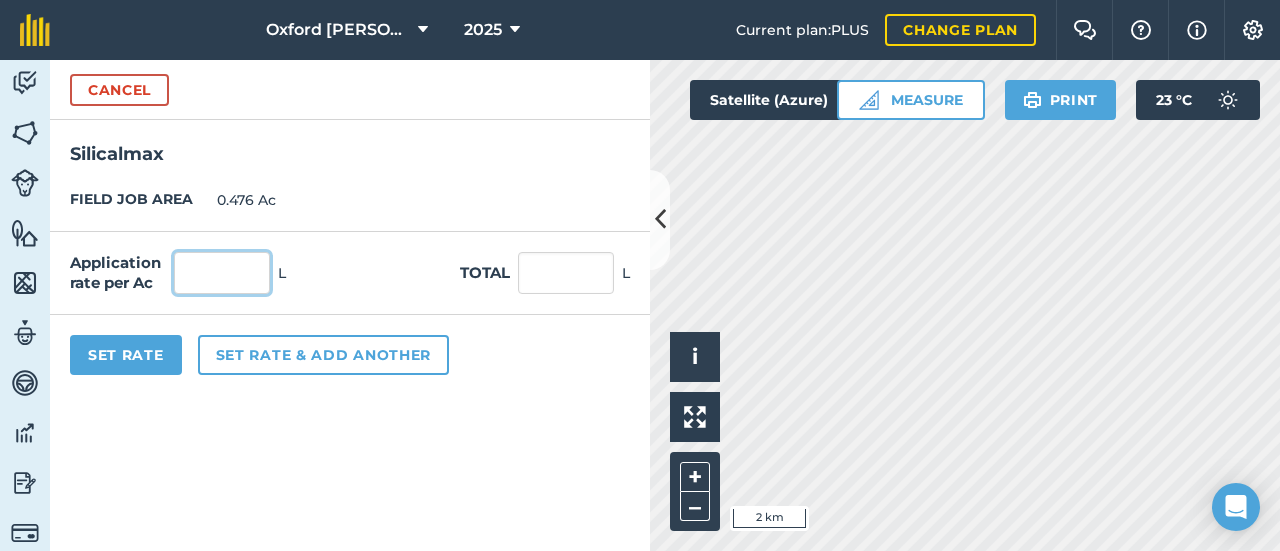 click at bounding box center (222, 273) 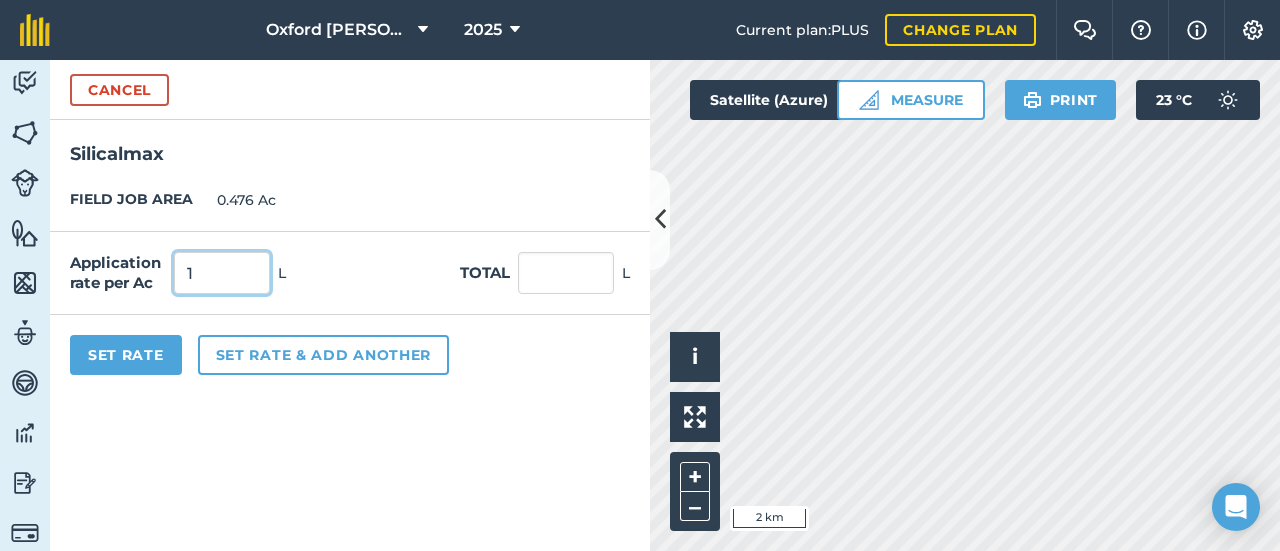type on "1" 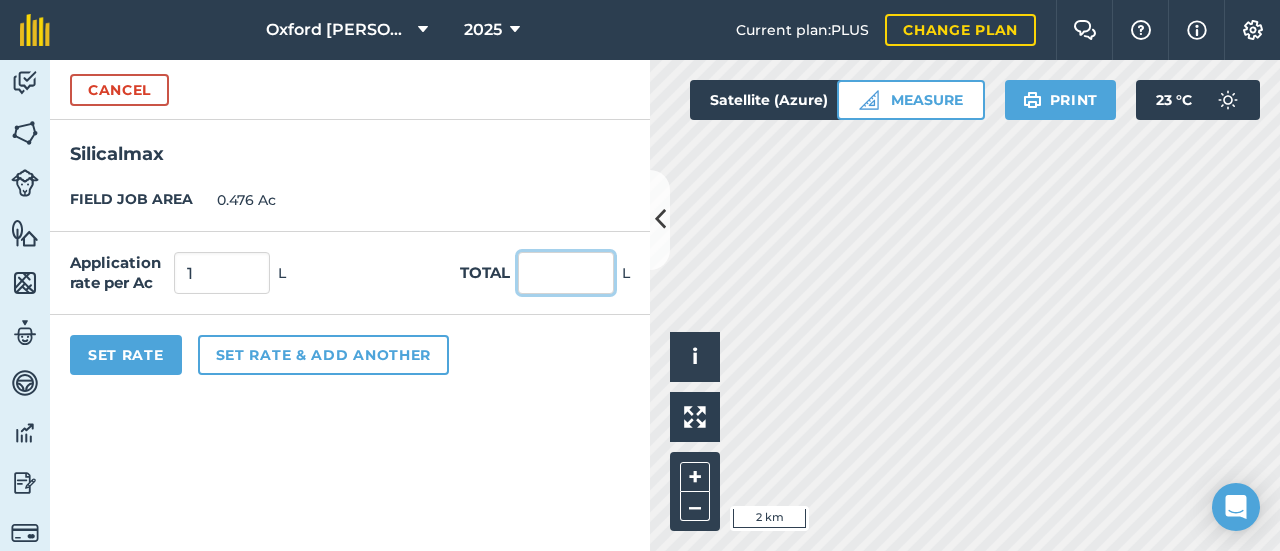 type on "0.476" 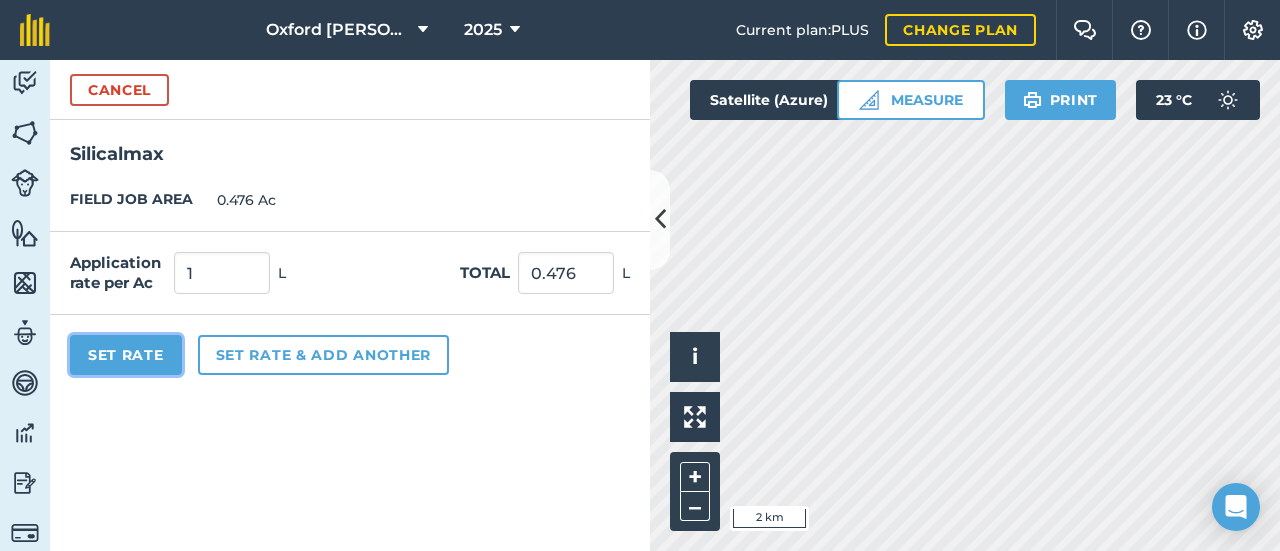 click on "Set Rate" at bounding box center [126, 355] 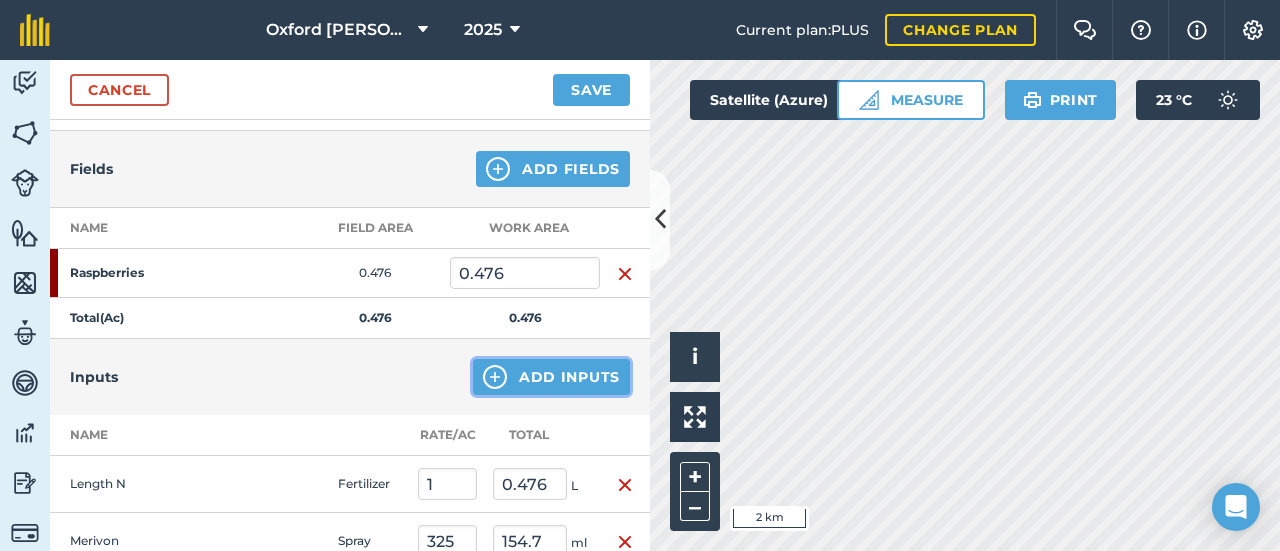 click on "Add Inputs" at bounding box center [551, 377] 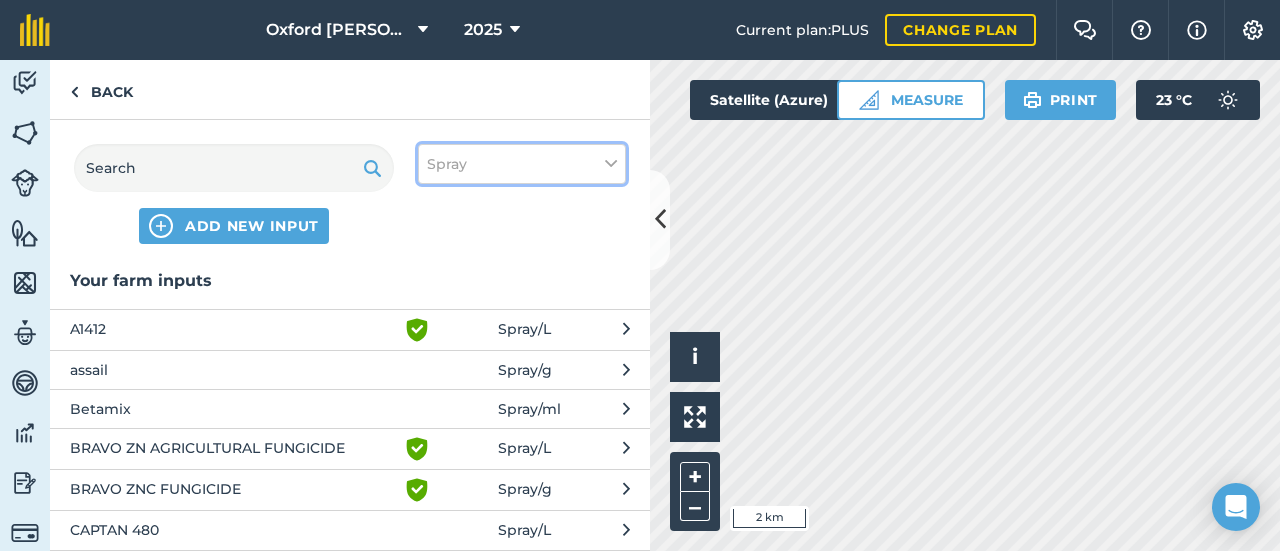 click on "Spray" at bounding box center (447, 164) 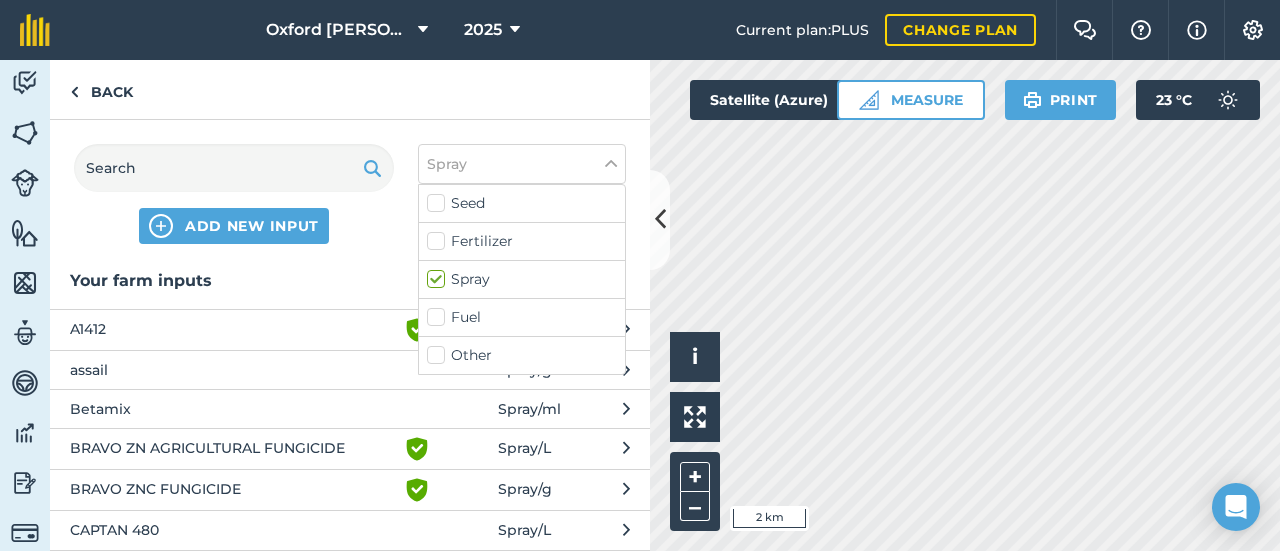 click on "Fertilizer" at bounding box center (522, 241) 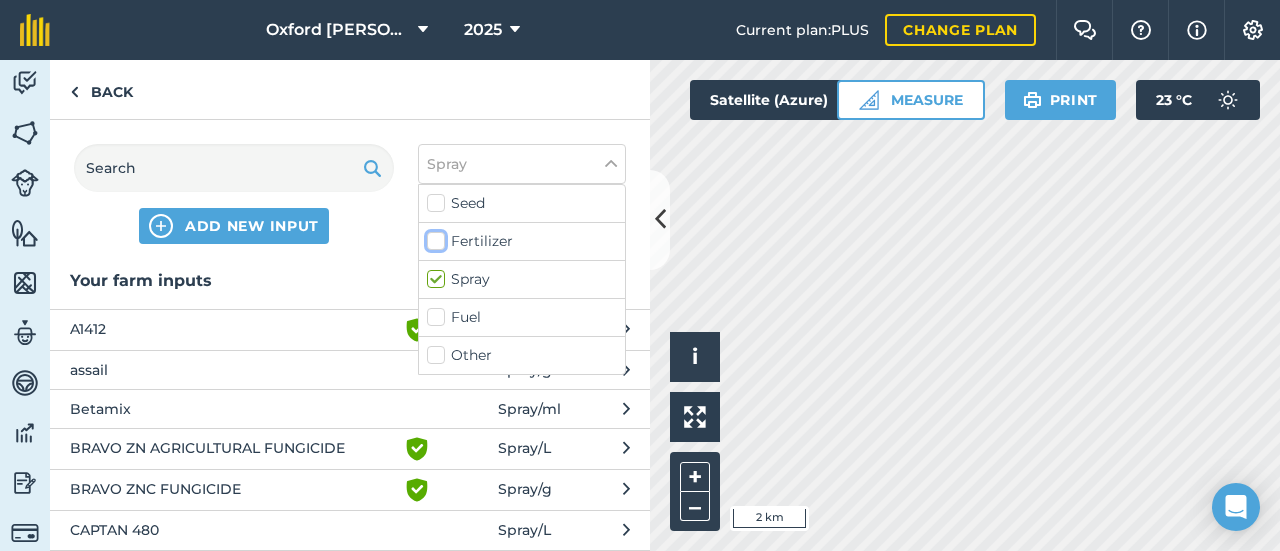 click on "Fertilizer" at bounding box center [433, 237] 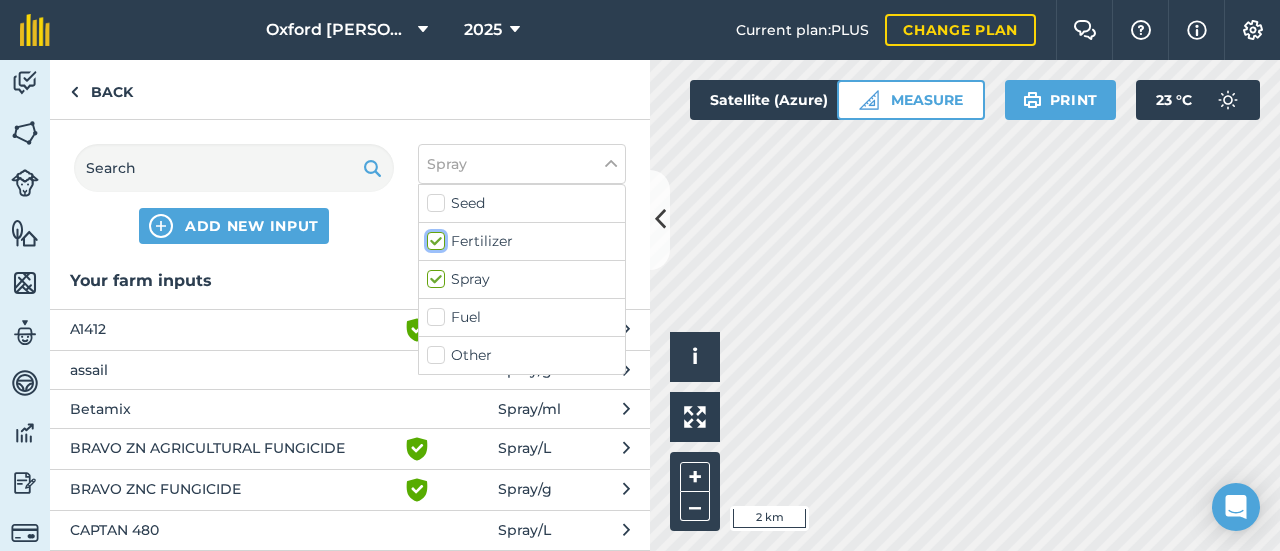 checkbox on "true" 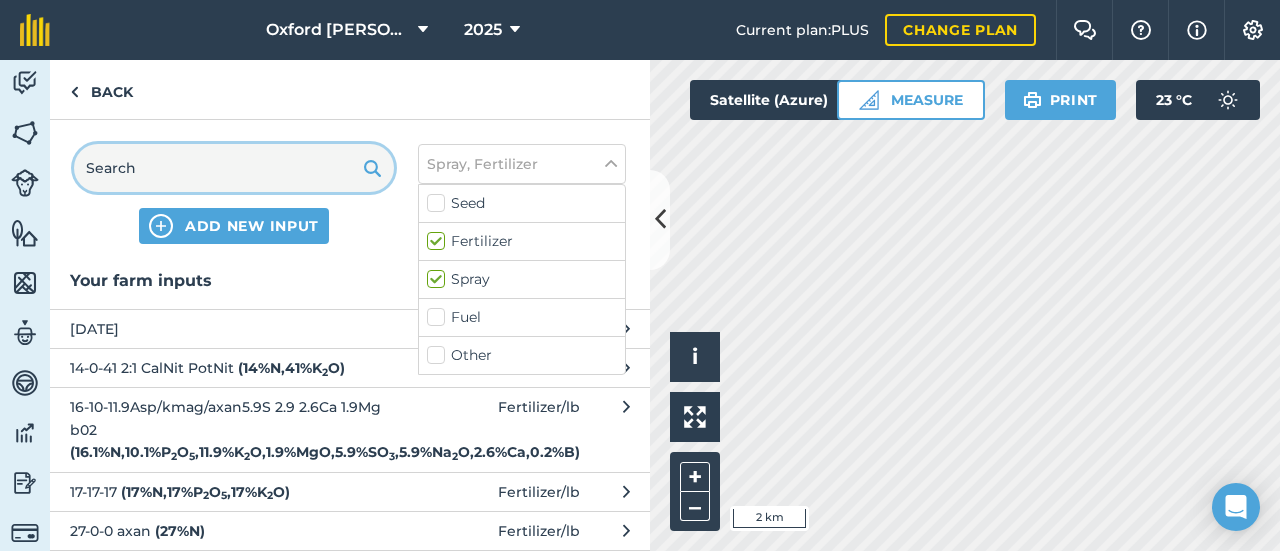click at bounding box center [234, 168] 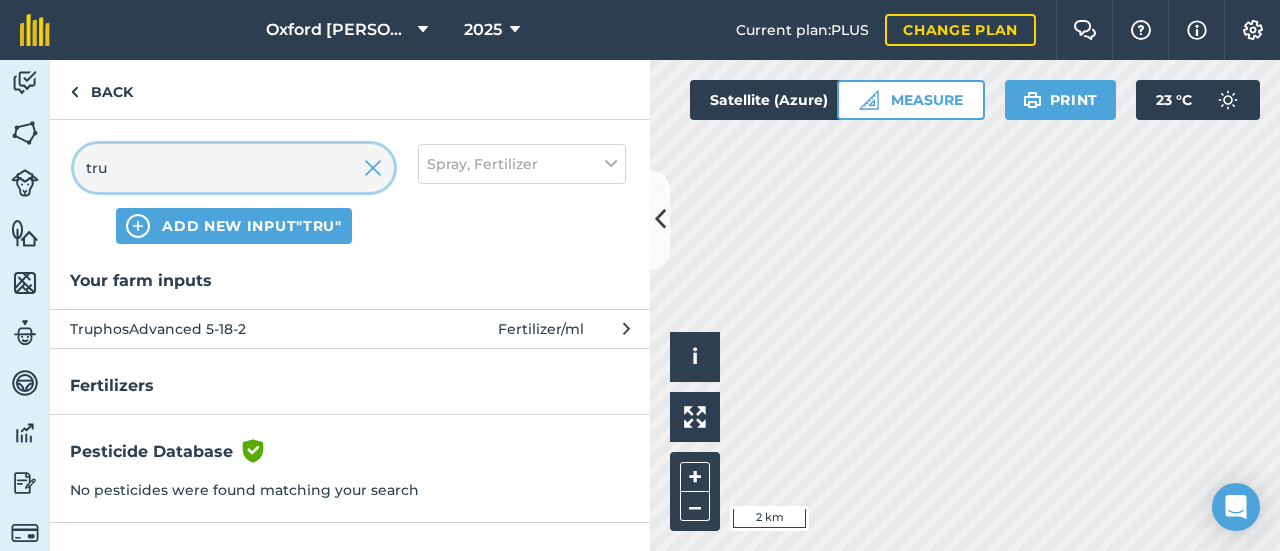 type on "tru" 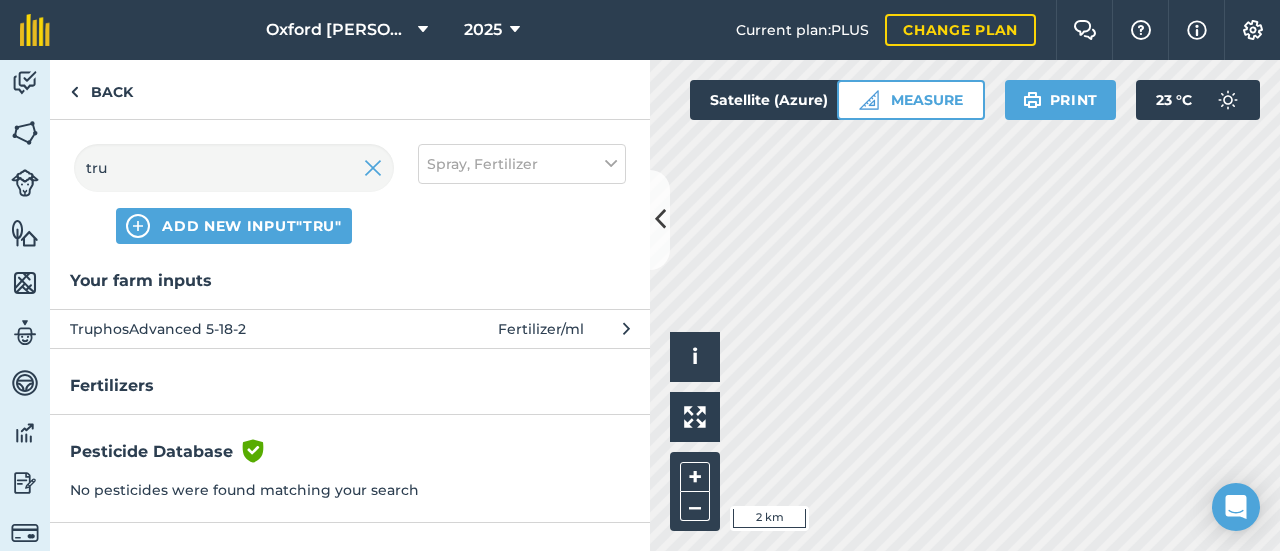 click on "TruphosAdvanced 5-18-2" at bounding box center (233, 329) 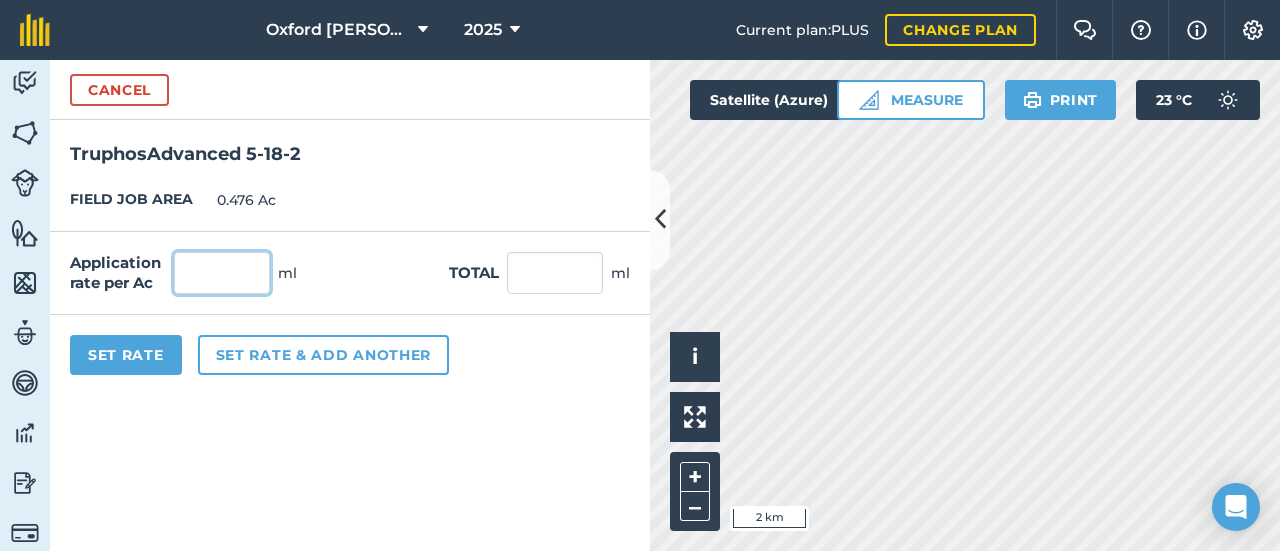 click at bounding box center (222, 273) 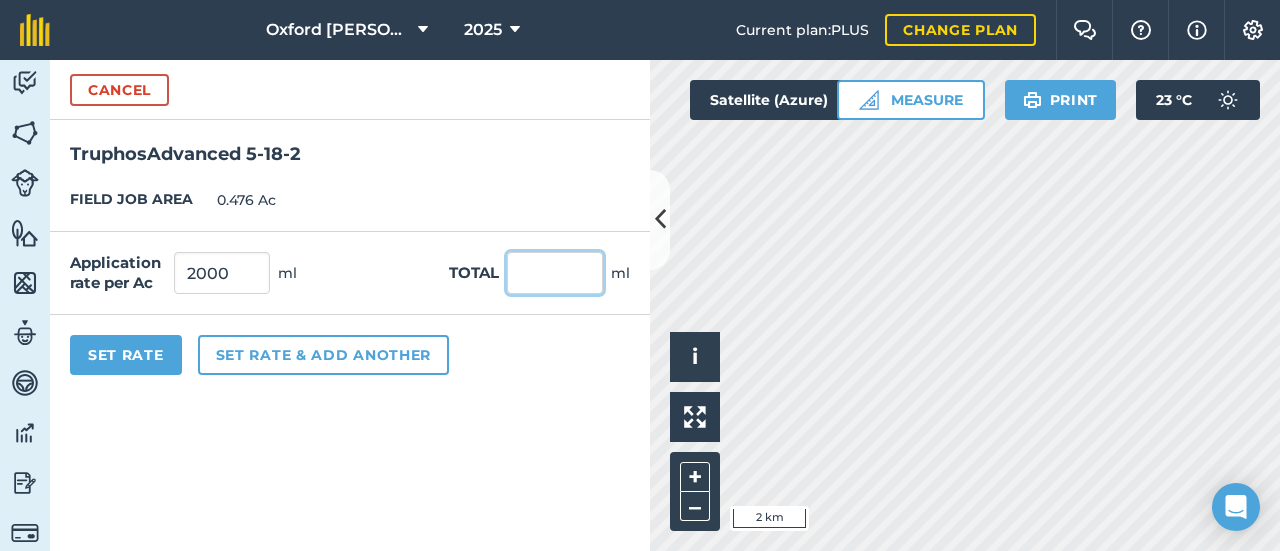 type on "2,000" 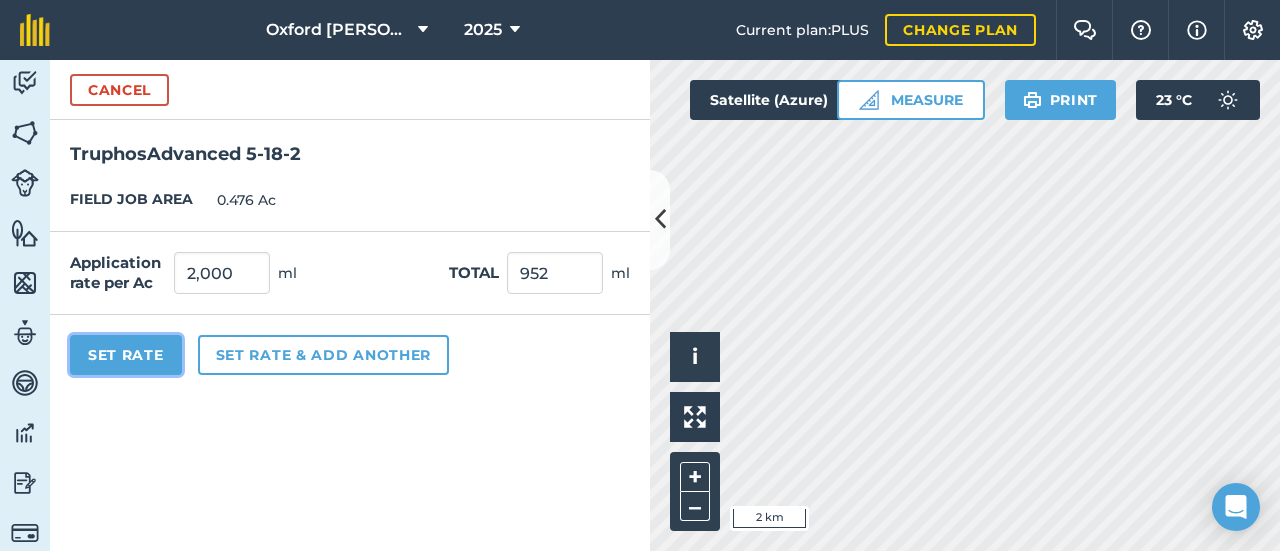 type 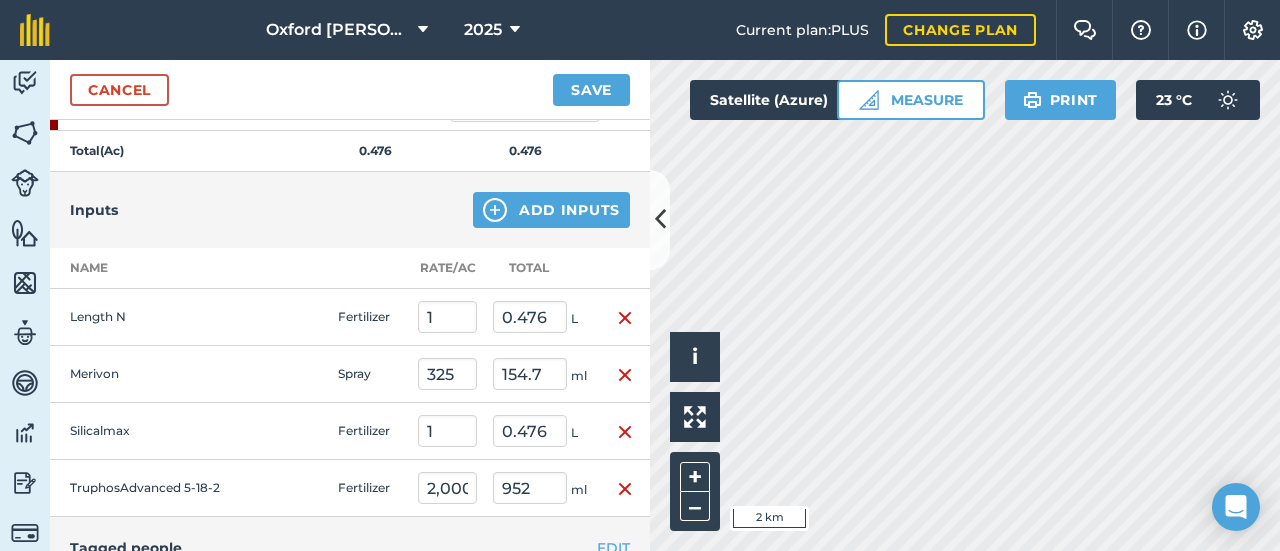 scroll, scrollTop: 400, scrollLeft: 0, axis: vertical 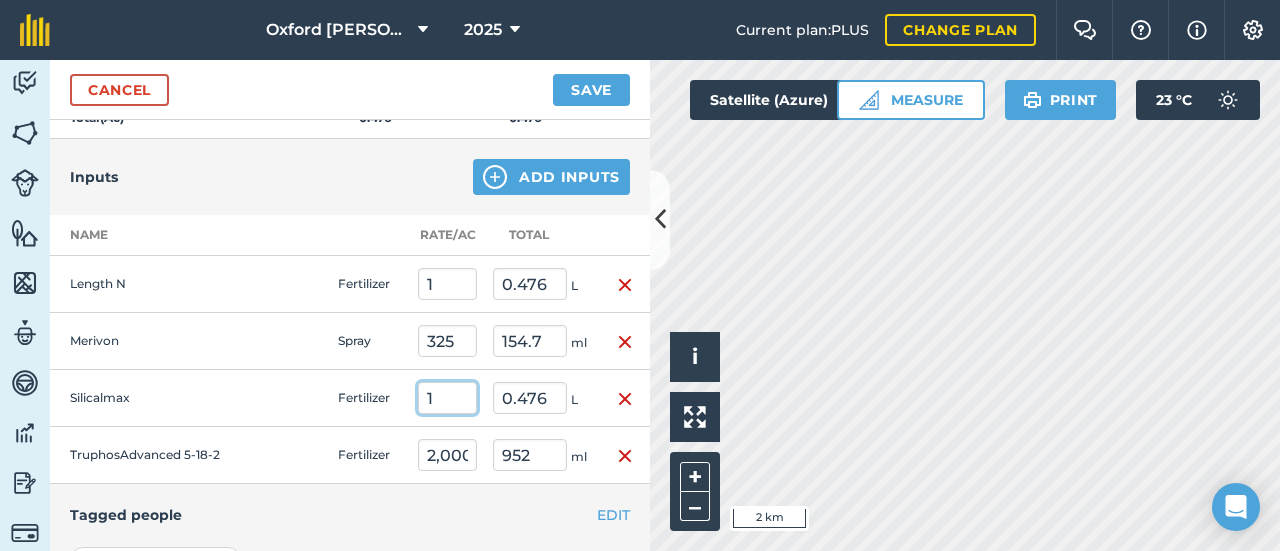 drag, startPoint x: 437, startPoint y: 393, endPoint x: 423, endPoint y: 395, distance: 14.142136 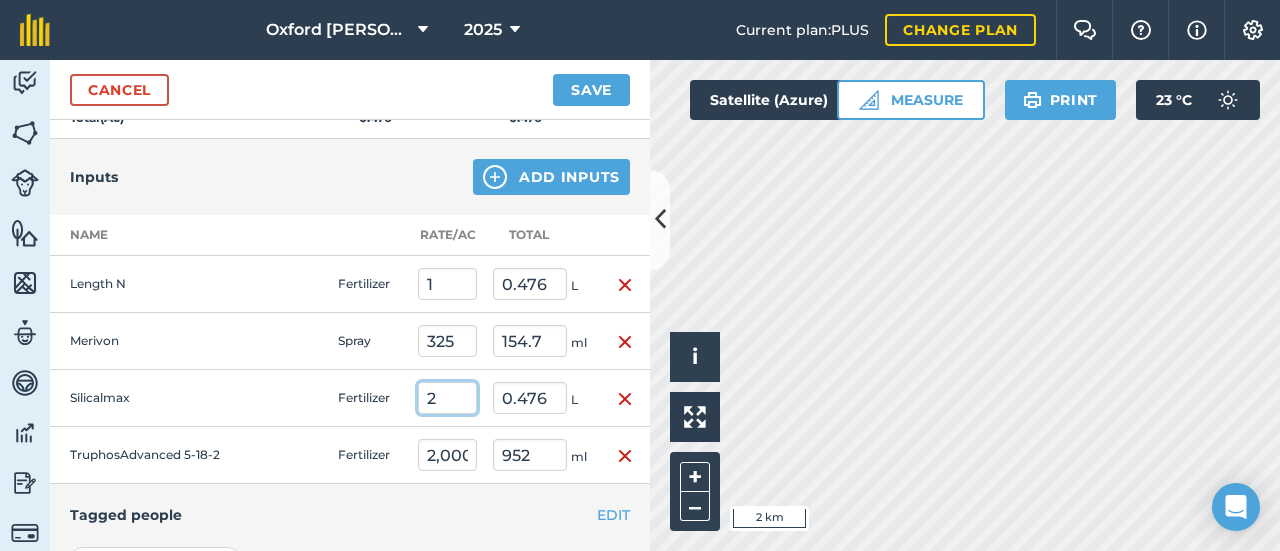 type on "2" 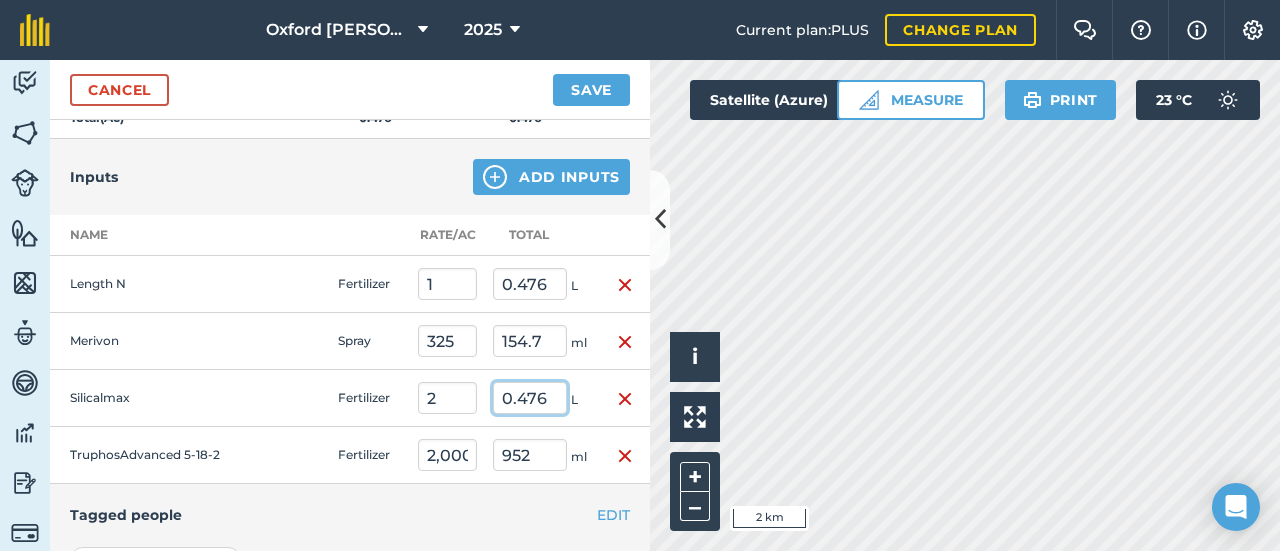 type on "0.952" 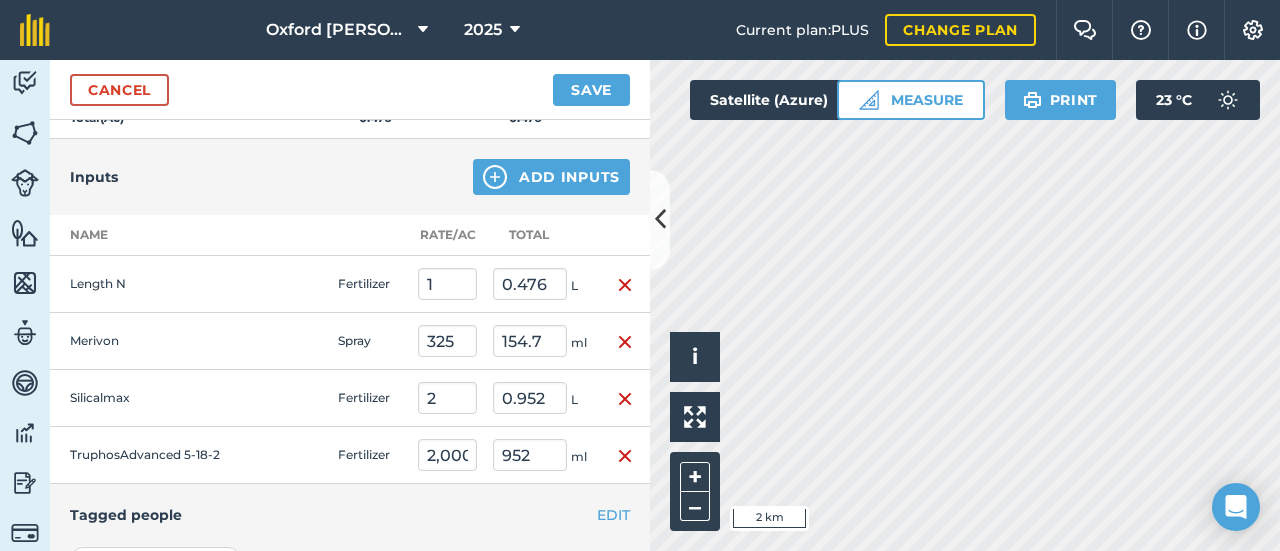 type 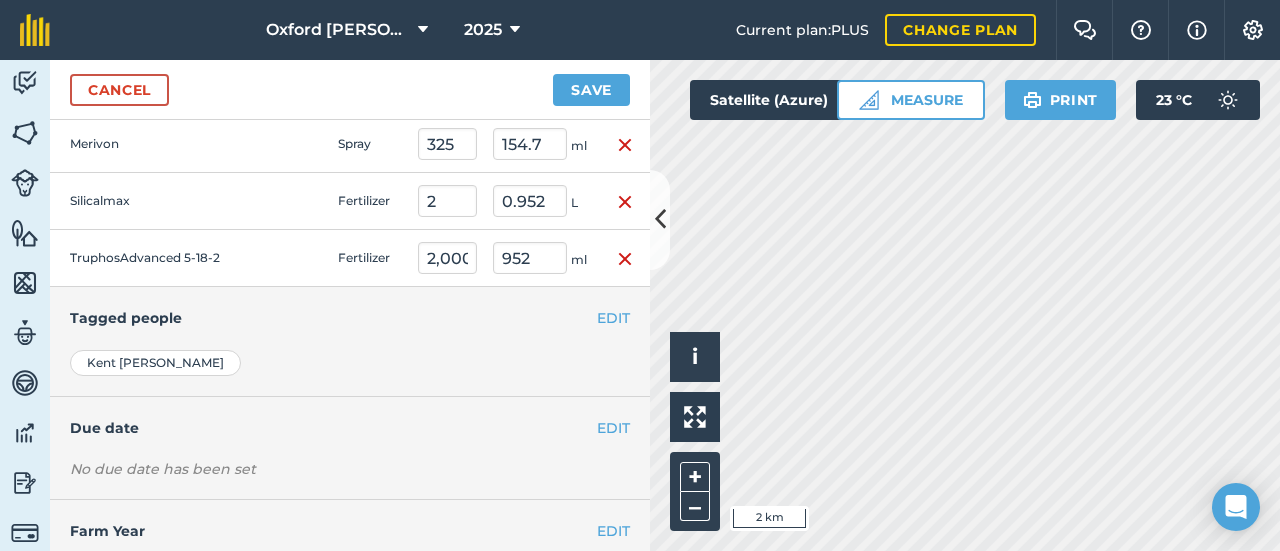 scroll, scrollTop: 600, scrollLeft: 0, axis: vertical 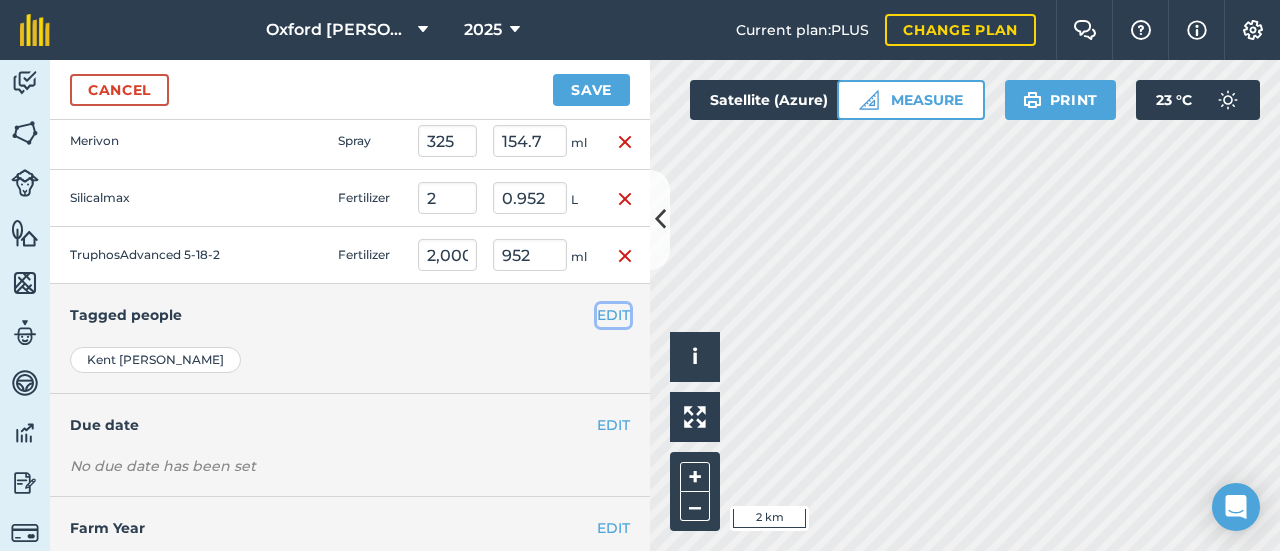 click on "EDIT" at bounding box center (613, 315) 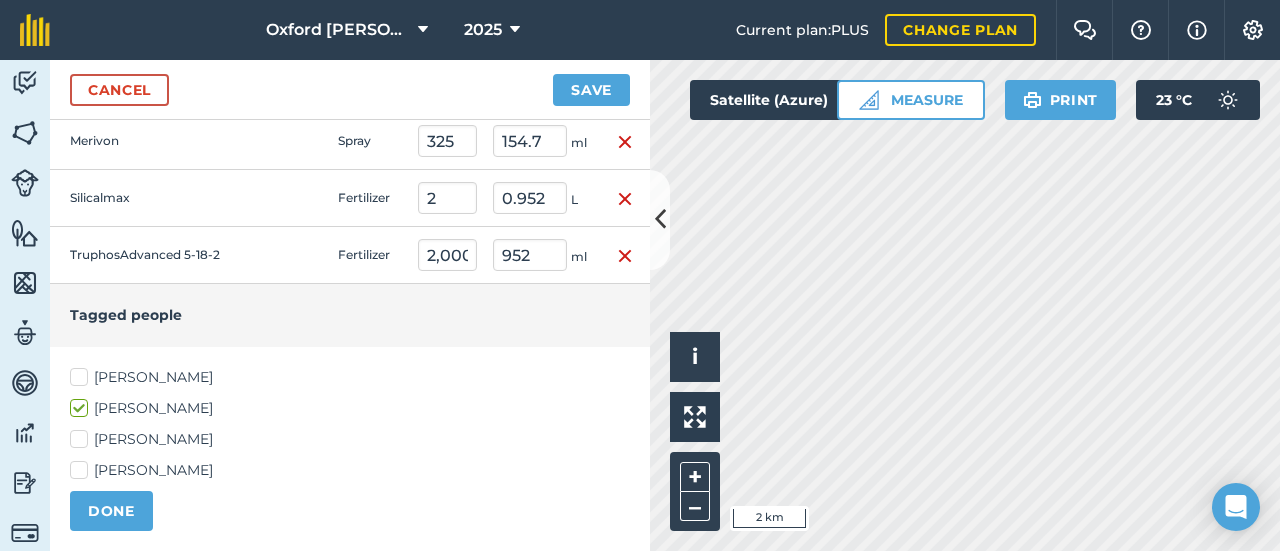 click on "[PERSON_NAME]" at bounding box center [350, 470] 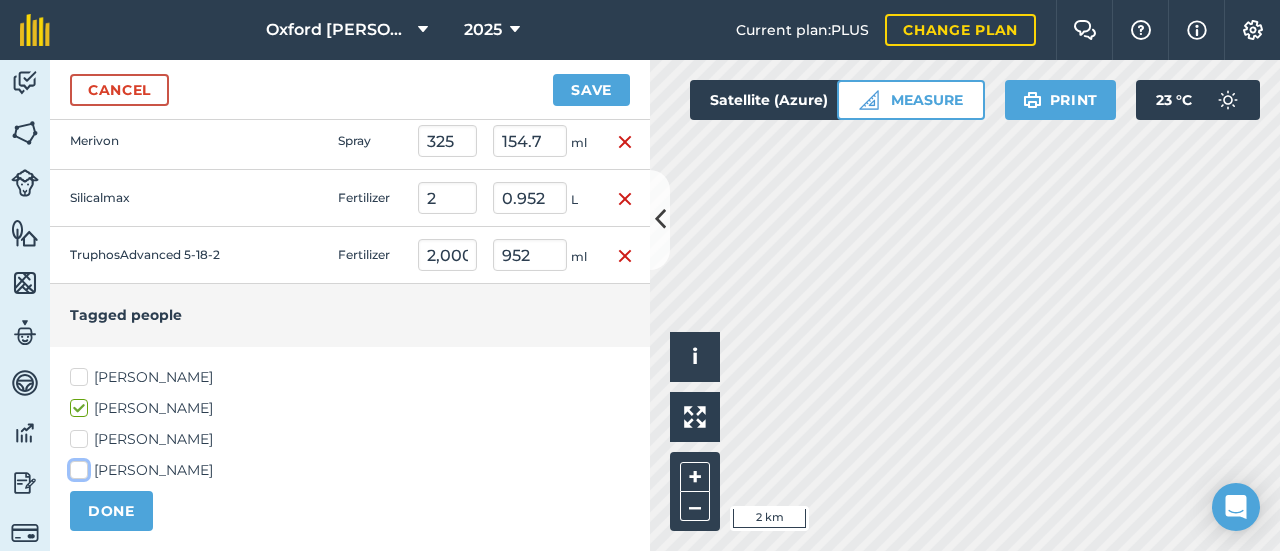 click on "[PERSON_NAME]" at bounding box center (76, 466) 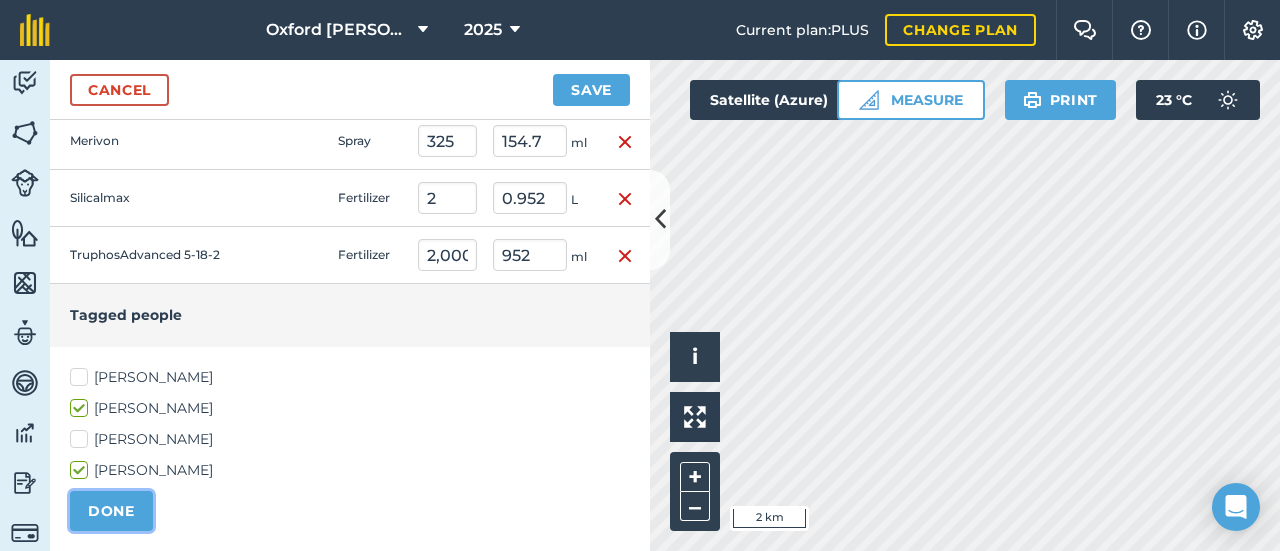 click on "DONE" at bounding box center (111, 511) 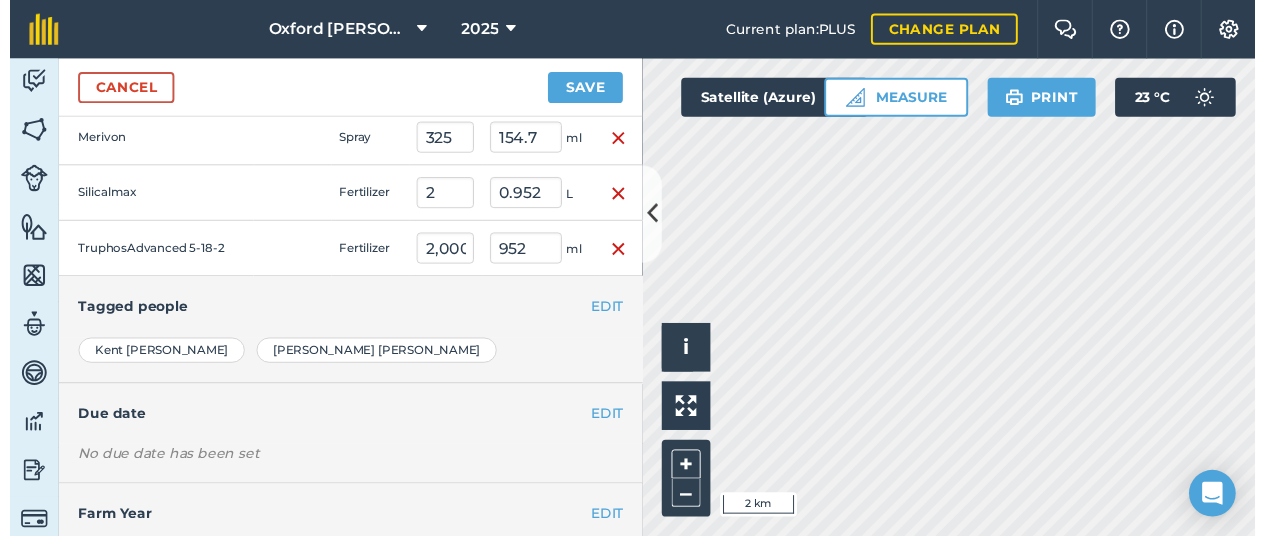 scroll, scrollTop: 646, scrollLeft: 0, axis: vertical 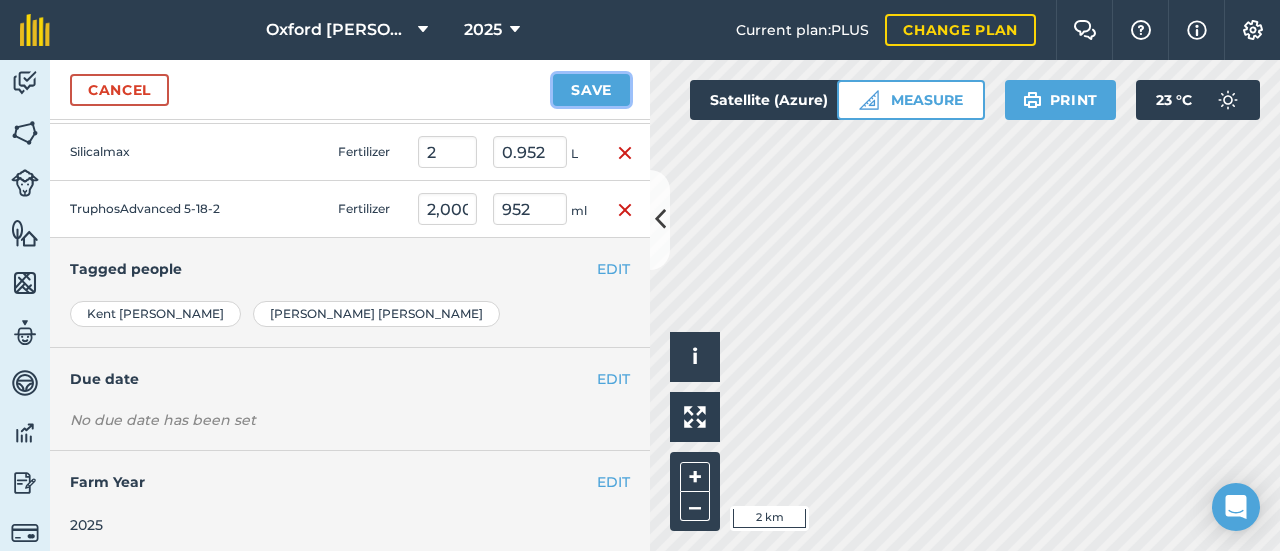 click on "Save" at bounding box center [591, 90] 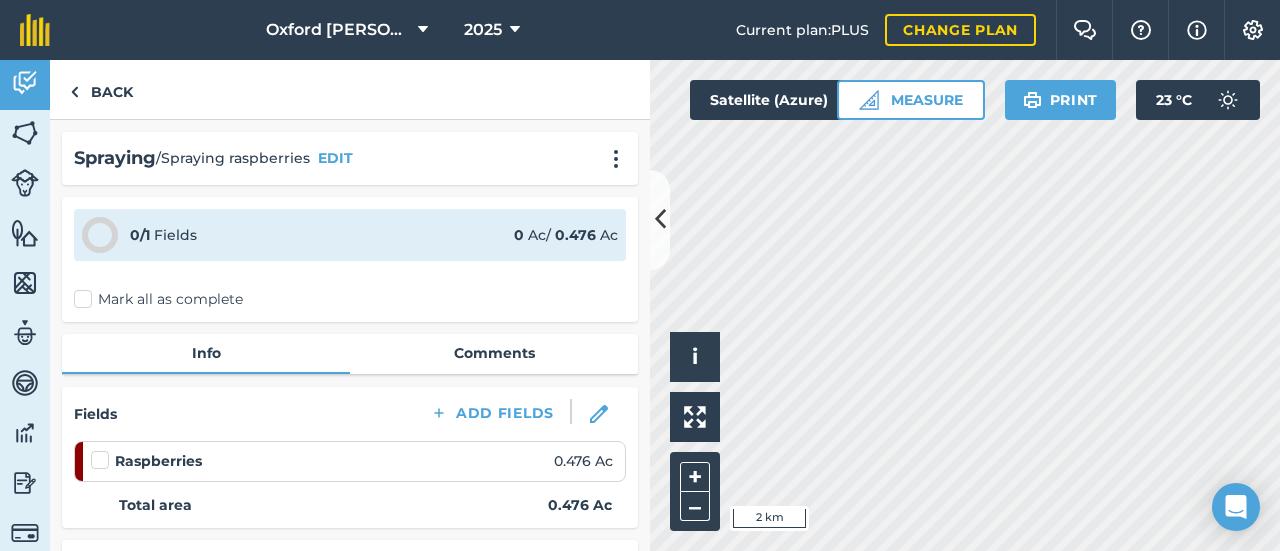 click on "Mark all as complete" at bounding box center (158, 299) 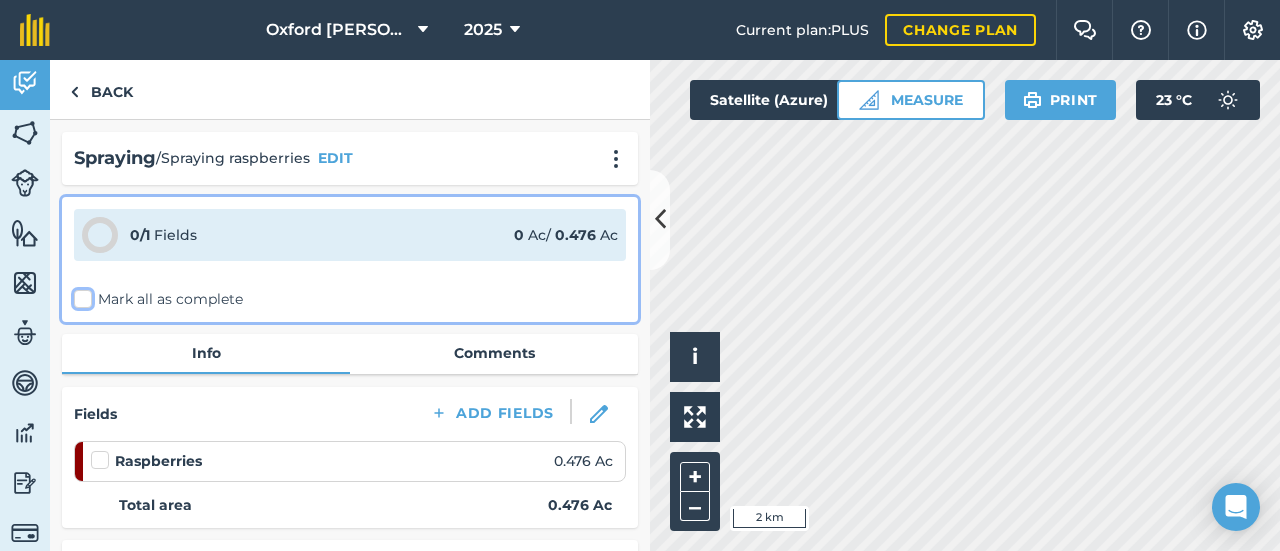 click on "Mark all as complete" at bounding box center (80, 295) 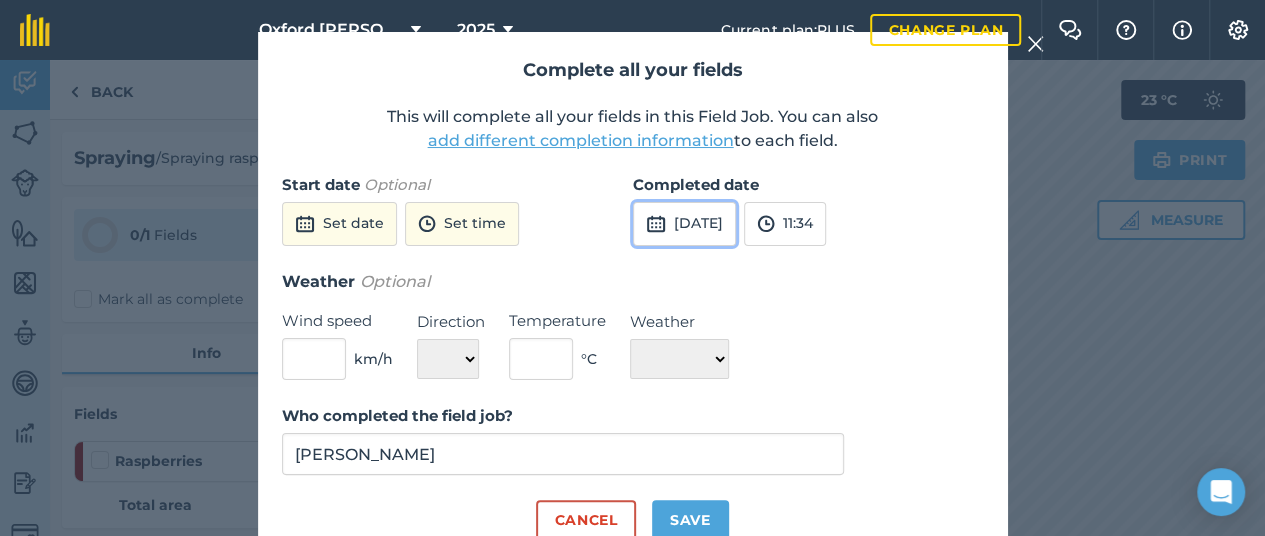 click on "[DATE]" at bounding box center [684, 224] 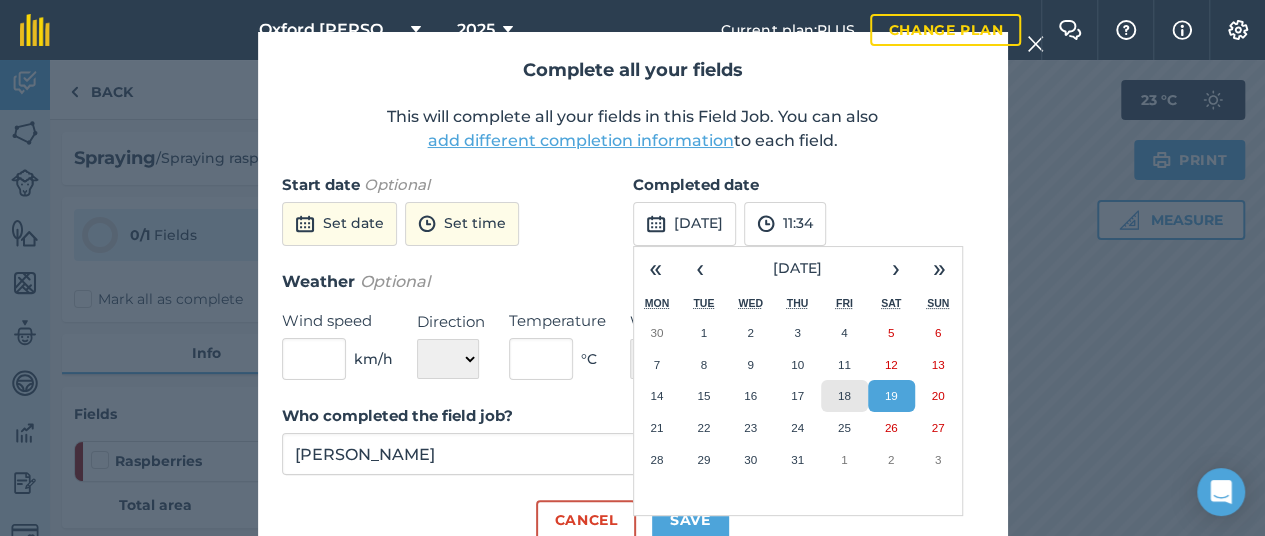 click on "18" at bounding box center [844, 395] 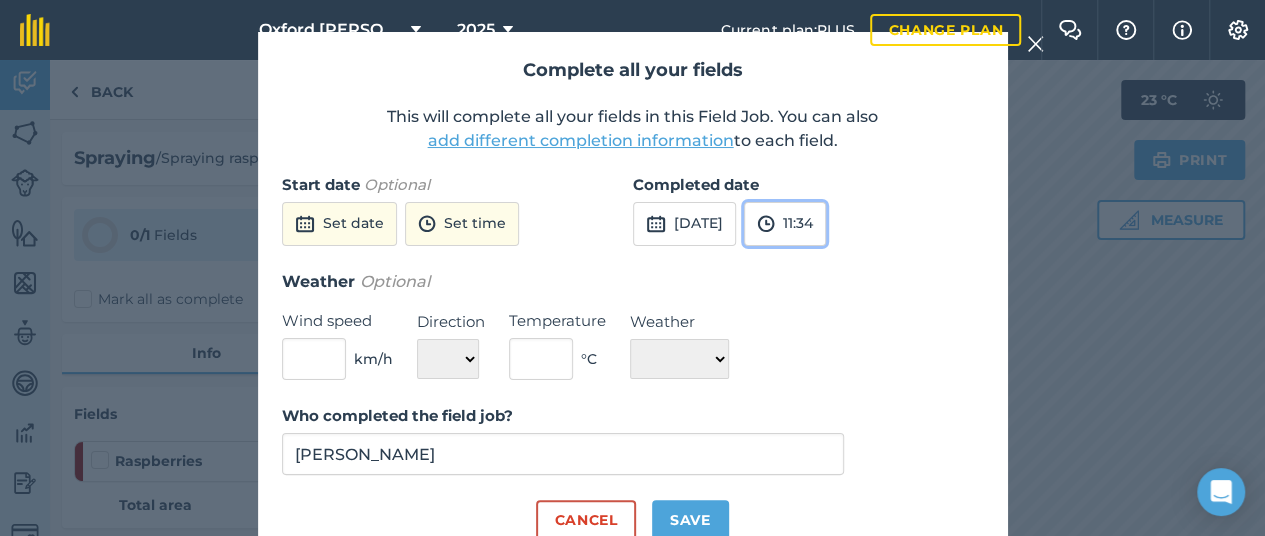 click on "11:34" at bounding box center (785, 224) 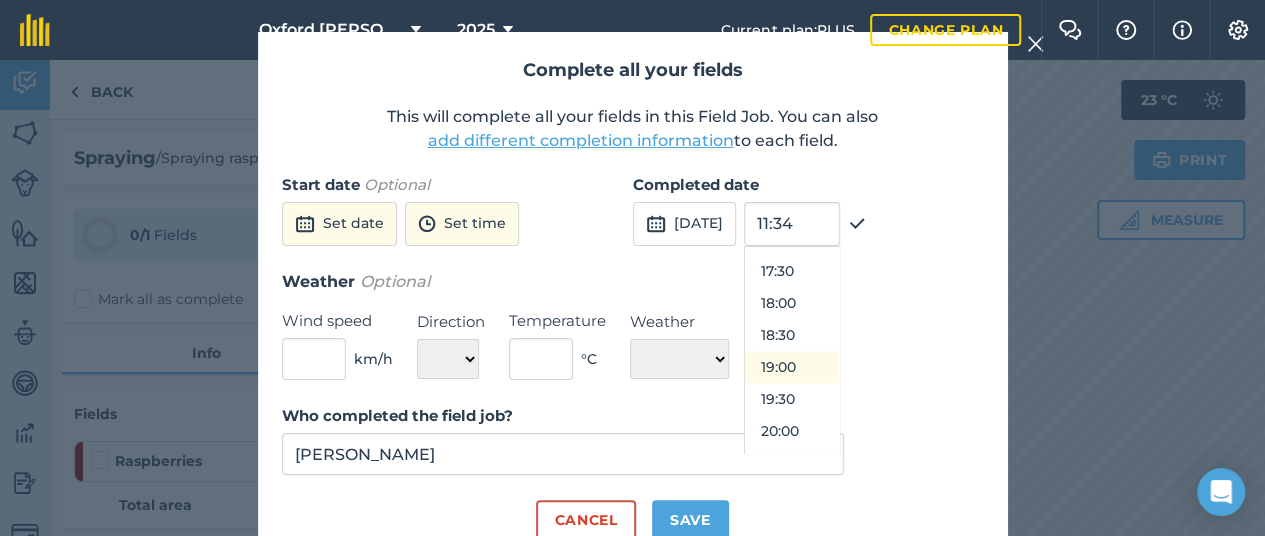scroll, scrollTop: 1100, scrollLeft: 0, axis: vertical 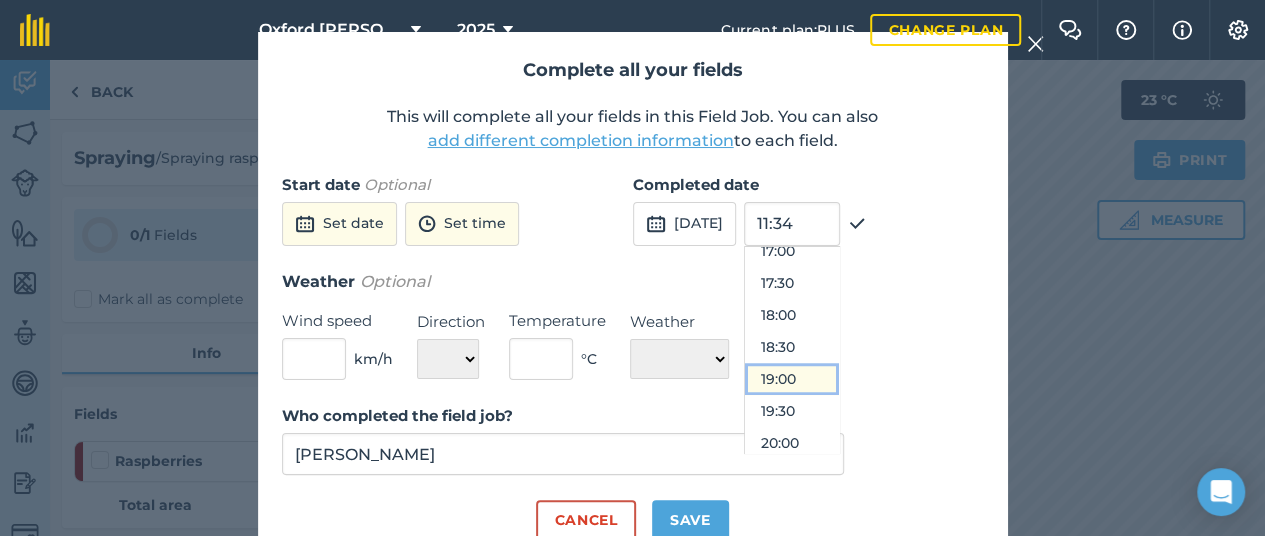 click on "19:00" at bounding box center (792, 379) 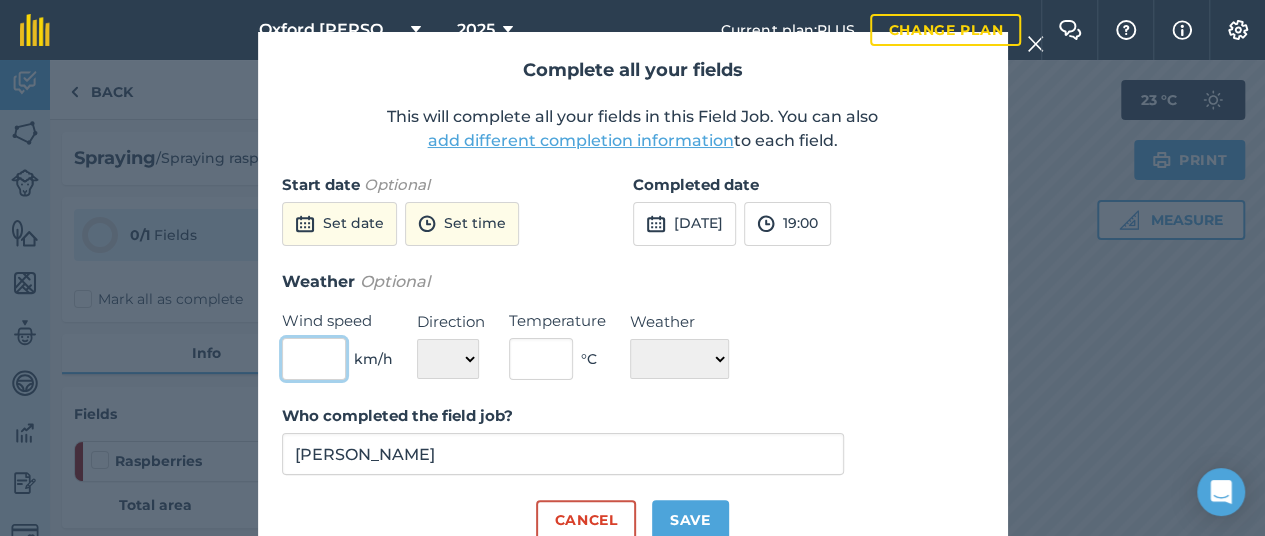click at bounding box center (314, 359) 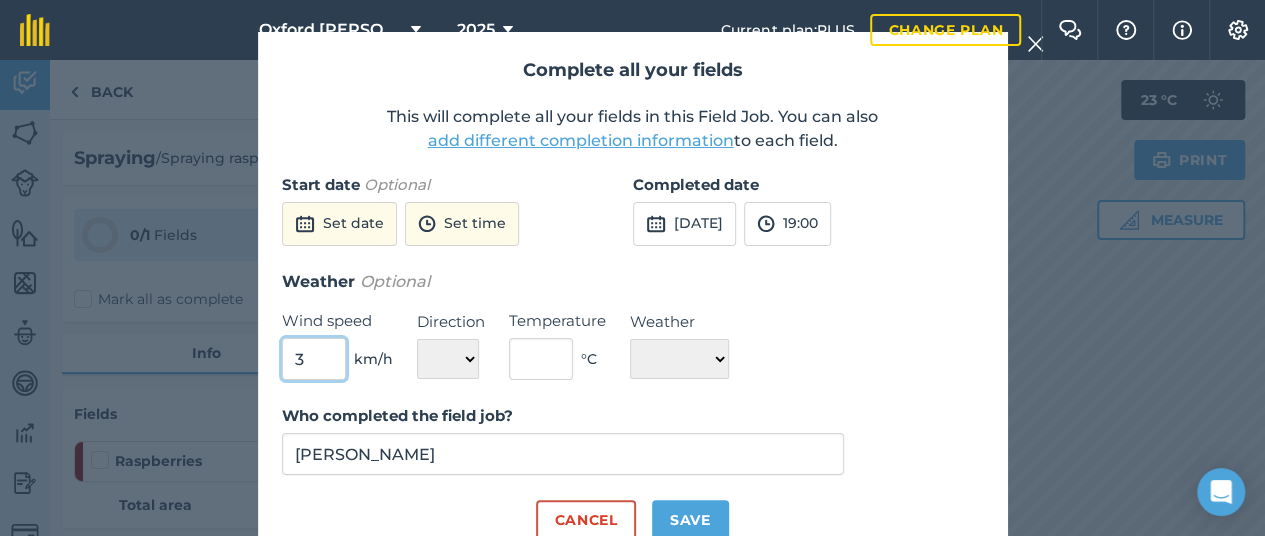 type on "3" 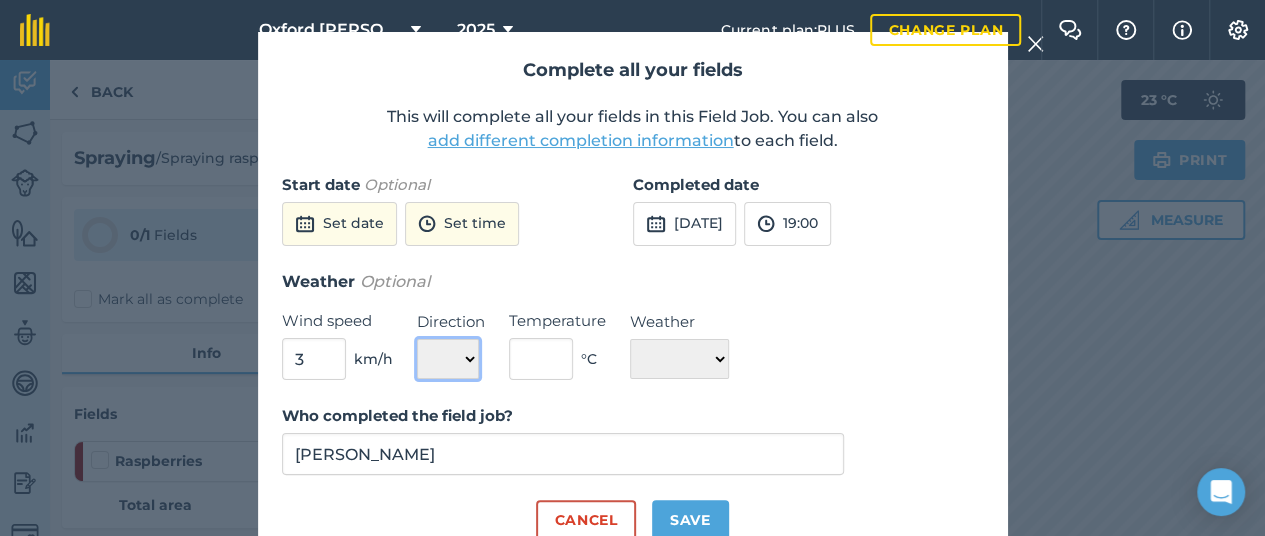 click on "N NE E SE S SW W NW" at bounding box center [448, 359] 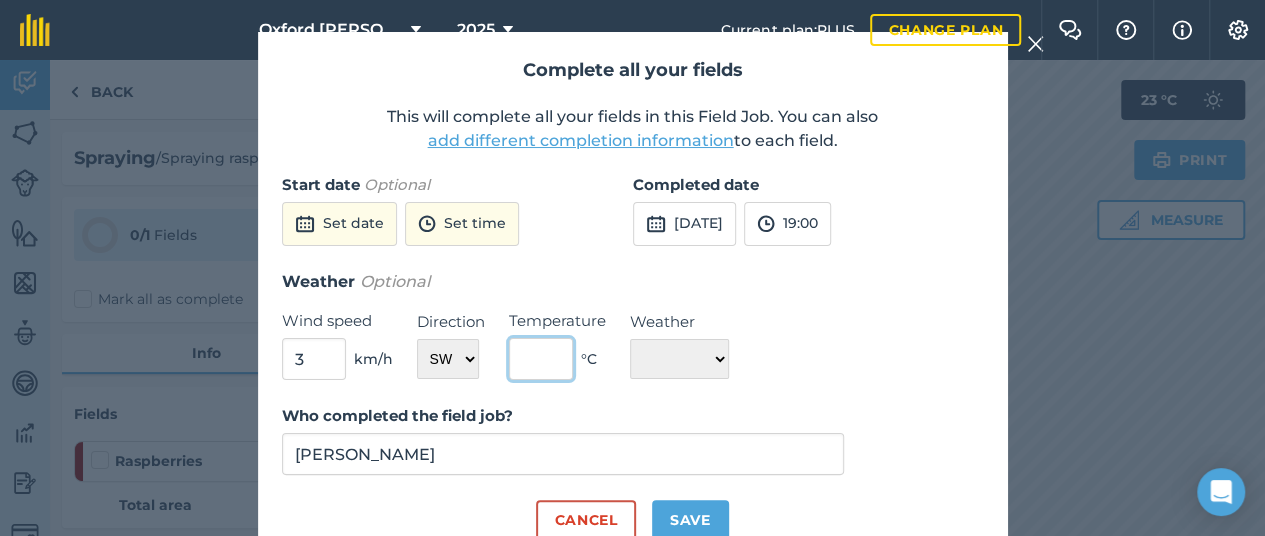 click at bounding box center (541, 359) 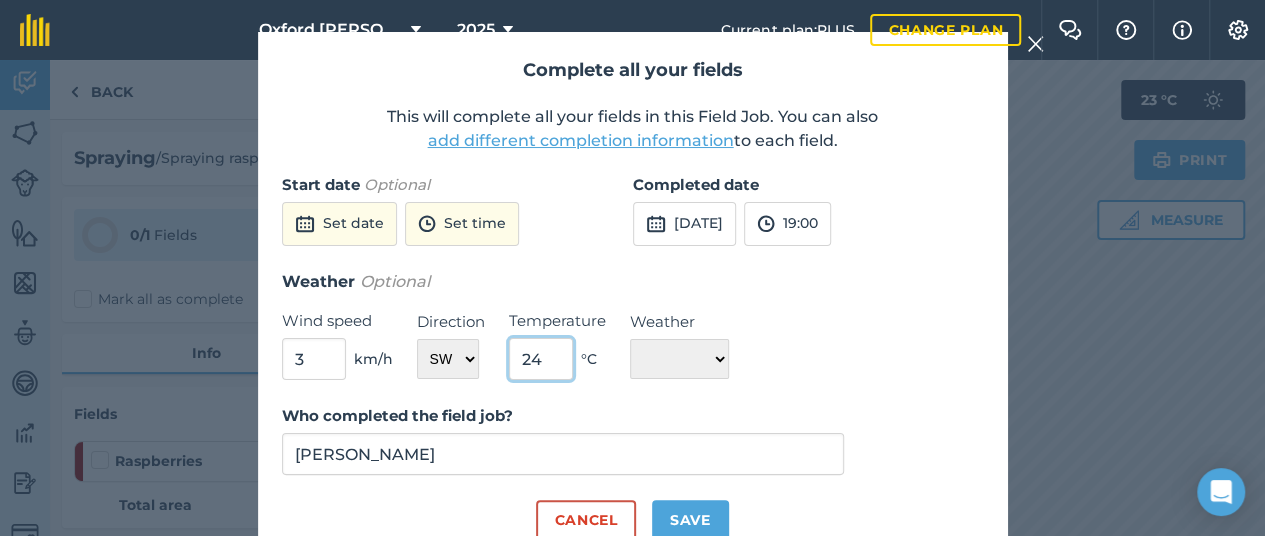 type on "24" 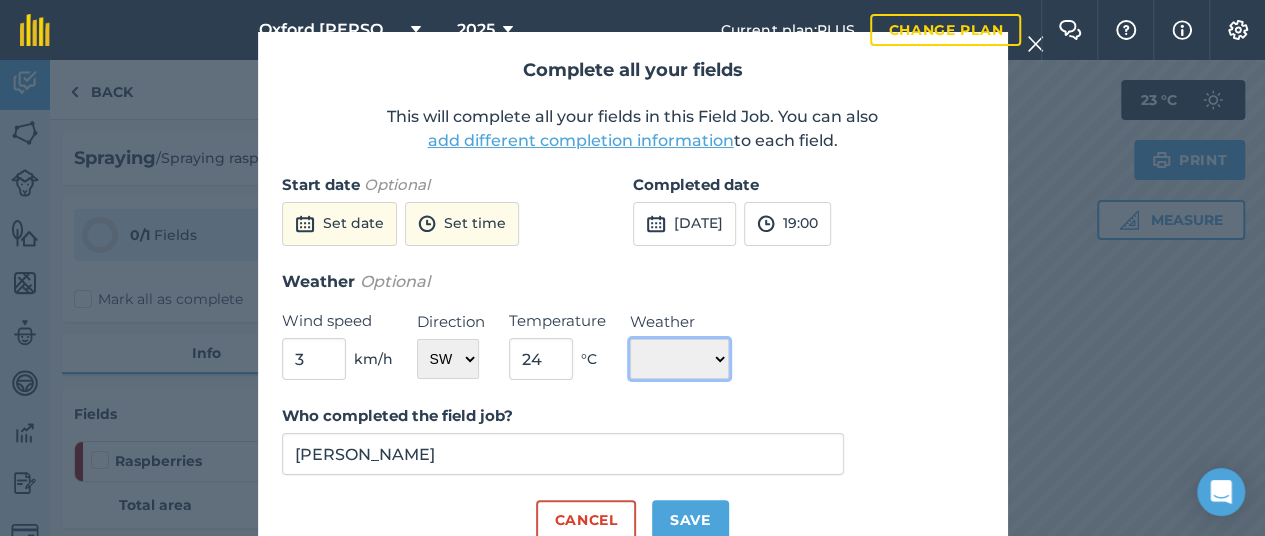 click on "☀️  Sunny 🌧  Rainy ⛅️  Cloudy 🌨  Snow ❄️  Icy" at bounding box center [679, 359] 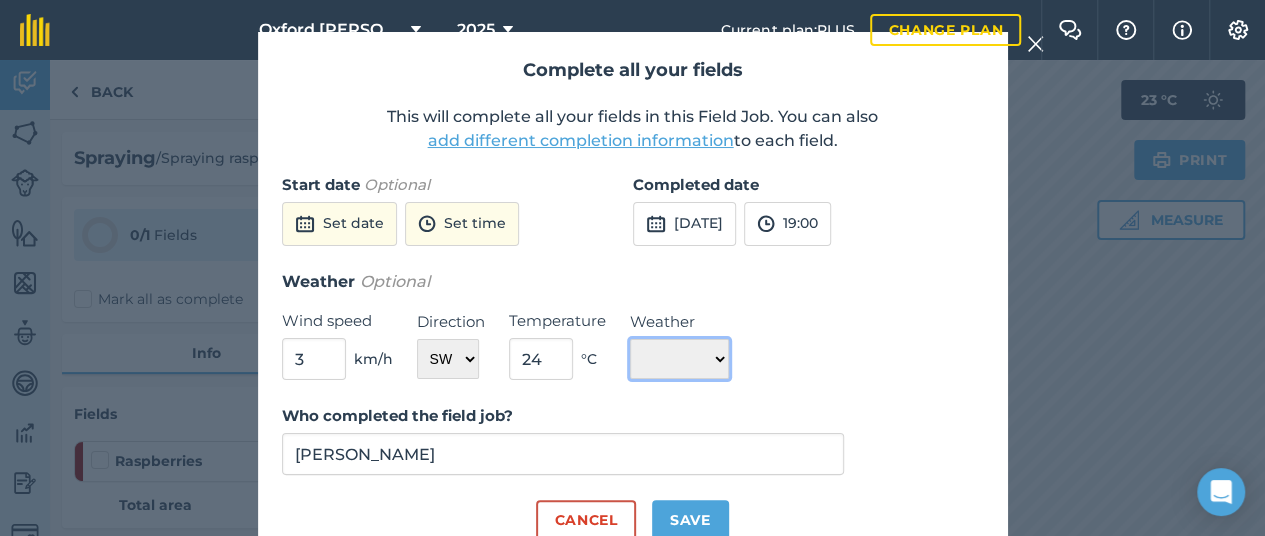 select on "Cloudy" 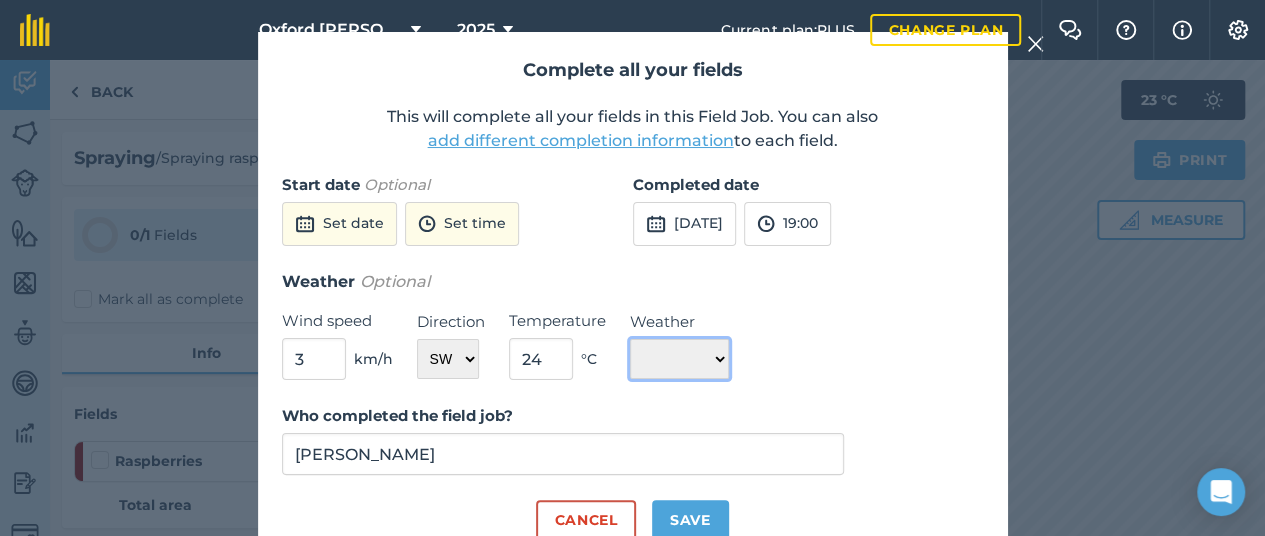 click on "☀️  Sunny 🌧  Rainy ⛅️  Cloudy 🌨  Snow ❄️  Icy" at bounding box center (679, 359) 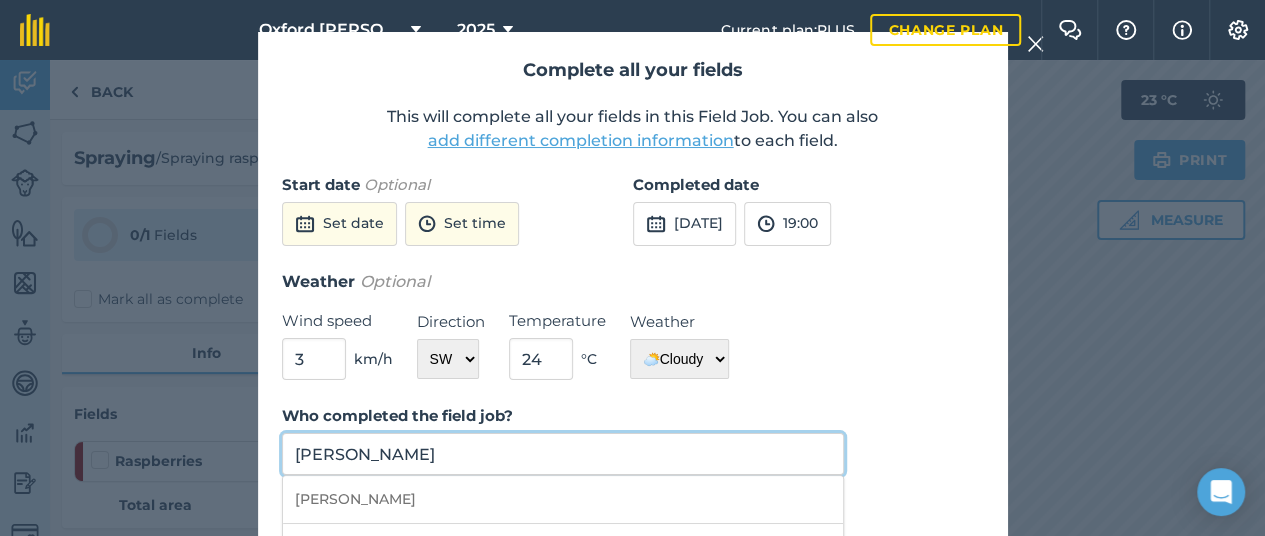 drag, startPoint x: 504, startPoint y: 469, endPoint x: 286, endPoint y: 470, distance: 218.00229 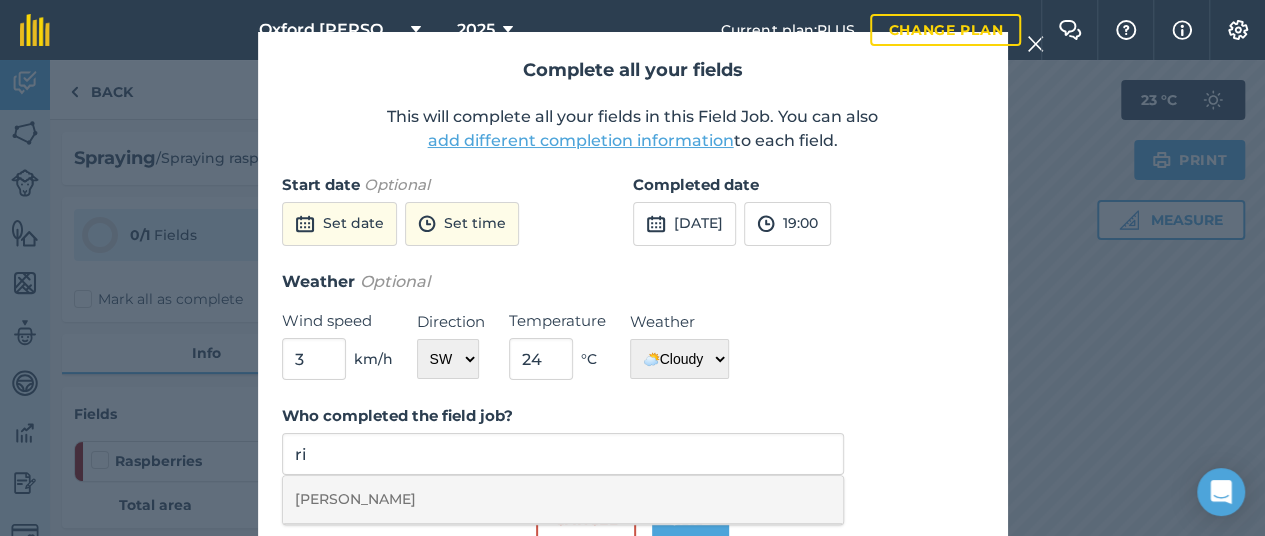 click on "[PERSON_NAME]" at bounding box center [563, 499] 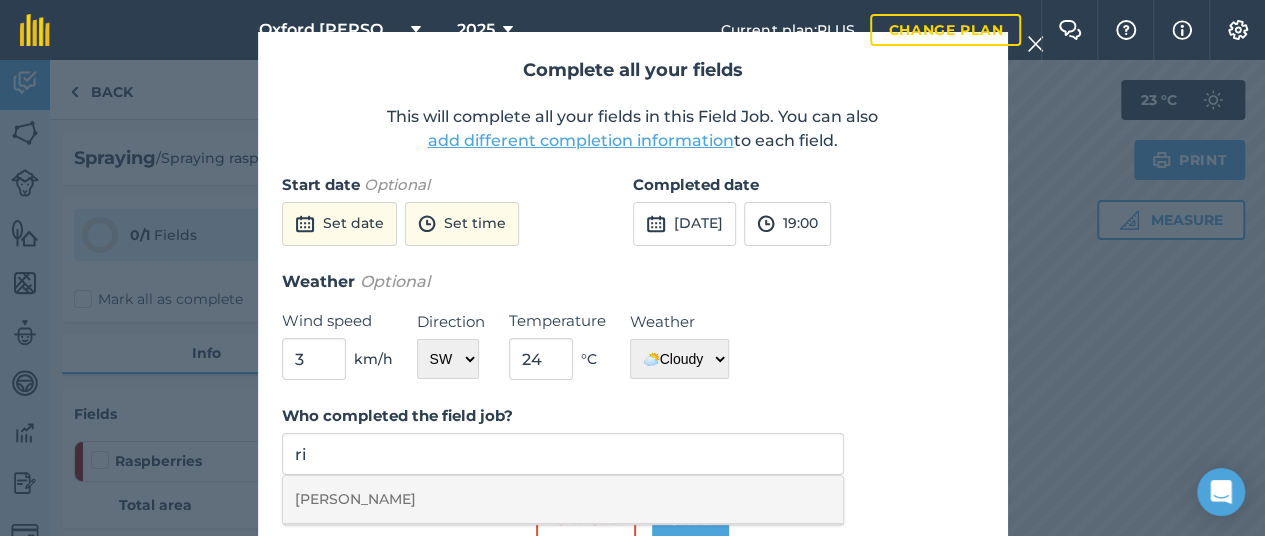 type on "[PERSON_NAME]" 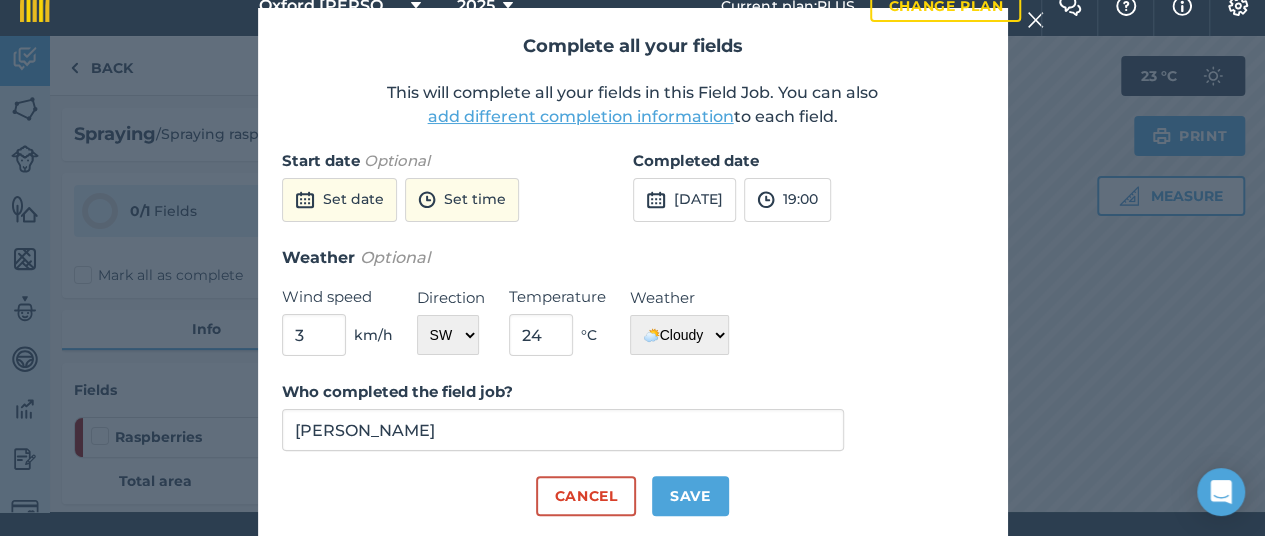 scroll, scrollTop: 36, scrollLeft: 0, axis: vertical 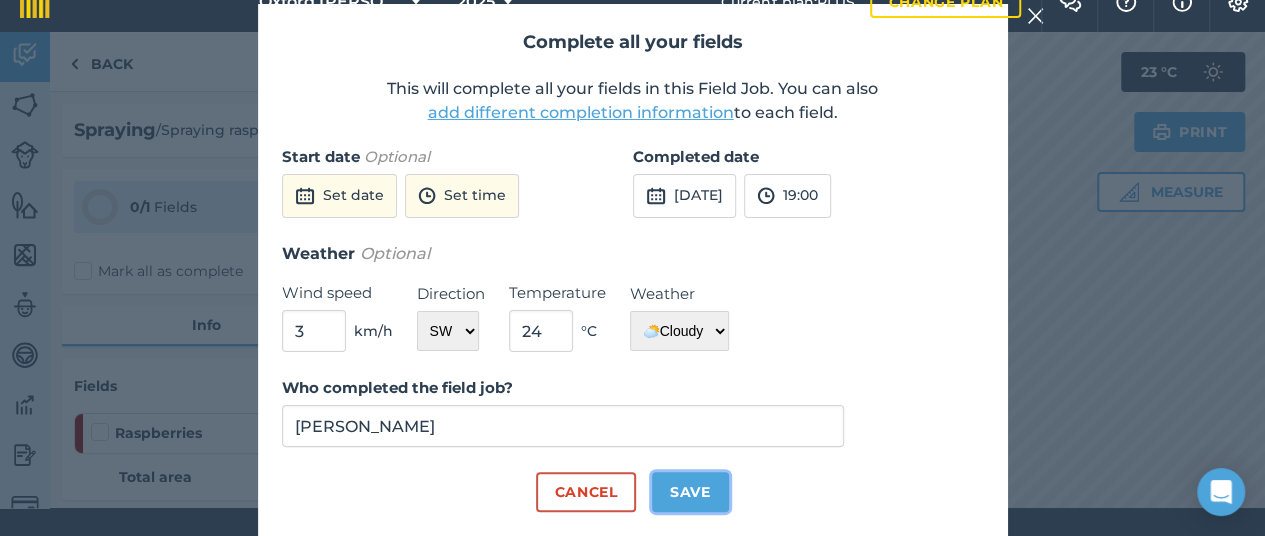 click on "Save" at bounding box center (690, 492) 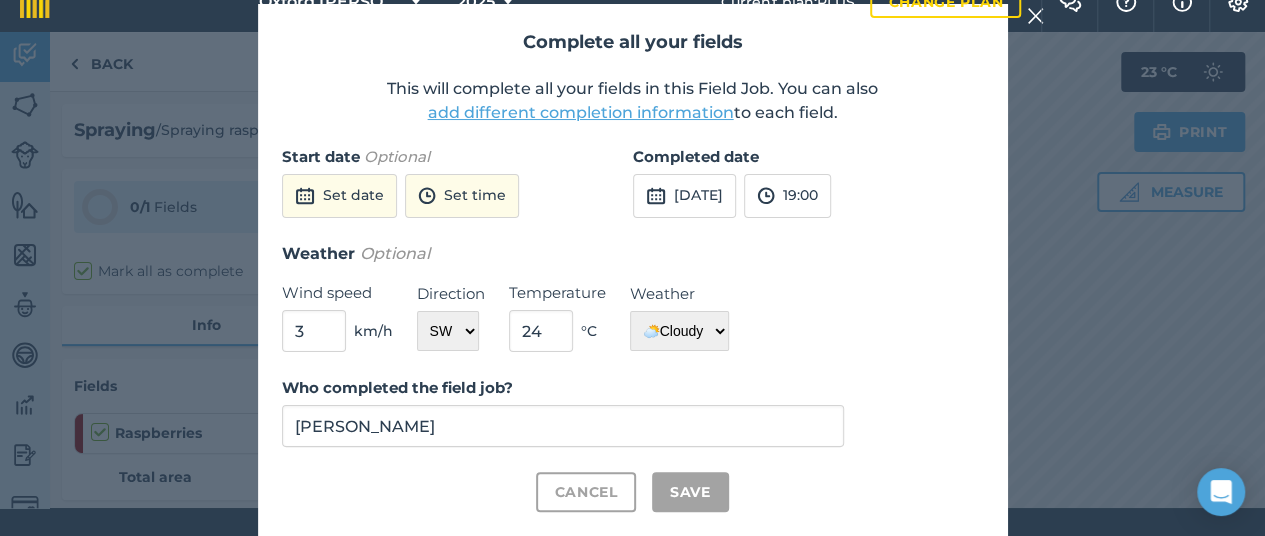 checkbox on "true" 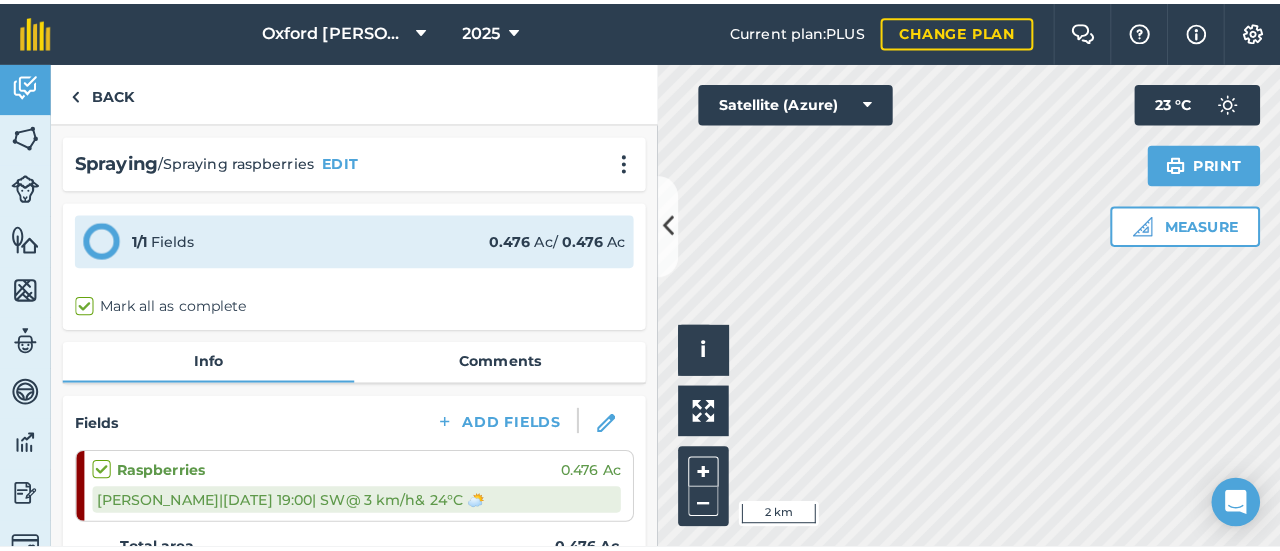 scroll, scrollTop: 0, scrollLeft: 0, axis: both 